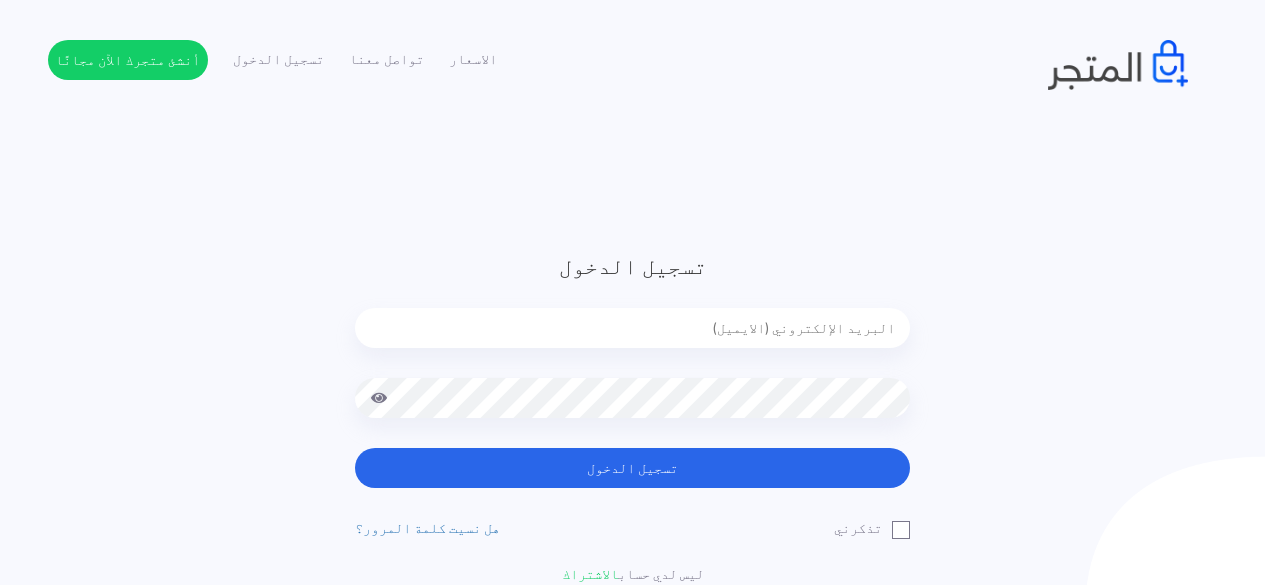 scroll, scrollTop: 0, scrollLeft: 0, axis: both 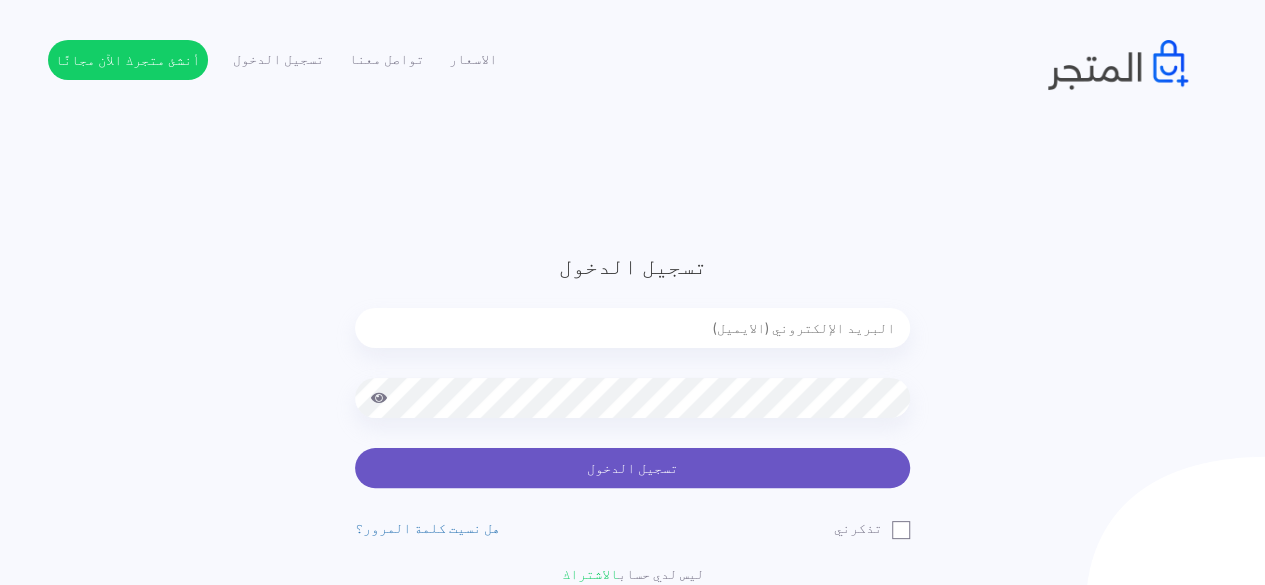 type on "aitaliismail378@gmail.com" 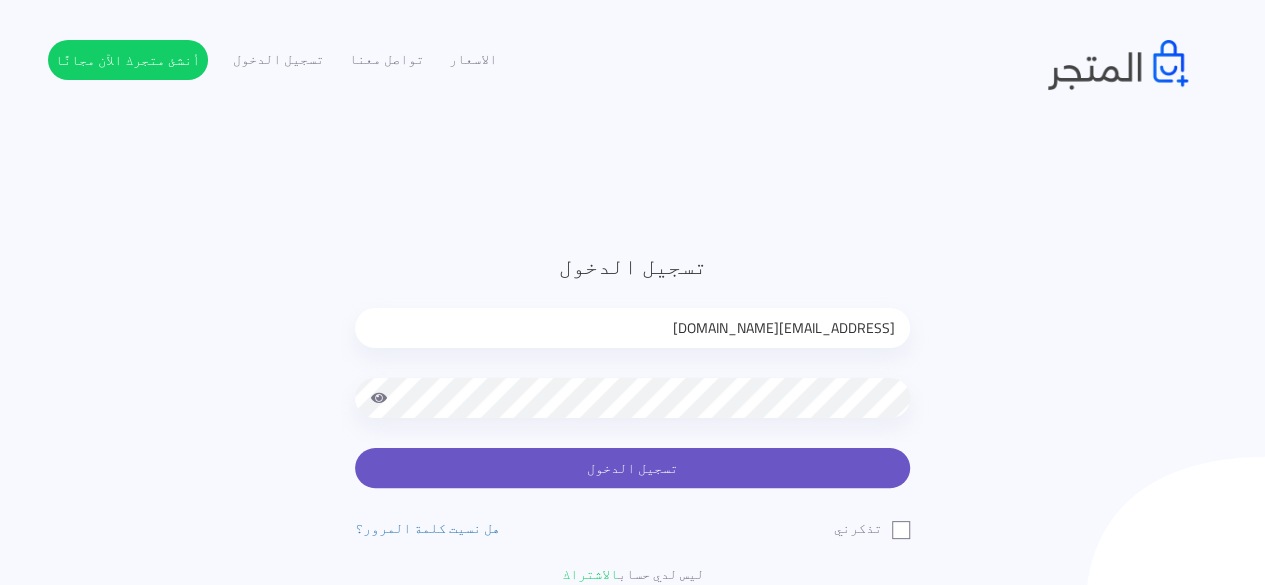 click on "تسجيل الدخول" at bounding box center (632, 468) 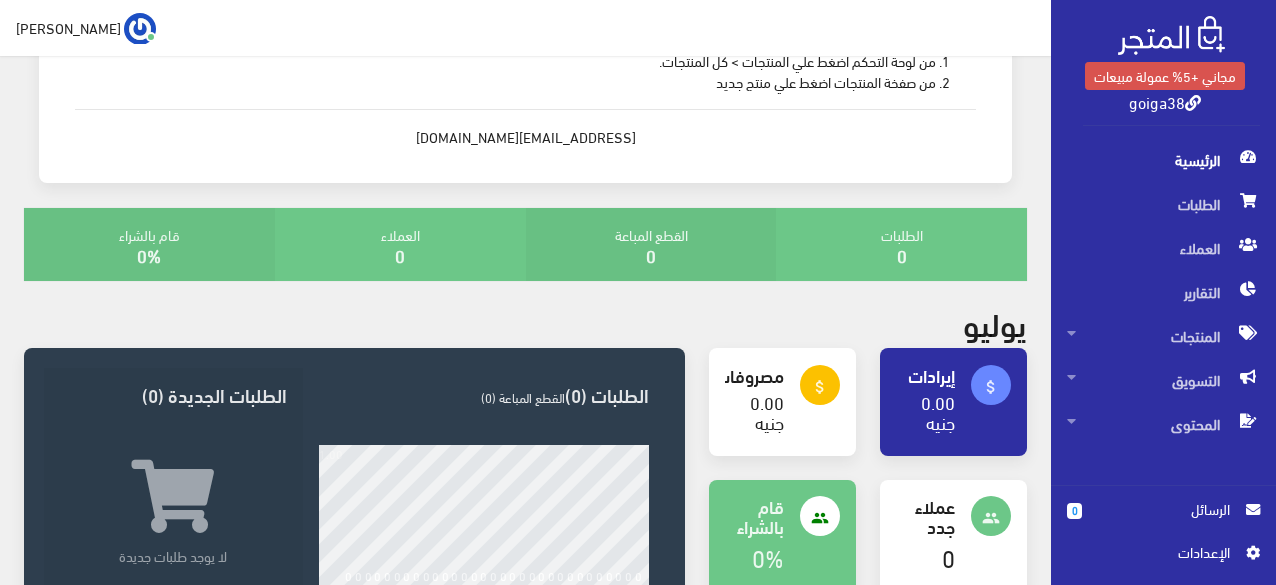 scroll, scrollTop: 300, scrollLeft: 0, axis: vertical 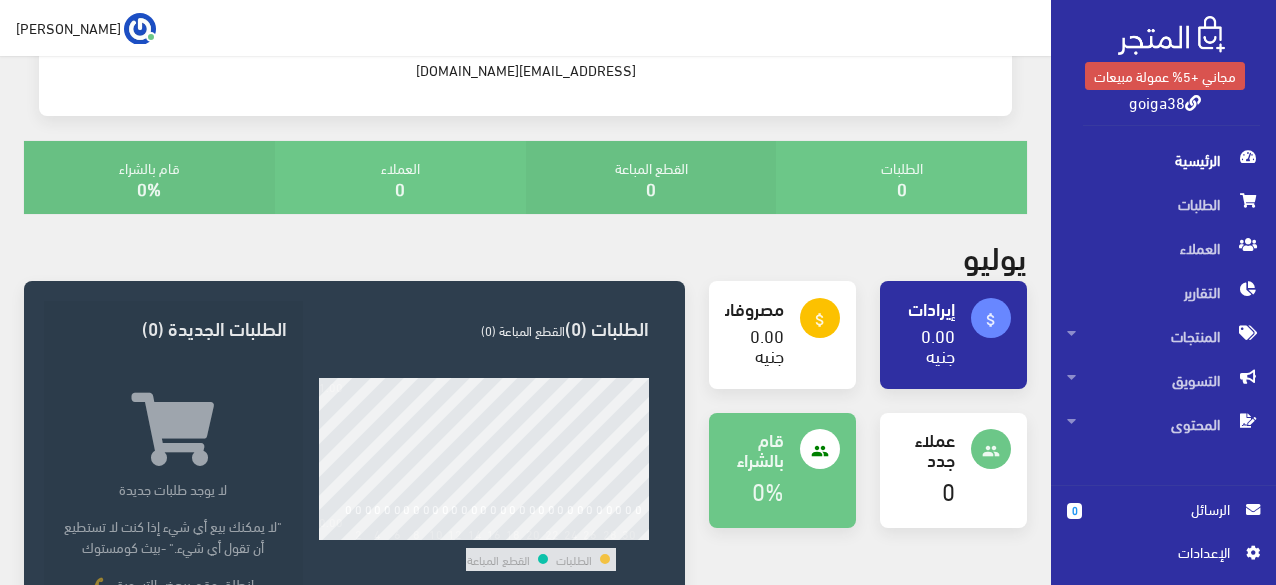 click on "0.00 جنيه" at bounding box center (767, 344) 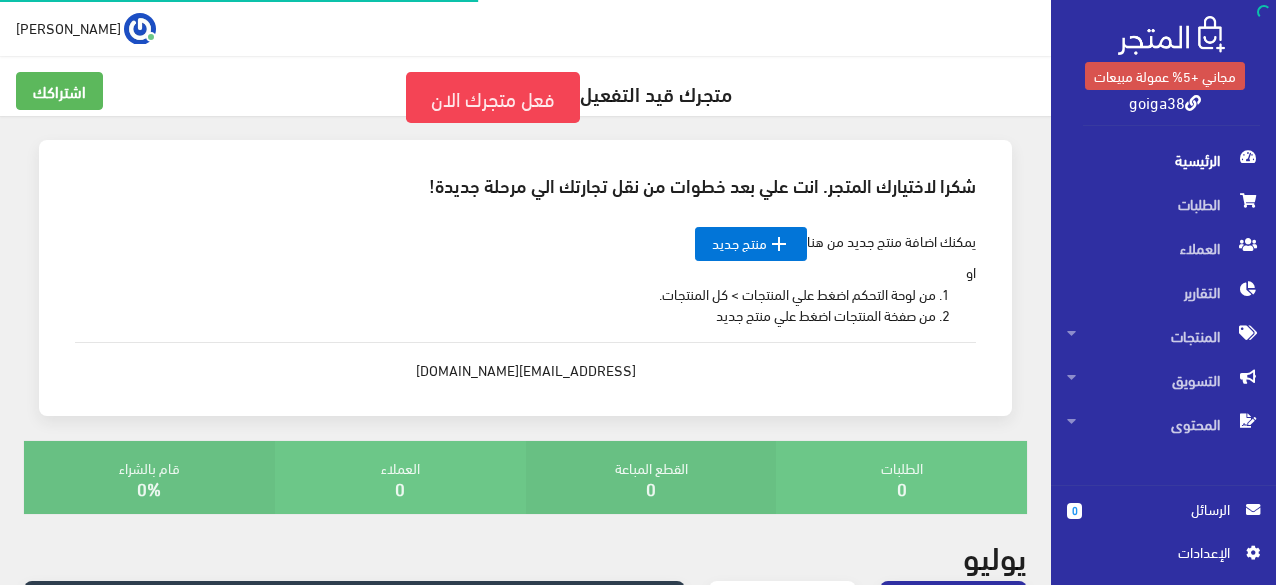 scroll, scrollTop: 0, scrollLeft: 0, axis: both 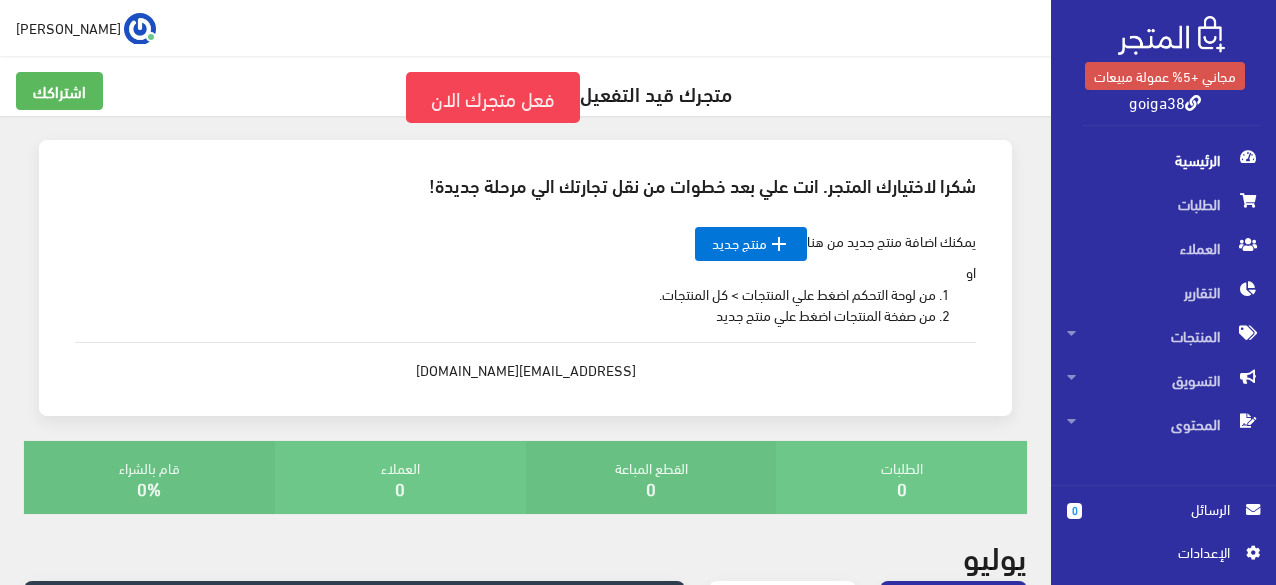 click on "goiga38" at bounding box center (1165, 101) 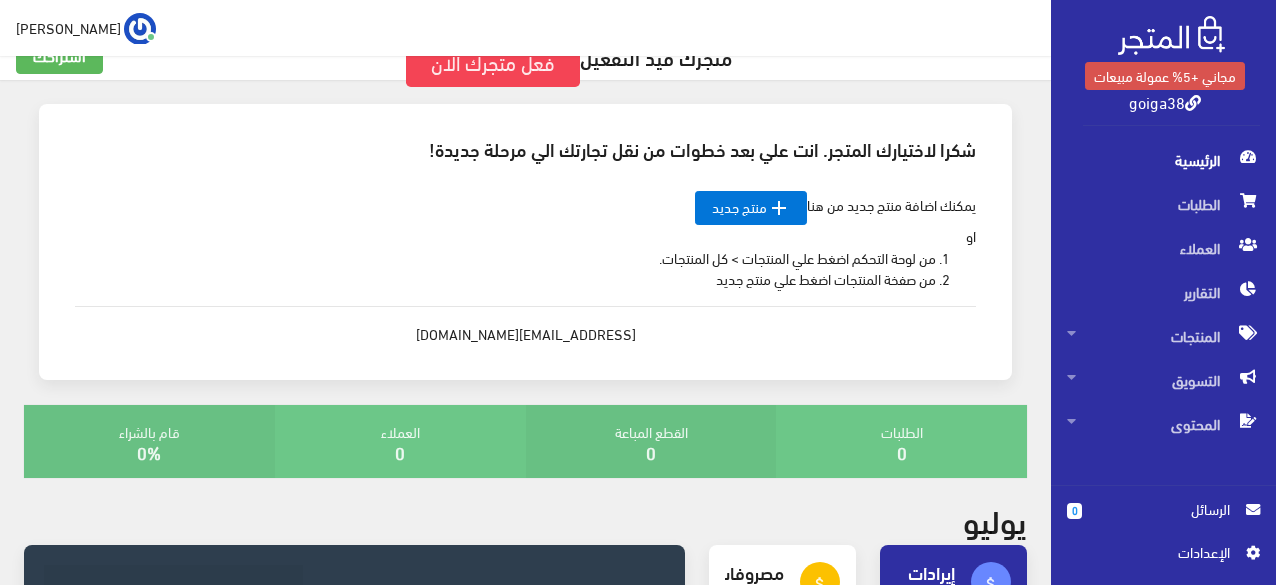 scroll, scrollTop: 0, scrollLeft: 0, axis: both 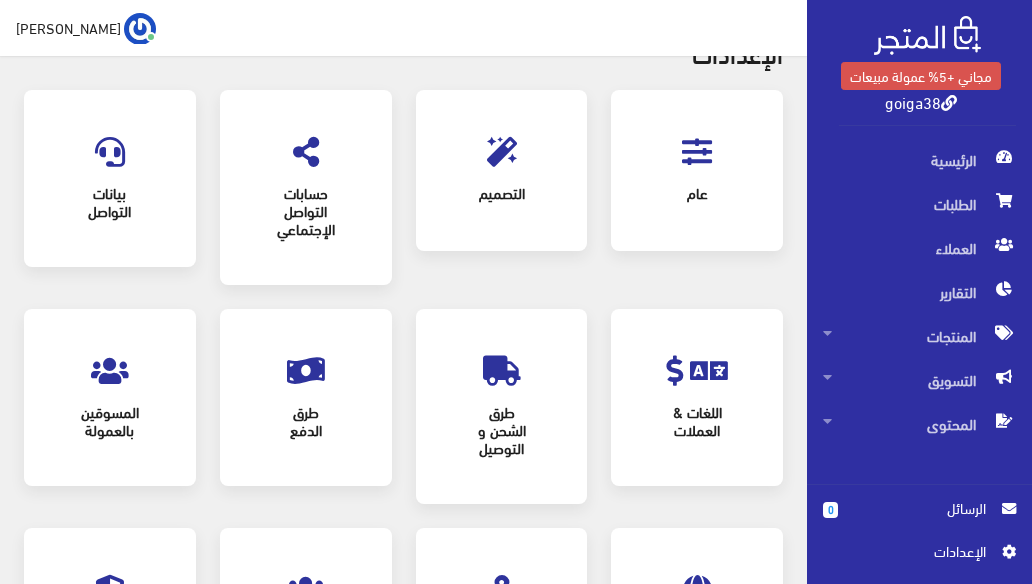 click on "التصميم" at bounding box center (502, 193) 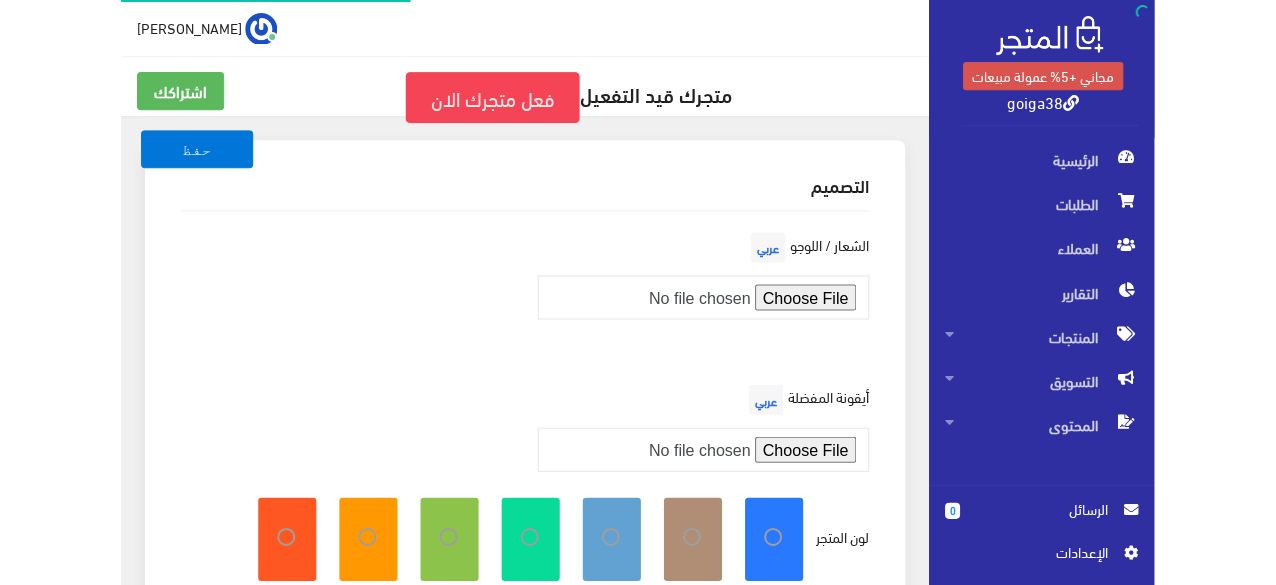 scroll, scrollTop: 0, scrollLeft: 0, axis: both 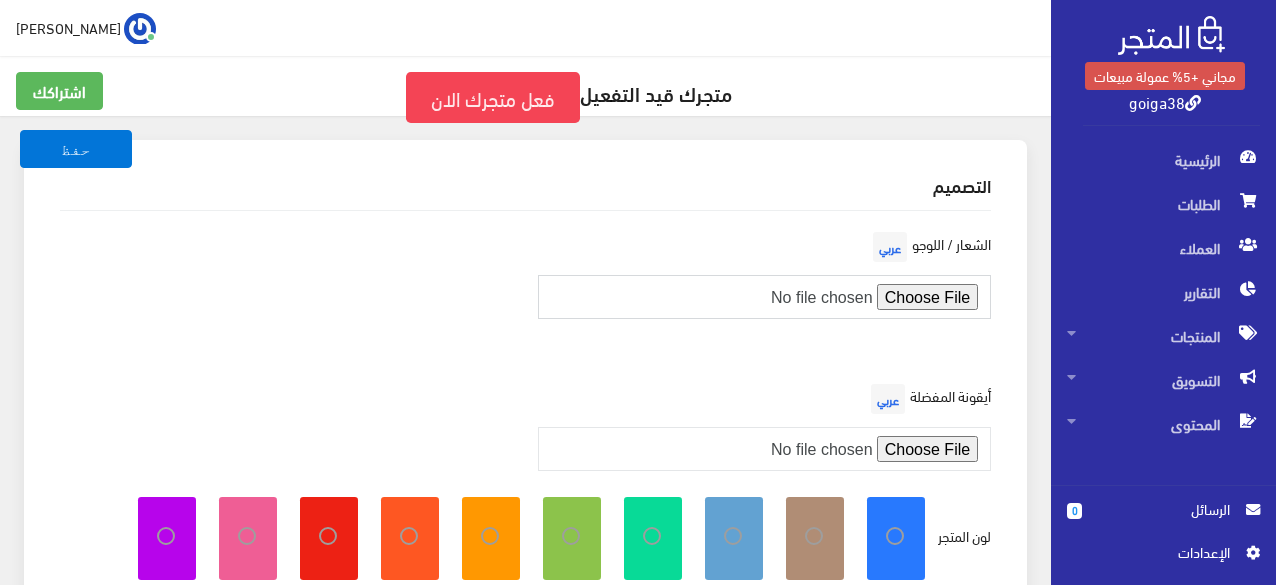 click at bounding box center (765, 297) 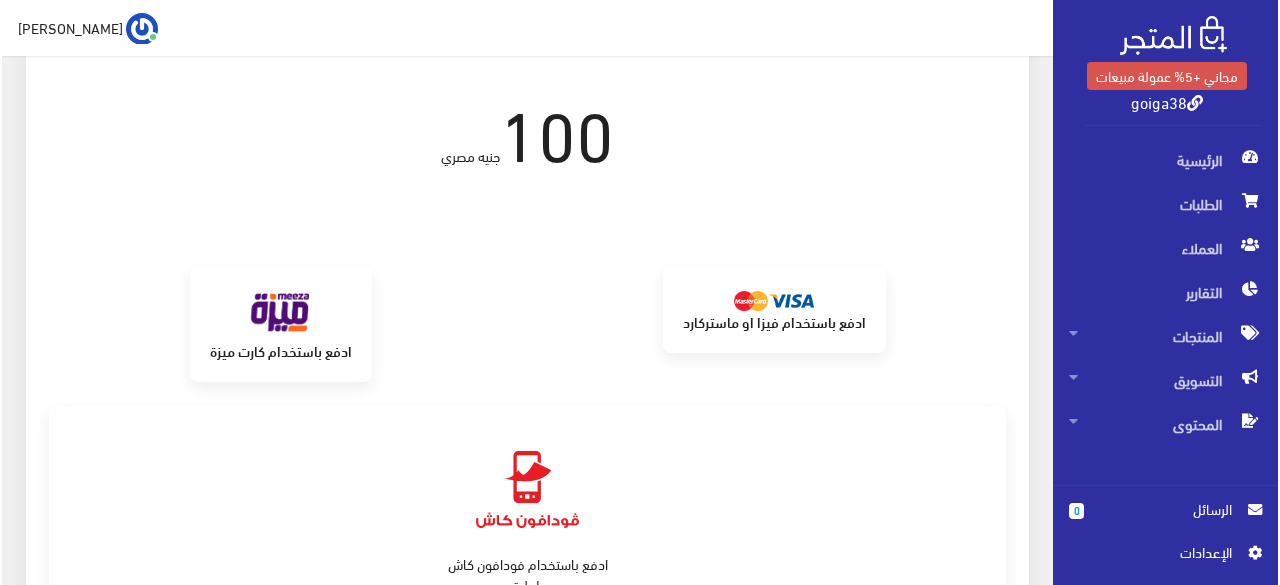 scroll, scrollTop: 0, scrollLeft: 0, axis: both 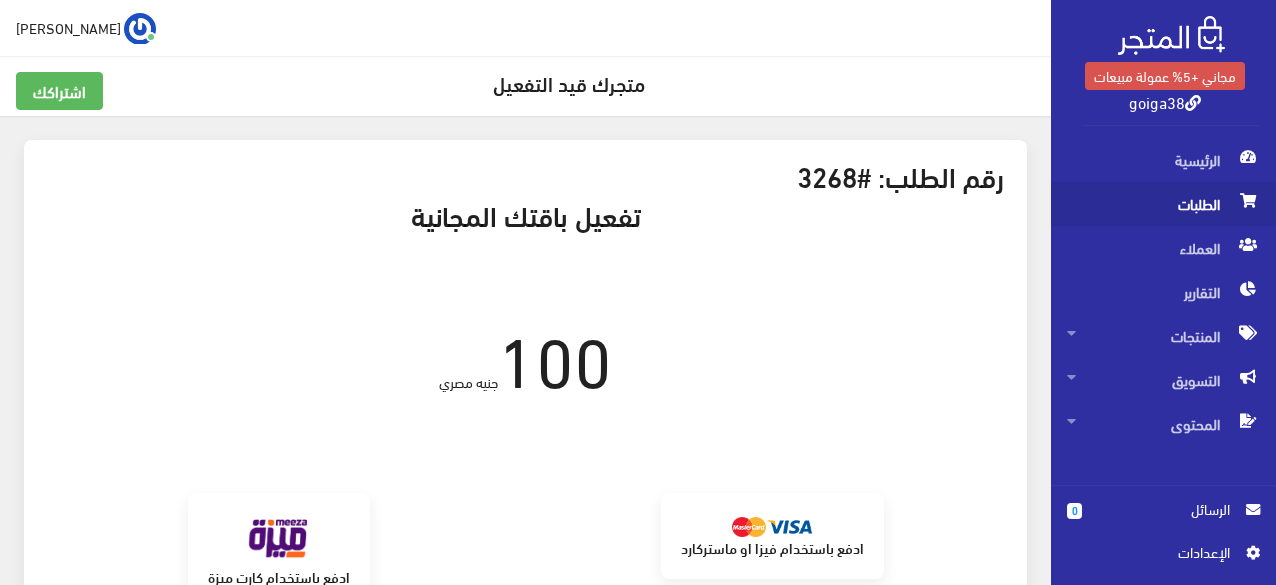 click on "الطلبات" at bounding box center [1163, 204] 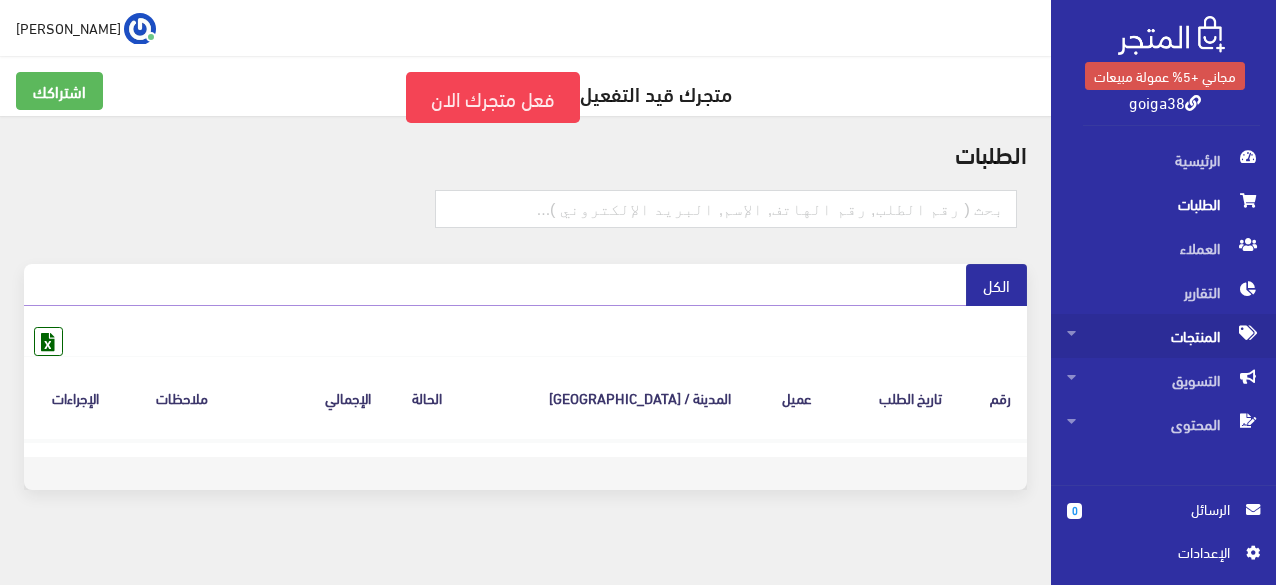 click on "المنتجات" at bounding box center [1163, 336] 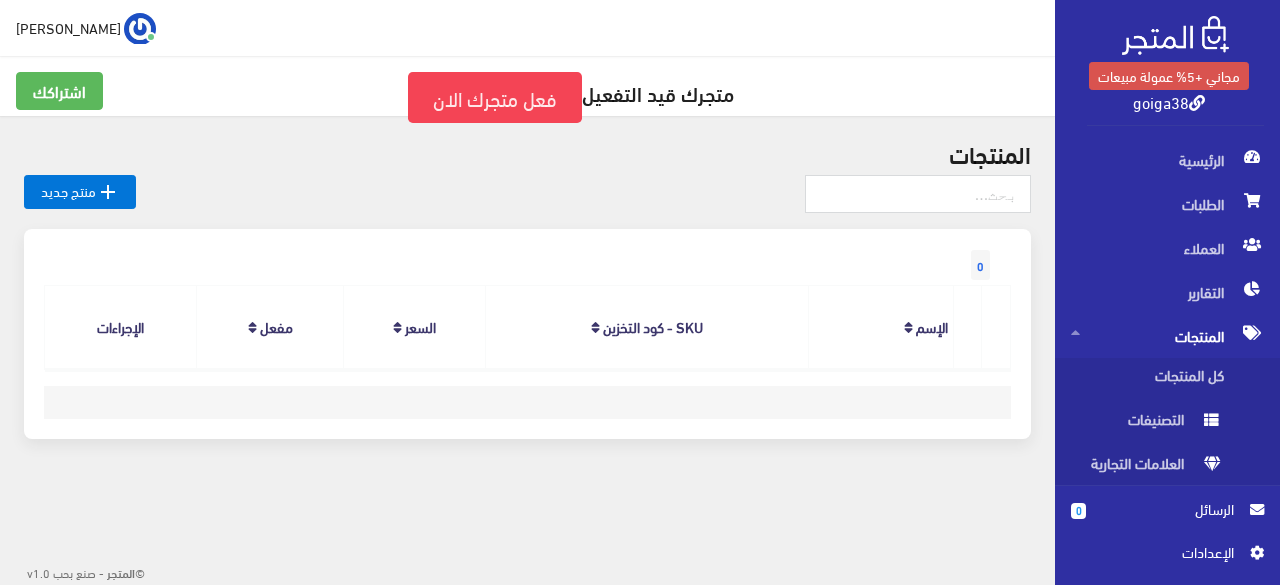 click on "الإسم" at bounding box center (932, 326) 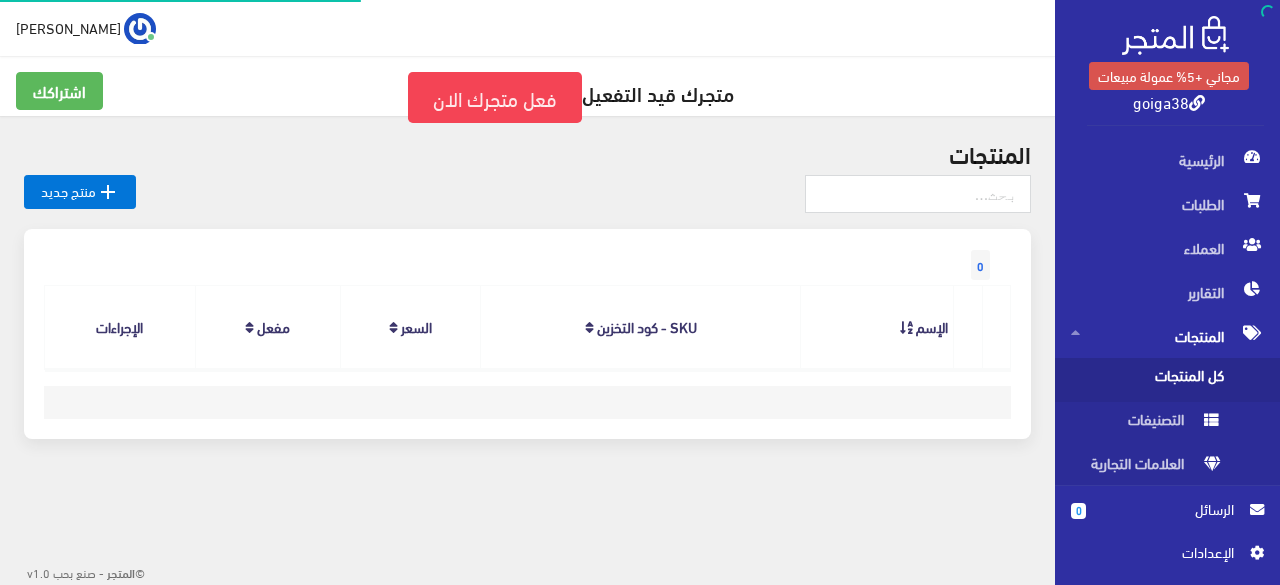 scroll, scrollTop: 0, scrollLeft: 0, axis: both 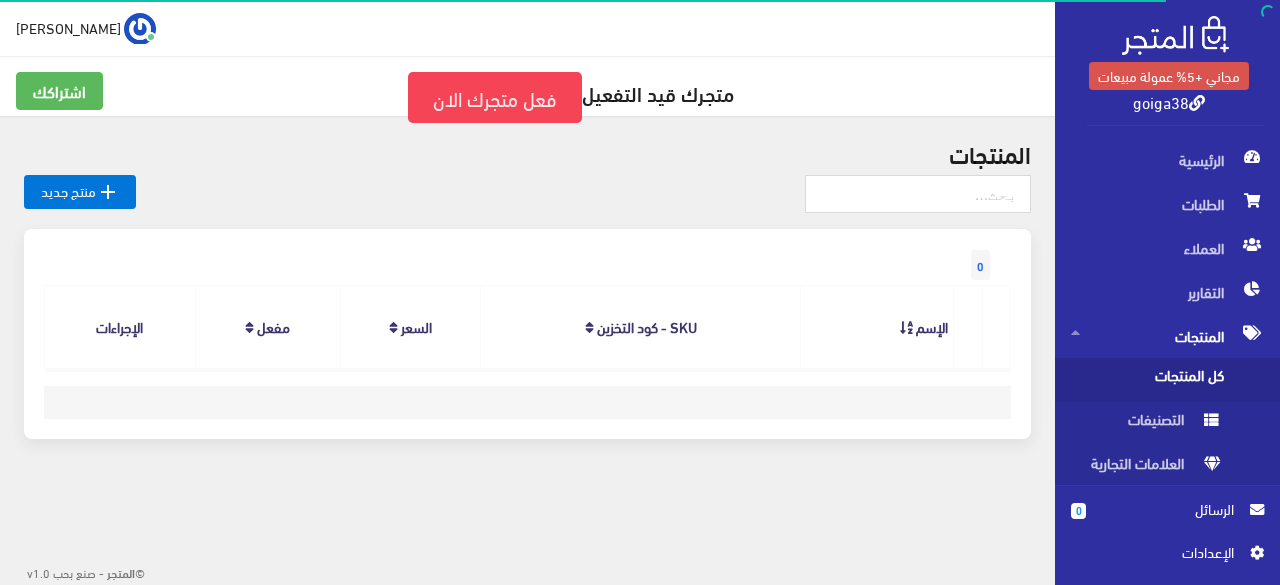 click on "الإسم" at bounding box center [932, 326] 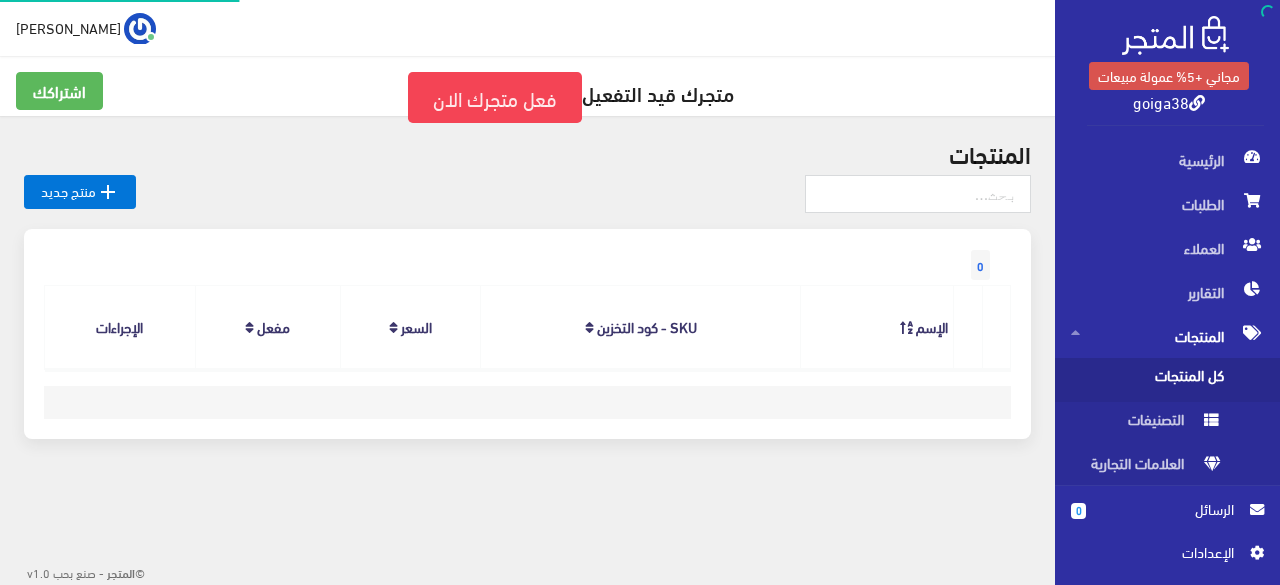 scroll, scrollTop: 0, scrollLeft: 0, axis: both 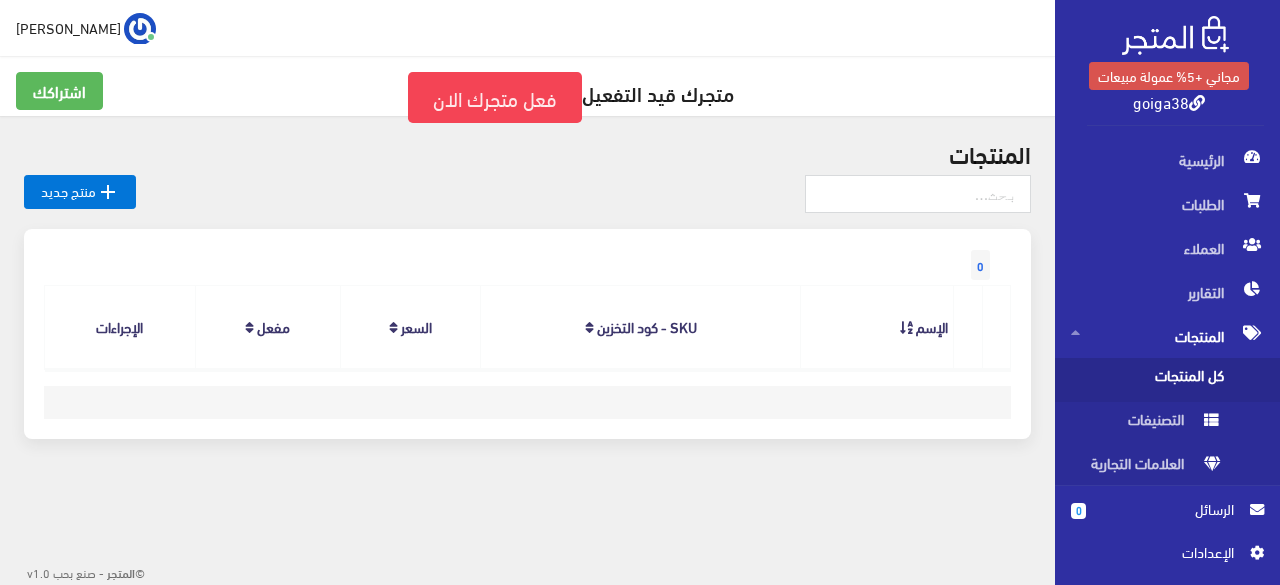 click at bounding box center (589, 328) 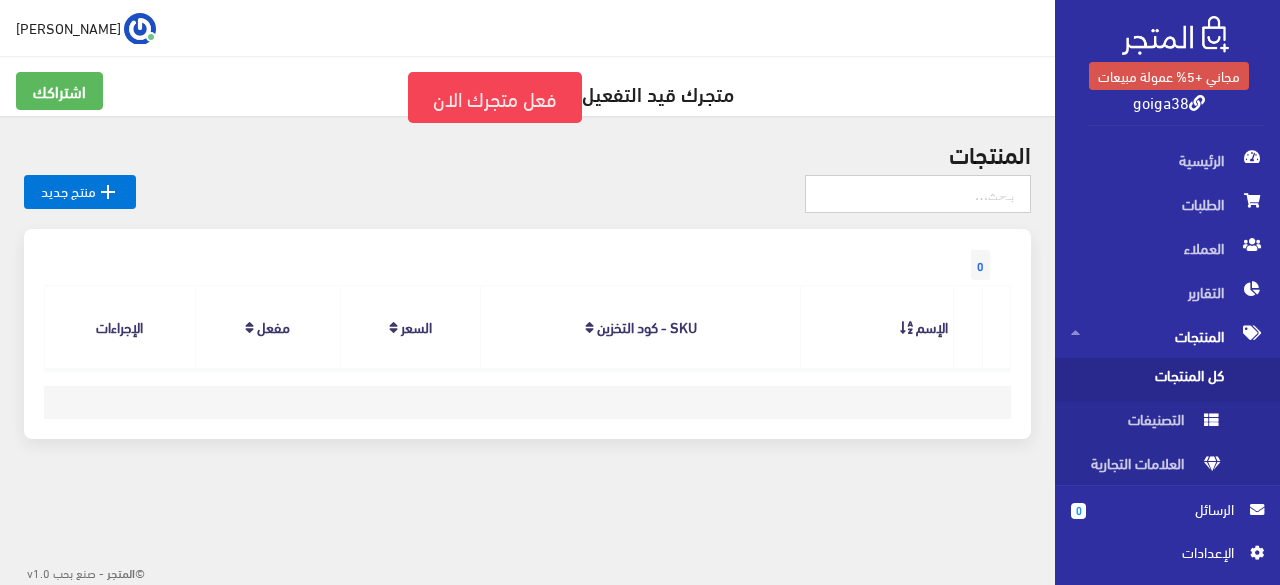 click at bounding box center [918, 194] 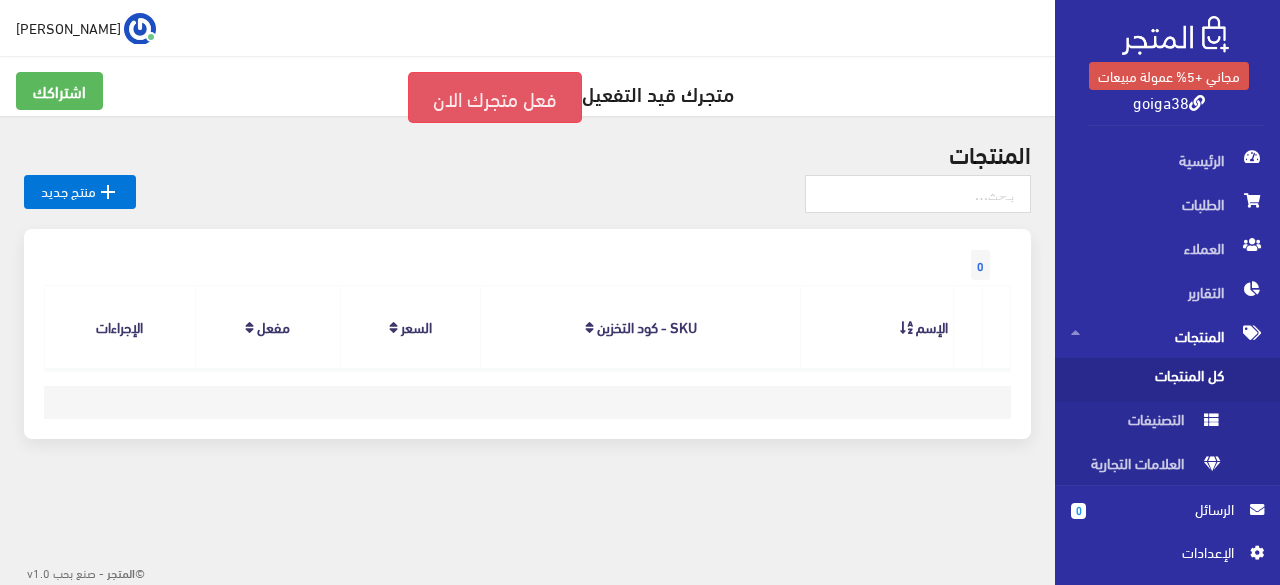 click on "فعل متجرك الان" at bounding box center (495, 97) 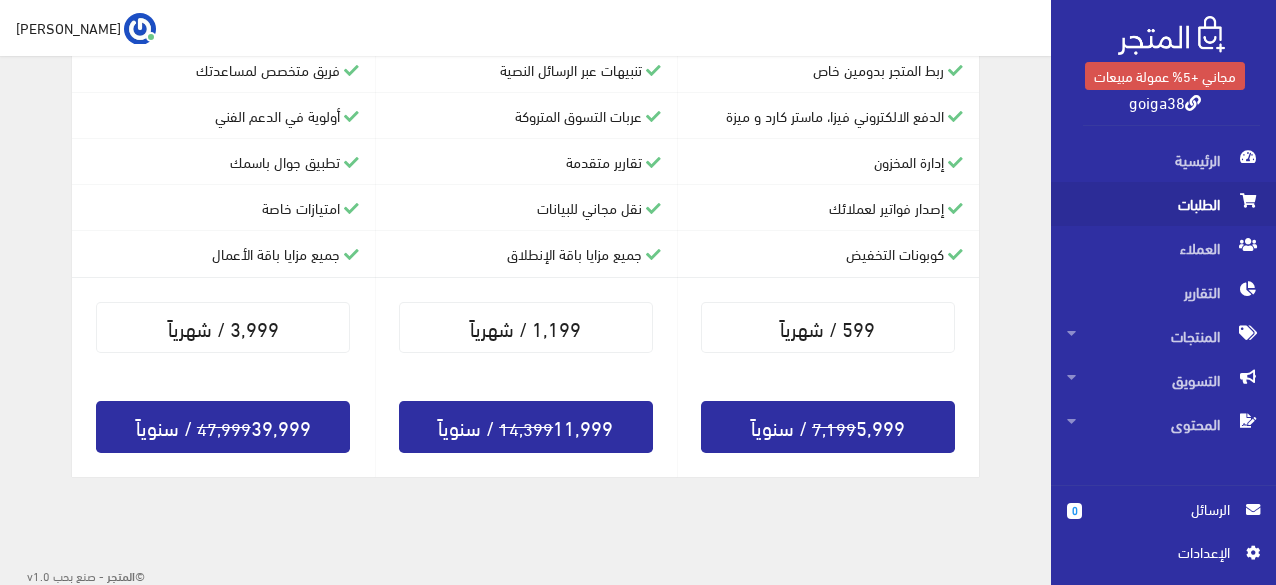 scroll, scrollTop: 482, scrollLeft: 0, axis: vertical 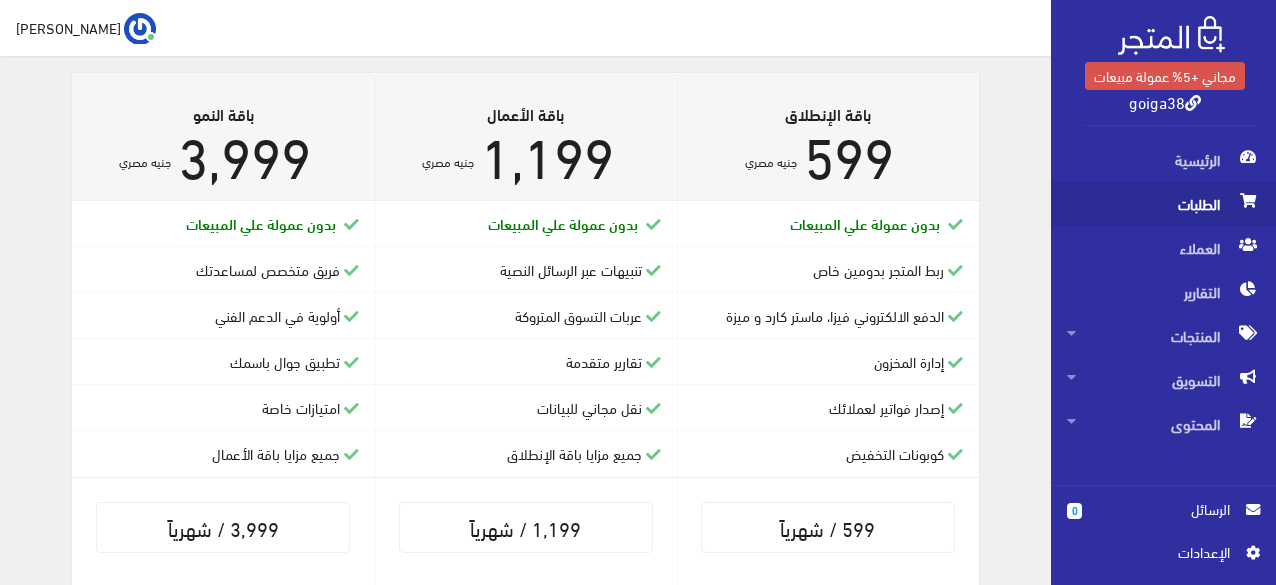 click on "الطلبات" at bounding box center (1163, 204) 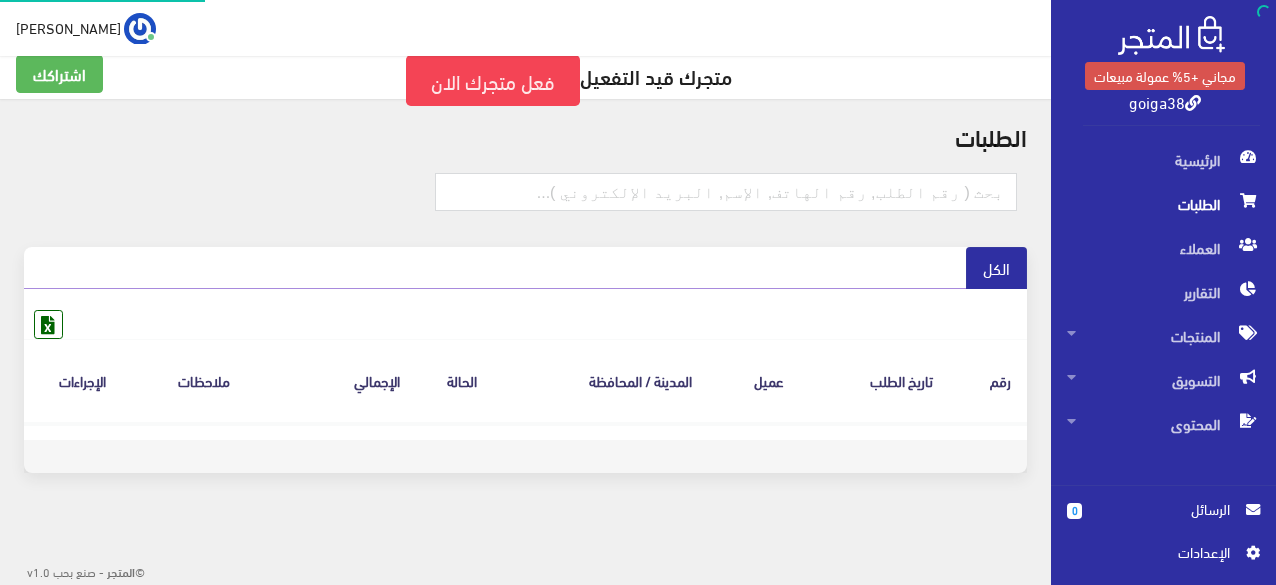 scroll, scrollTop: 0, scrollLeft: 0, axis: both 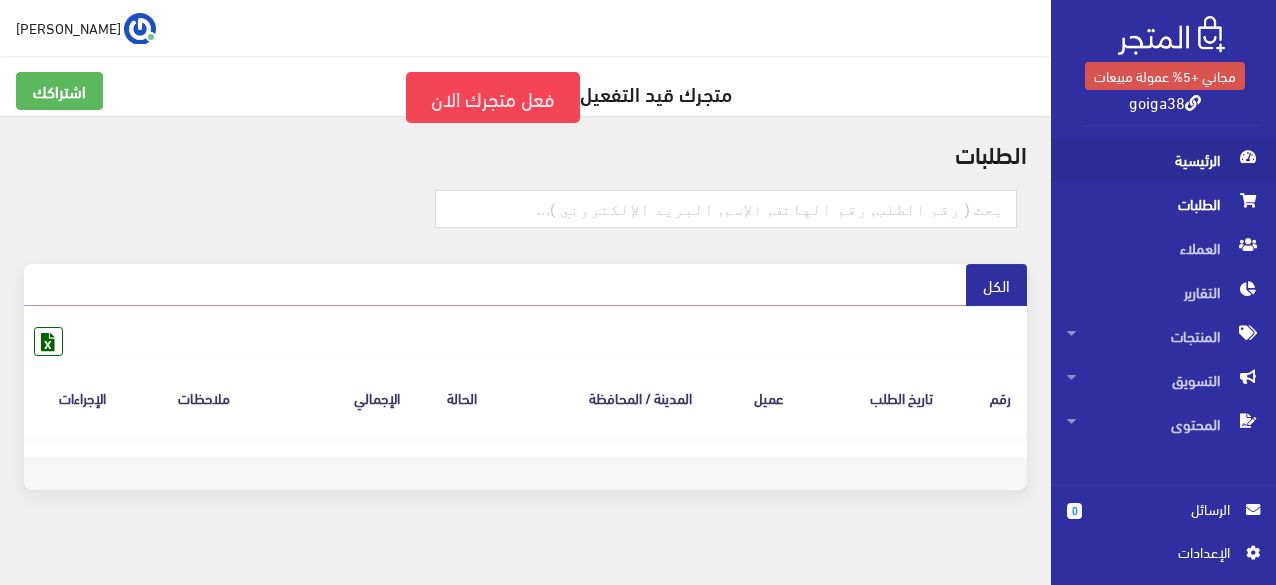 click on "الرئيسية" at bounding box center (1163, 160) 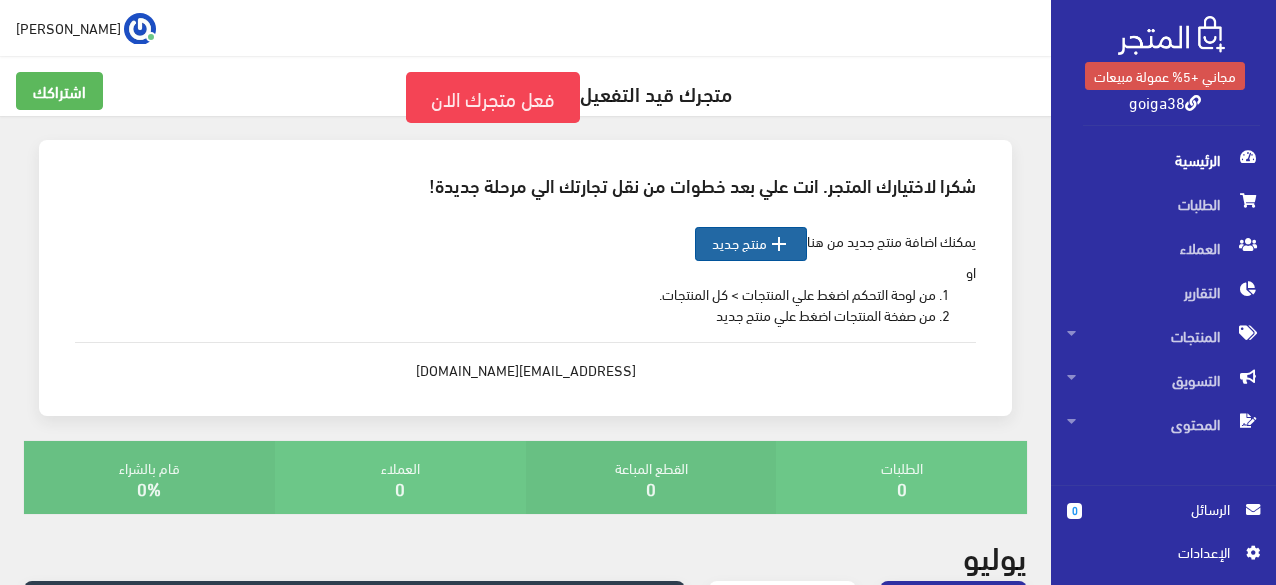 click on "" at bounding box center (779, 244) 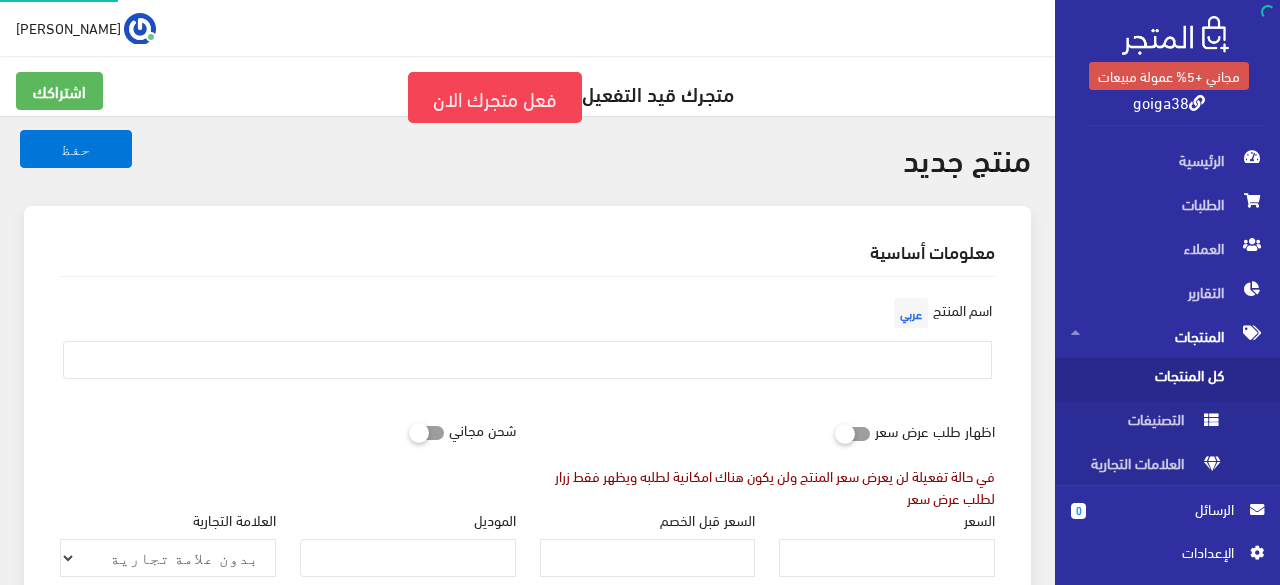 select 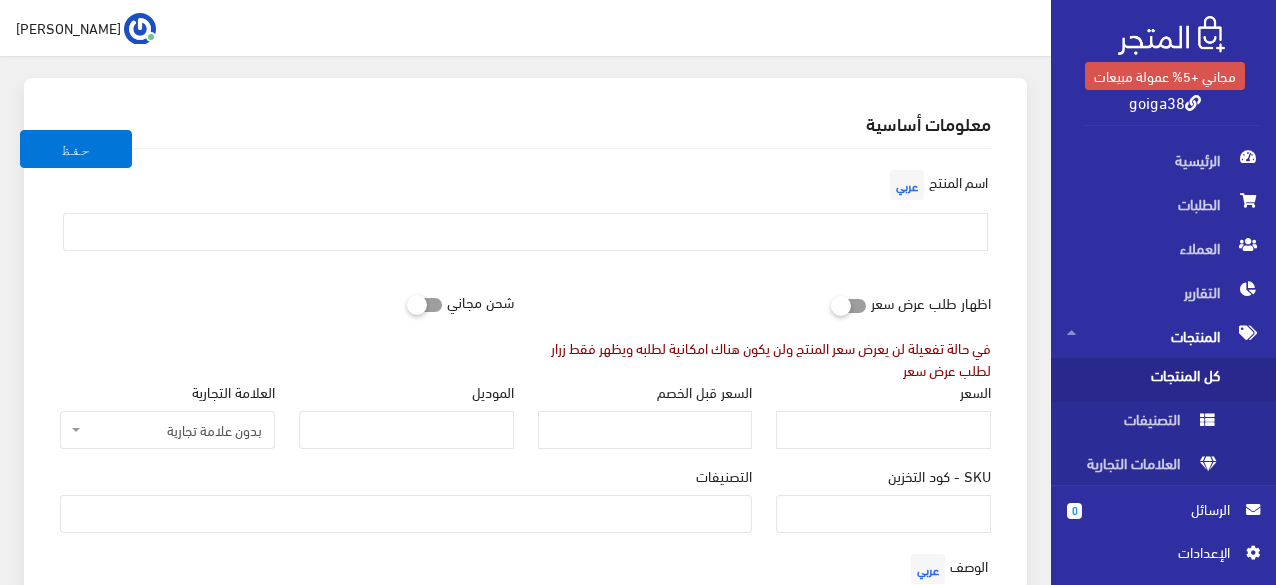 scroll, scrollTop: 200, scrollLeft: 0, axis: vertical 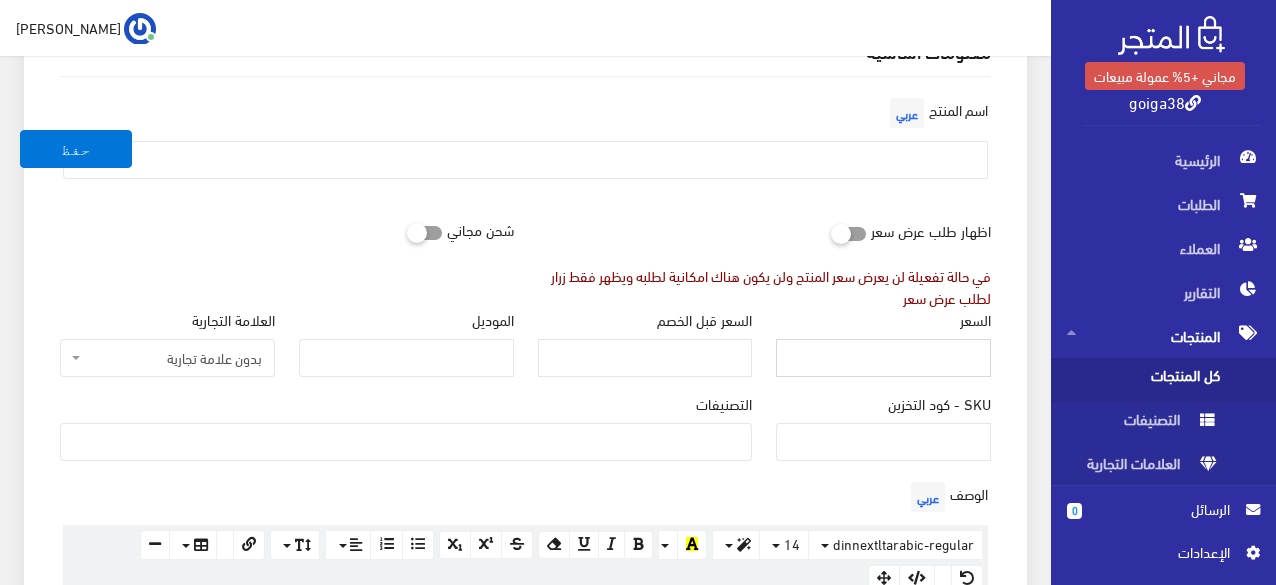click on "السعر" at bounding box center [883, 358] 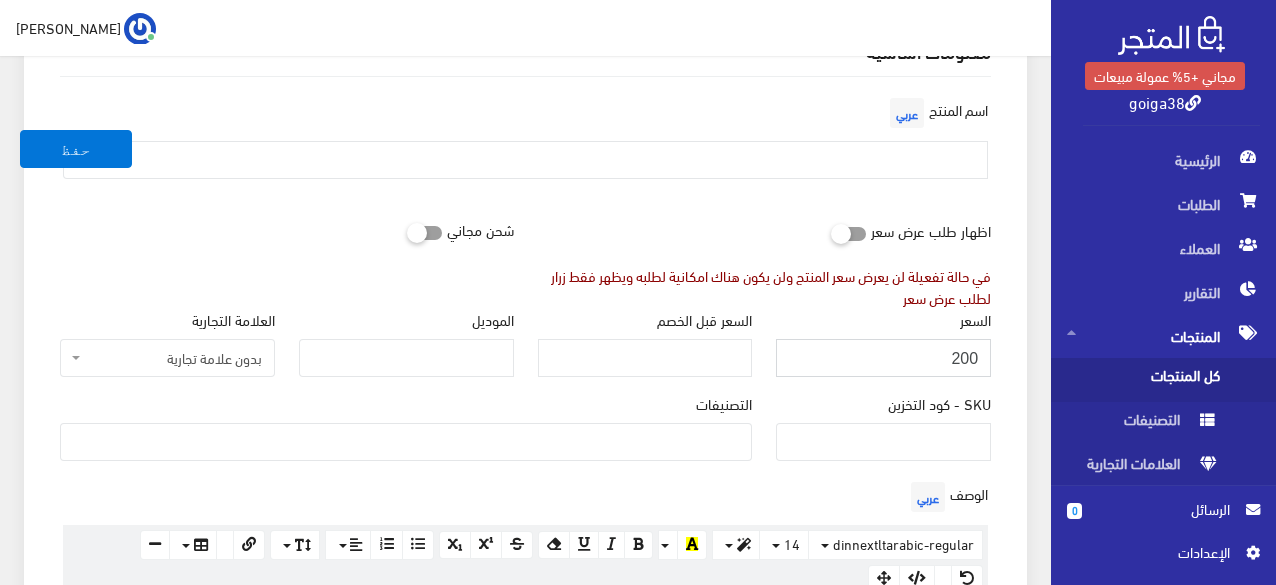 type on "200" 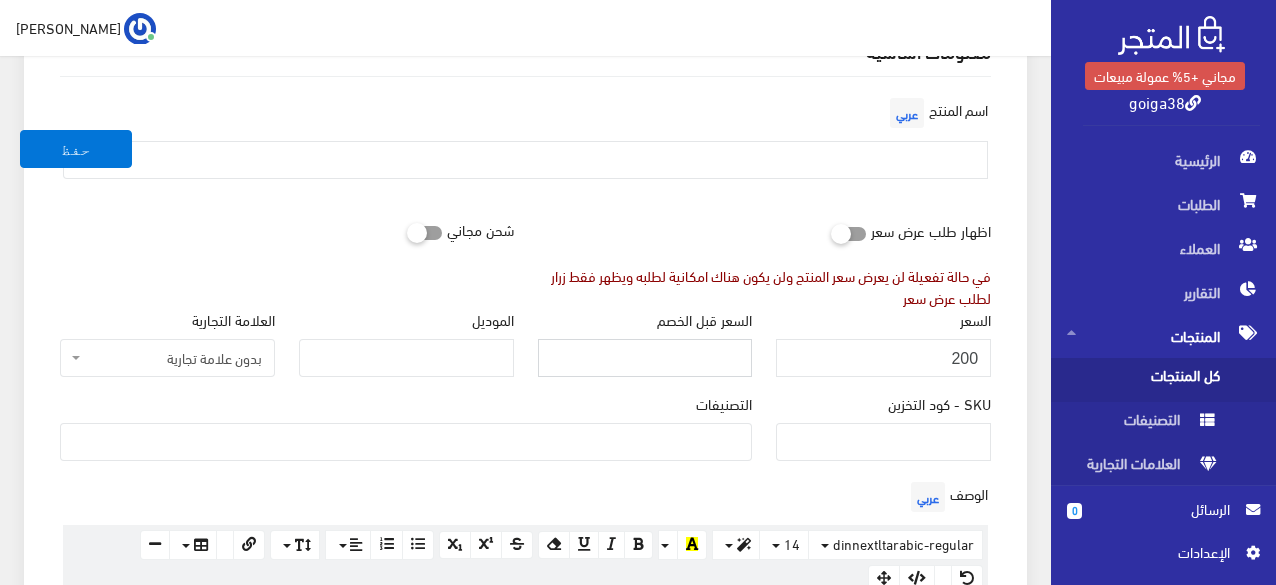 click on "السعر قبل الخصم" at bounding box center (645, 358) 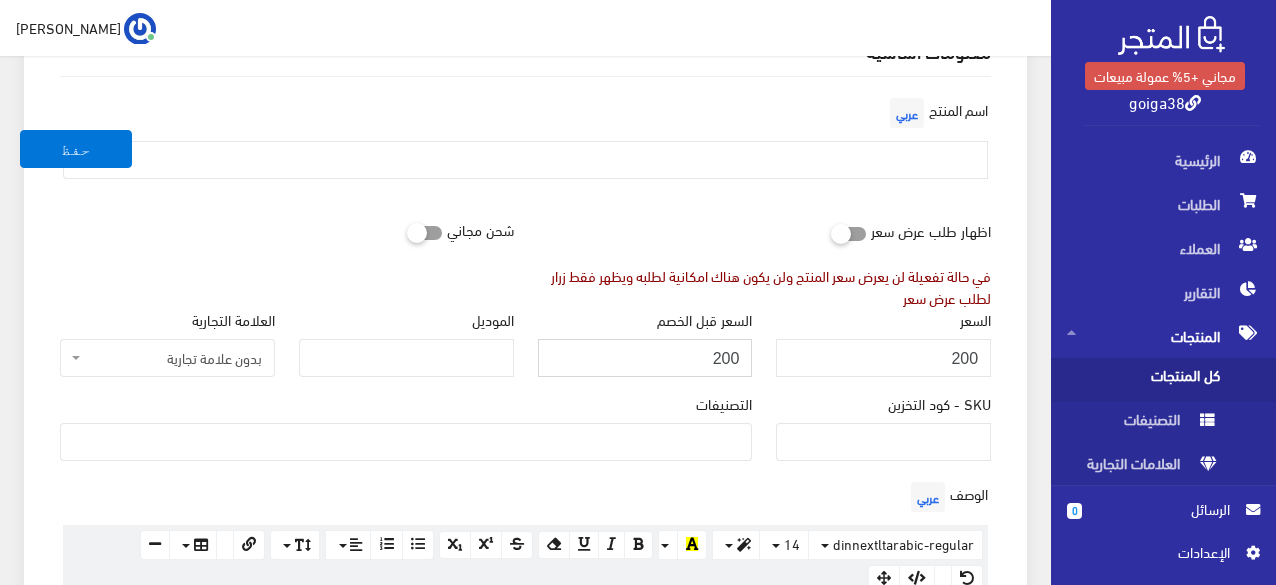type on "200" 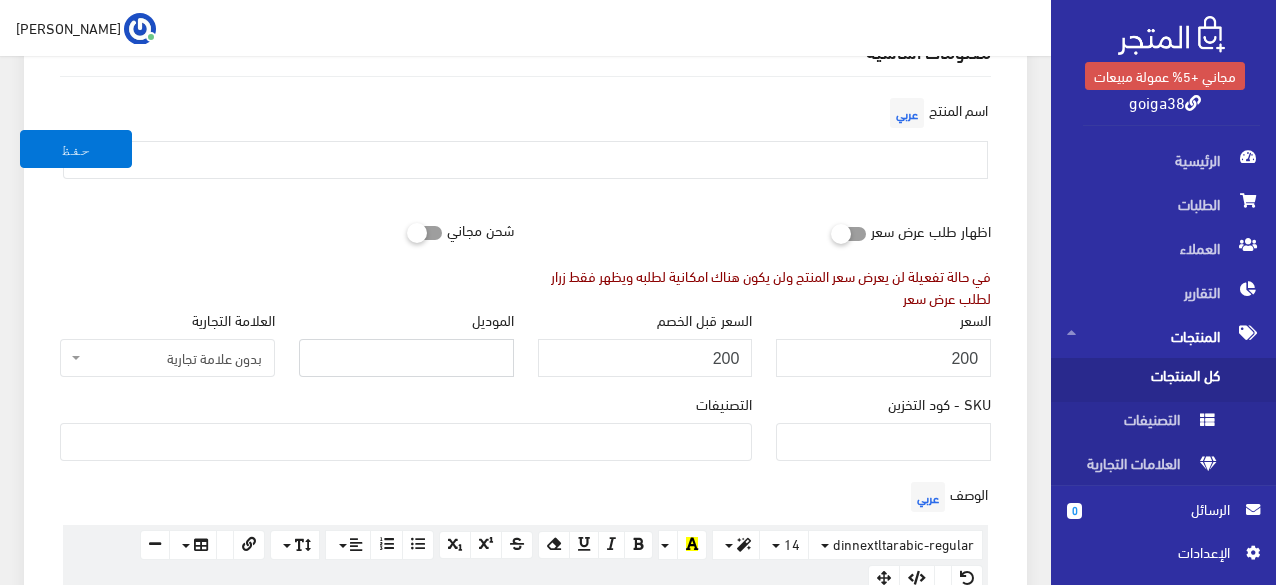 click on "الموديل" at bounding box center (406, 358) 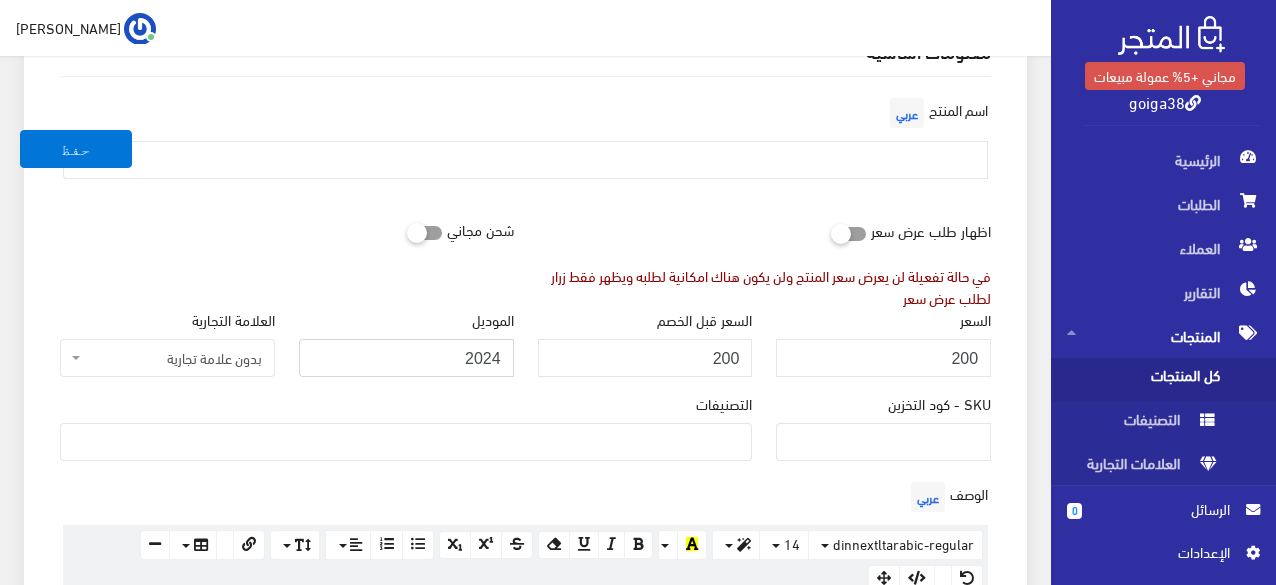 type on "2024" 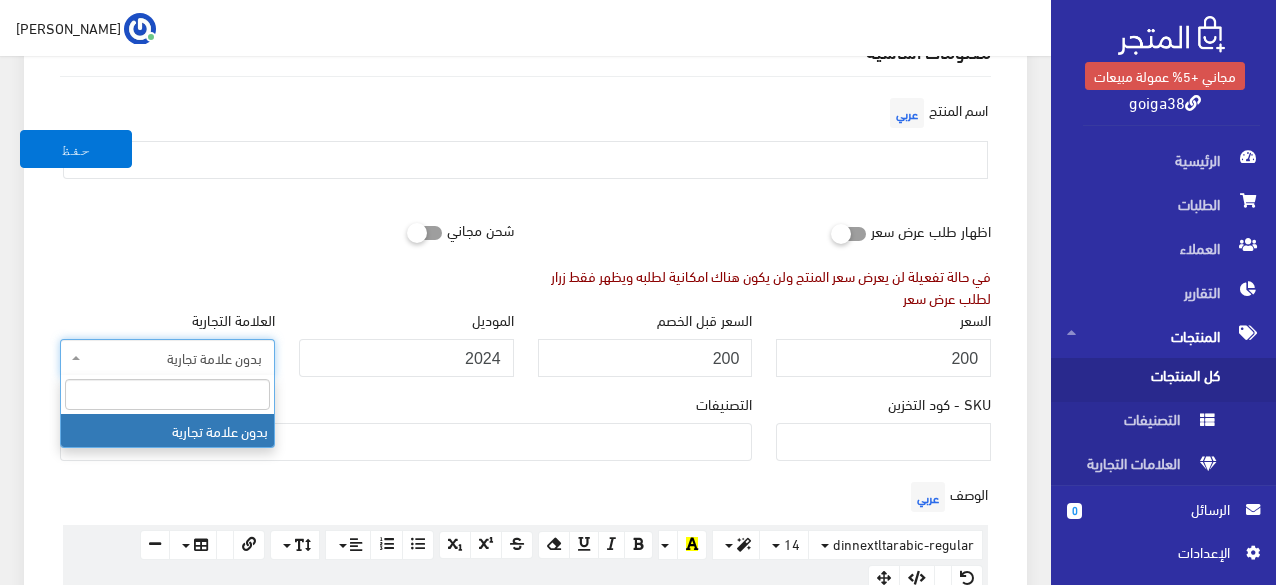 click on "بدون علامة تجارية" at bounding box center (167, 358) 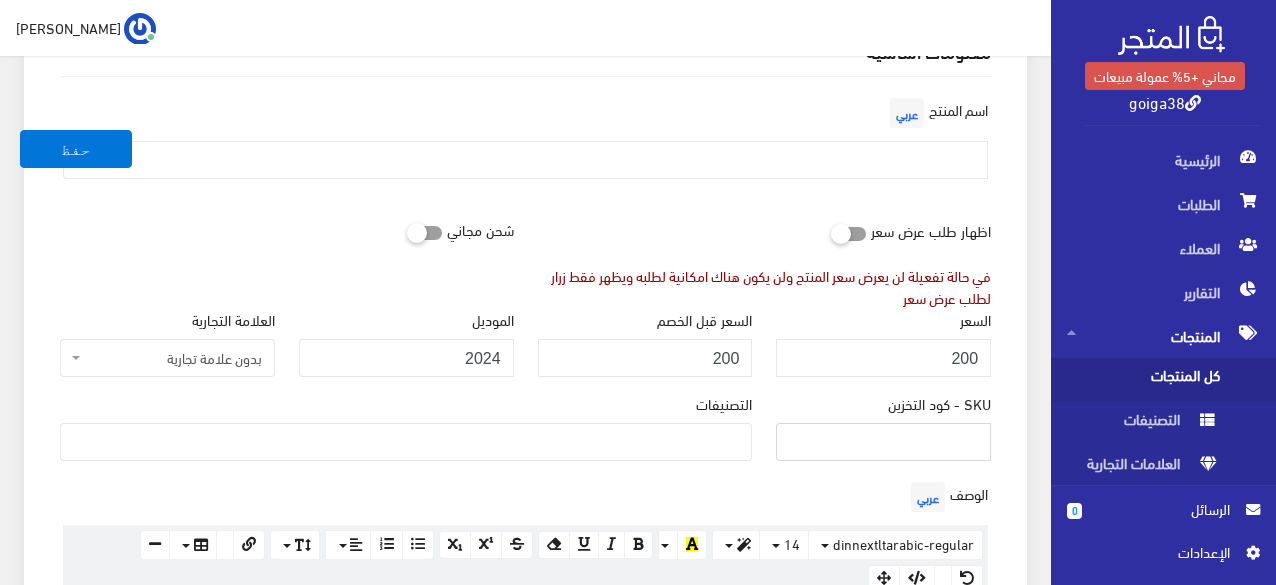 click on "SKU - كود التخزين" at bounding box center (883, 442) 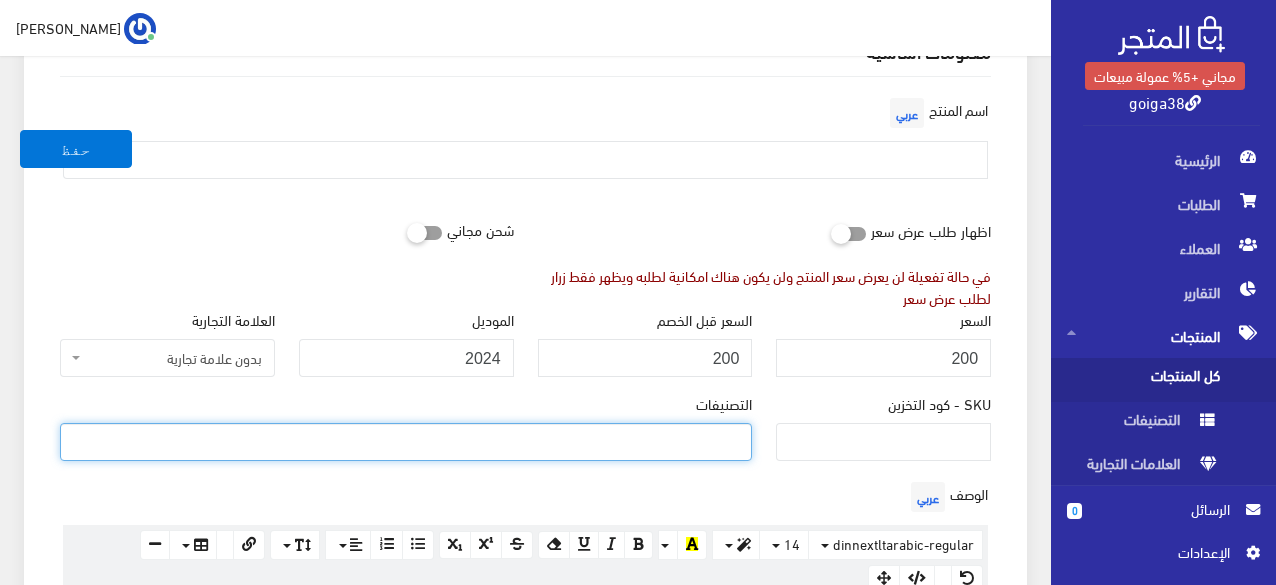 click at bounding box center (406, 440) 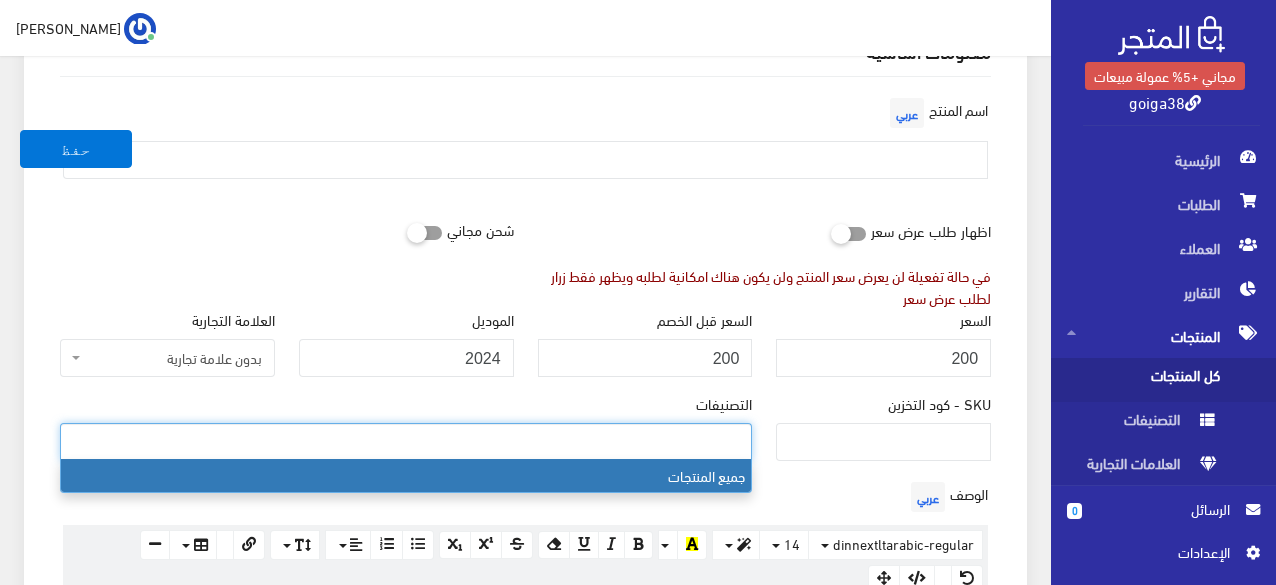 select on "1" 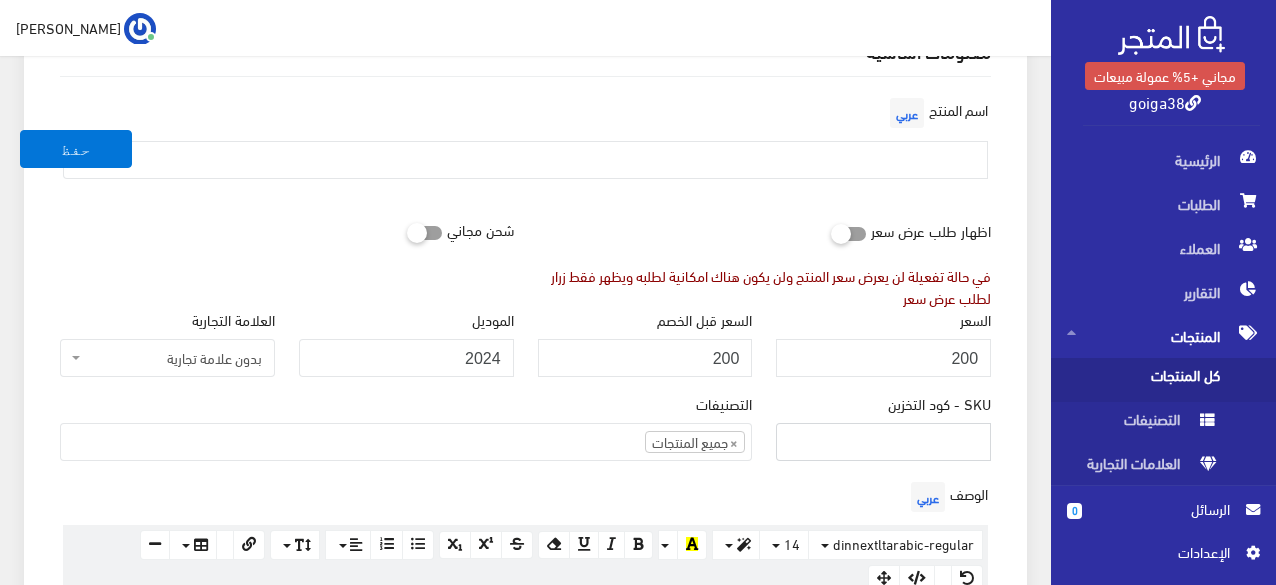 click on "SKU - كود التخزين" at bounding box center [883, 442] 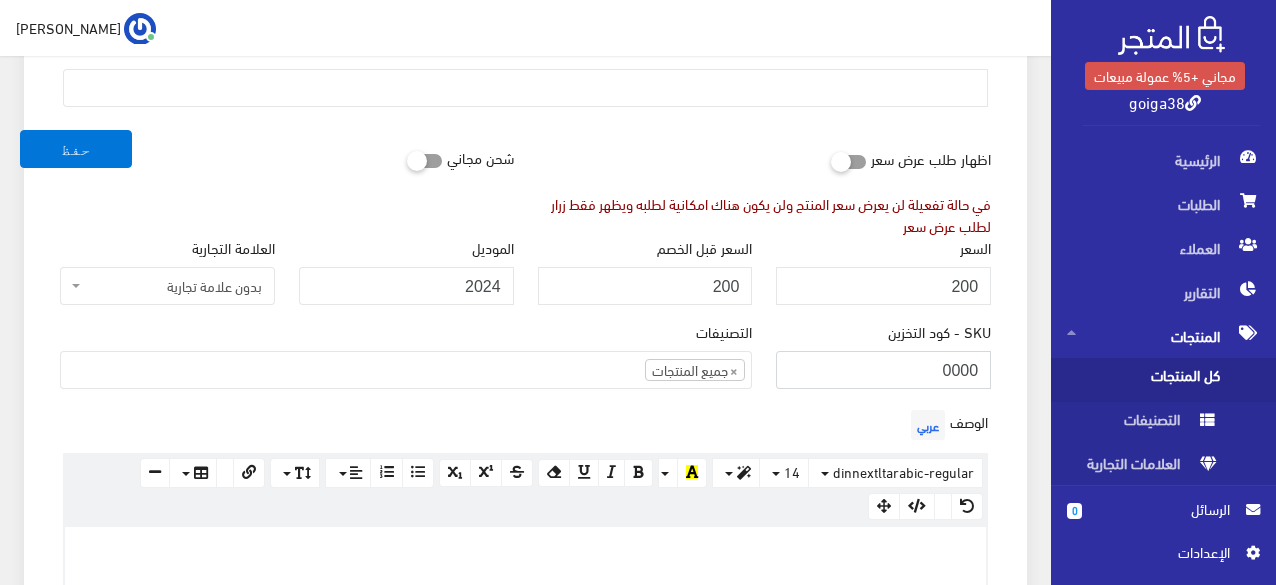 scroll, scrollTop: 200, scrollLeft: 0, axis: vertical 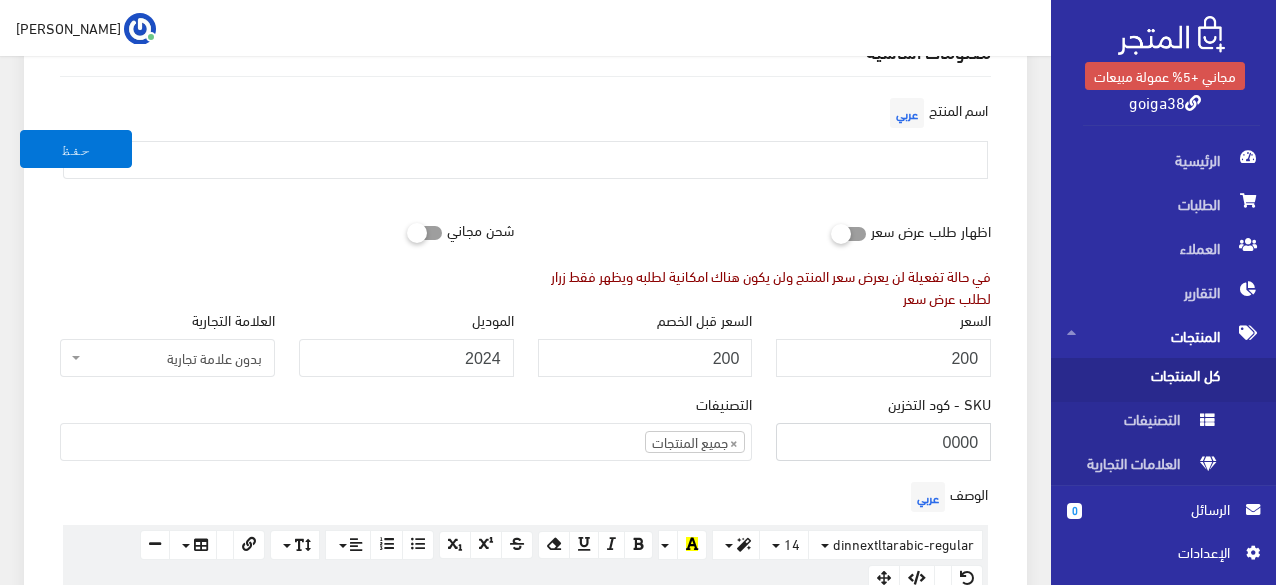 type on "0000" 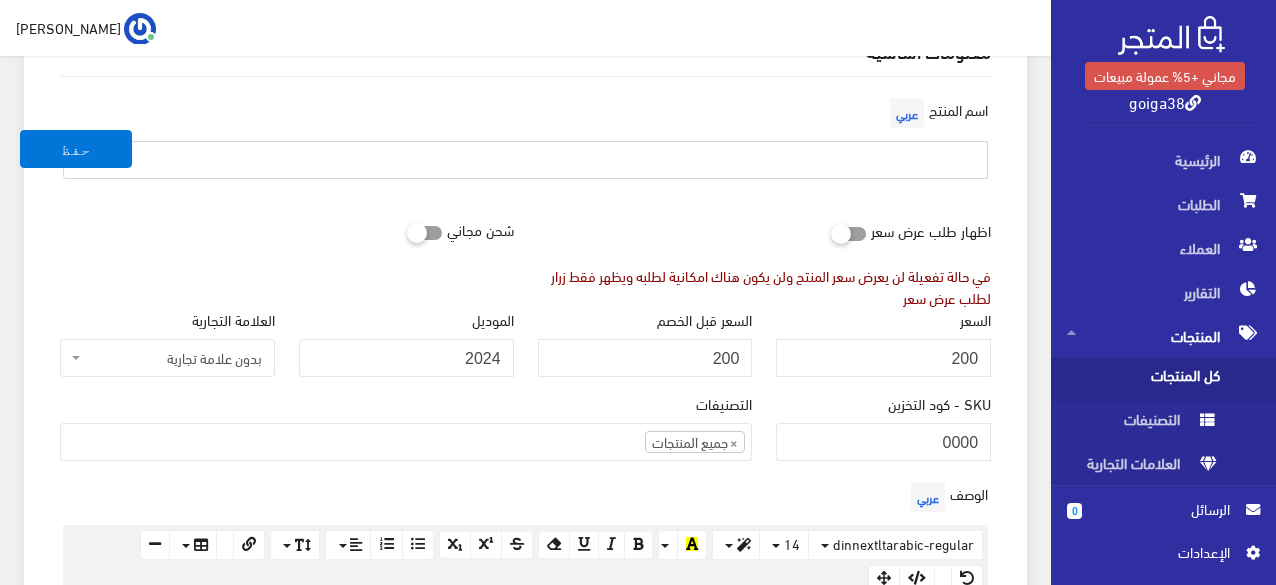 click at bounding box center (525, 160) 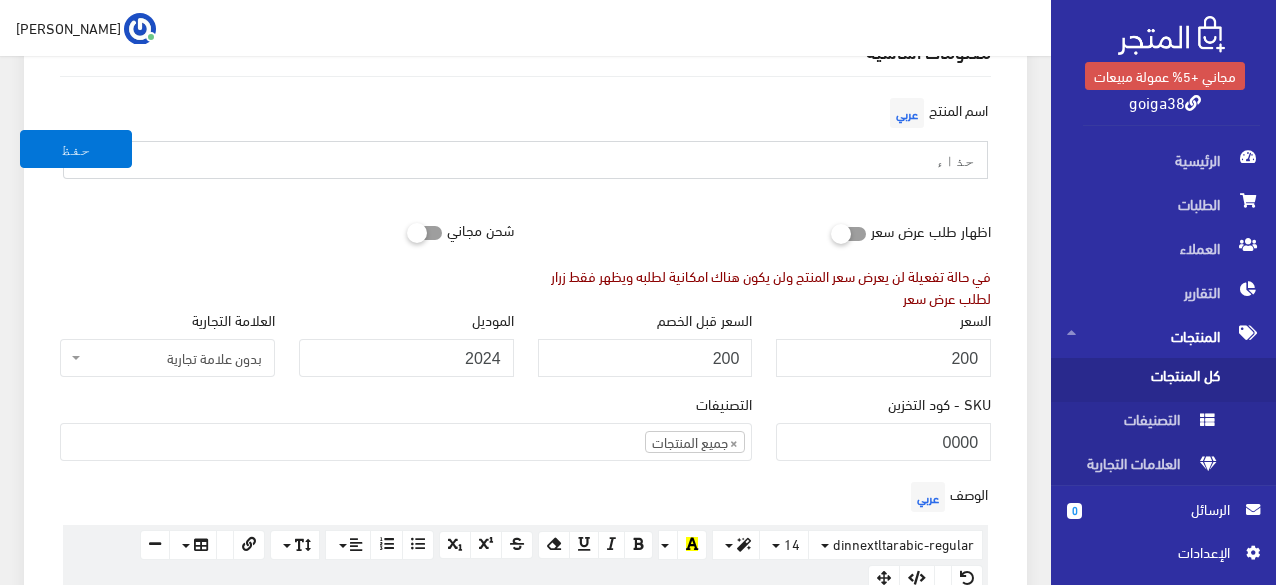 type on "حذاء" 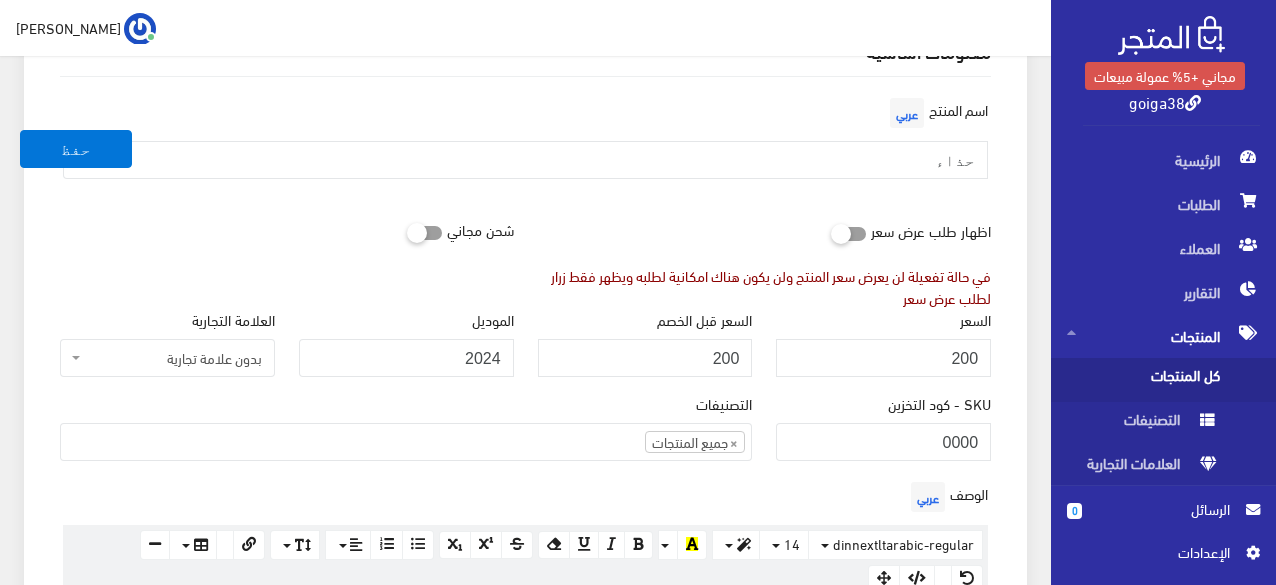 click at bounding box center (831, 233) 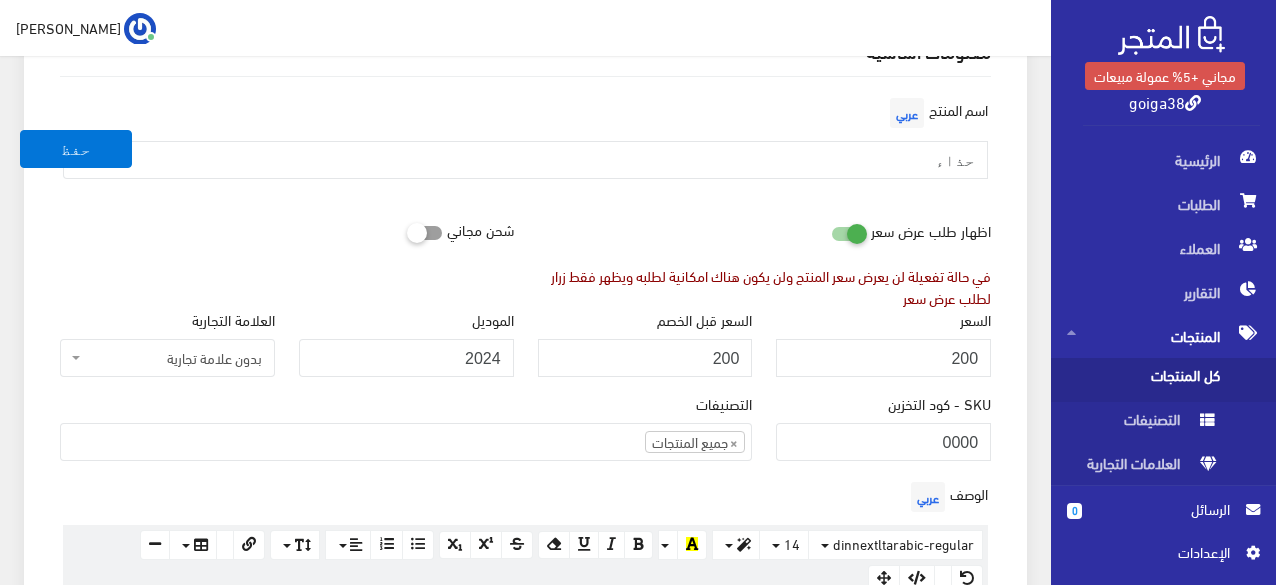 click at bounding box center [407, 232] 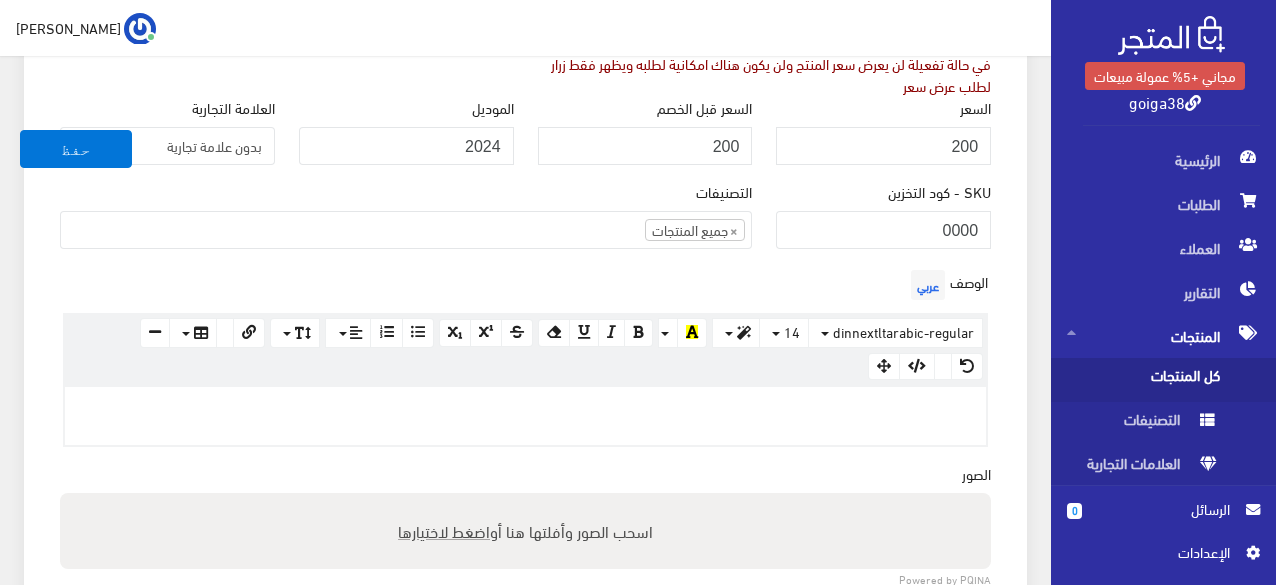 scroll, scrollTop: 600, scrollLeft: 0, axis: vertical 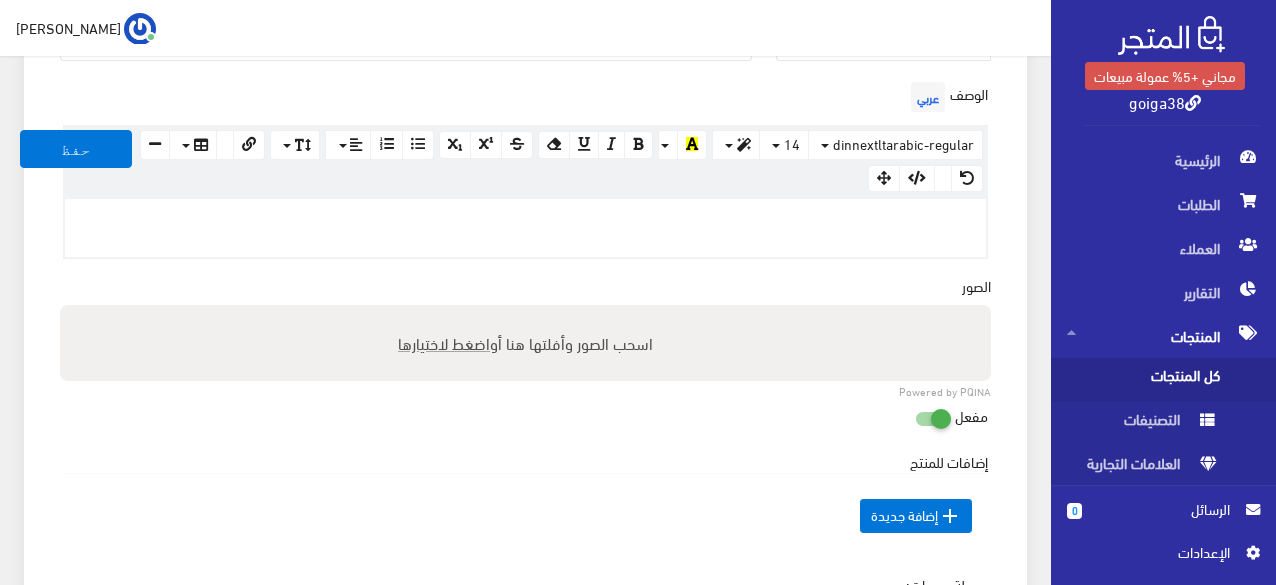 click on "اسحب الصور وأفلتها هنا أو  اضغط لاختيارها" at bounding box center (525, 343) 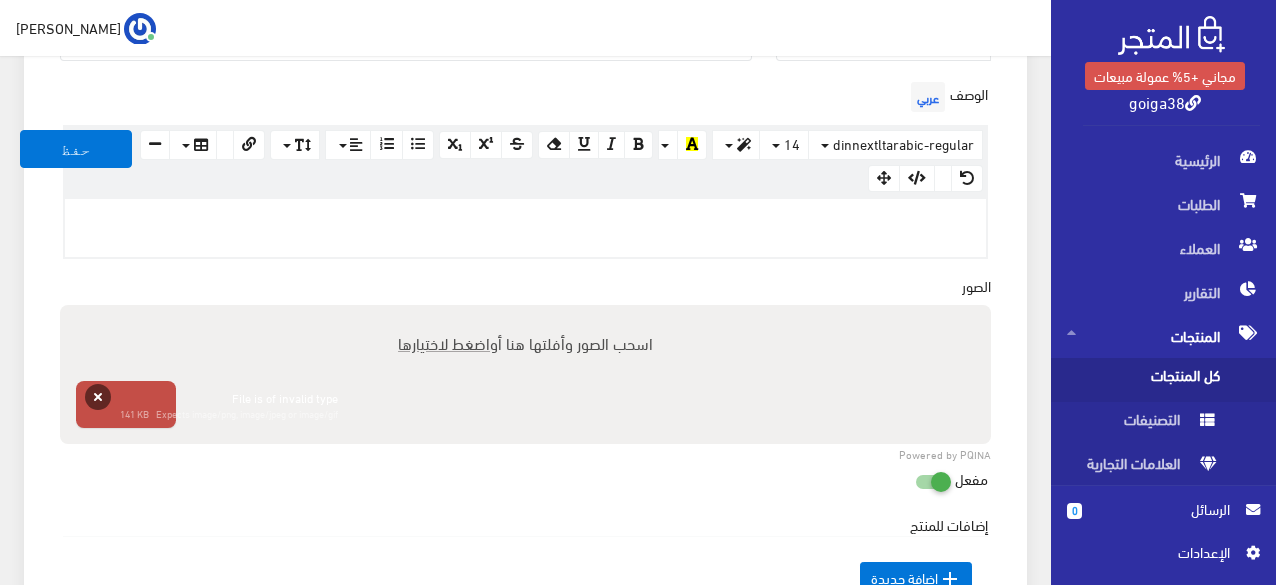 click on "Powered by PQINA اسحب الصور وأفلتها هنا أو  اضغط لاختيارها إلغاء إعادة المحاولة حذف رفع إلغاء إعادة المحاولة حذف SSSSSS.webp 141 KB File is of invalid type Expects image/png, image/jpeg or image/gif File is of invalid type SSSSSS.webp Expects image/png, image/jpeg or image/gif Files" at bounding box center (525, 374) 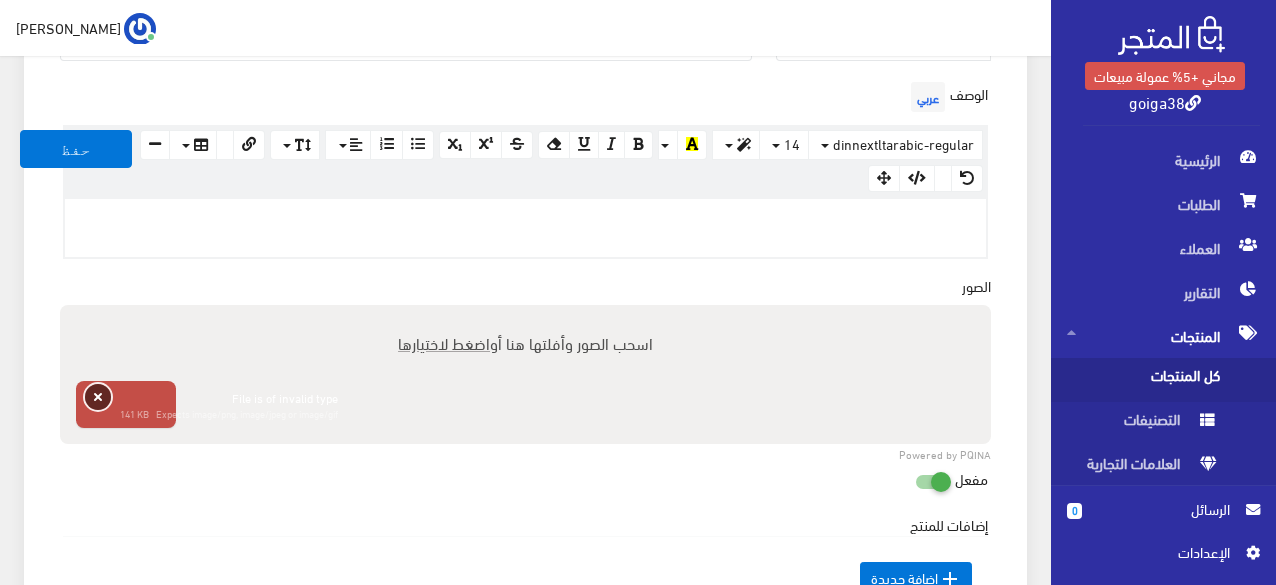 click on "حذف" at bounding box center [98, 397] 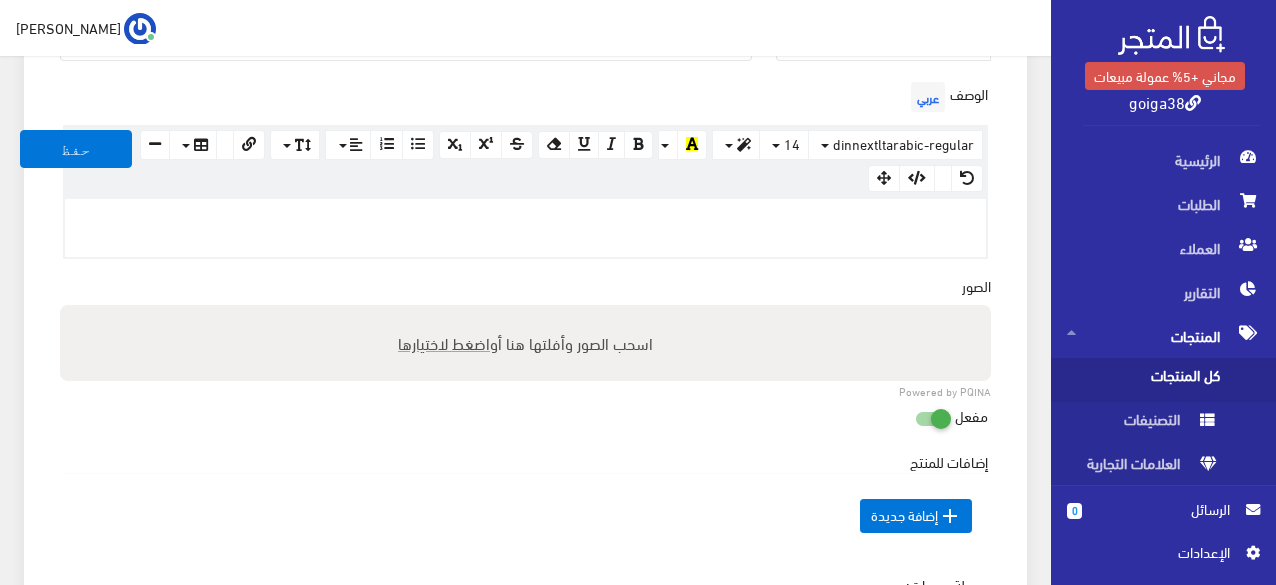 click on "اسحب الصور وأفلتها هنا أو  اضغط لاختيارها" at bounding box center [525, 343] 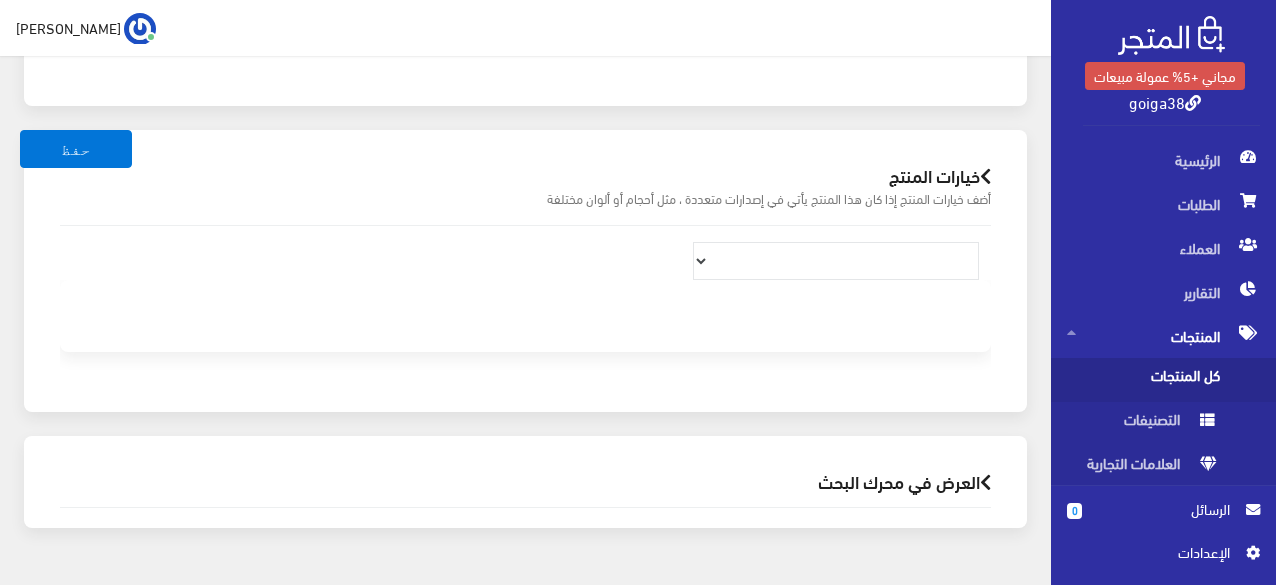 scroll, scrollTop: 1331, scrollLeft: 0, axis: vertical 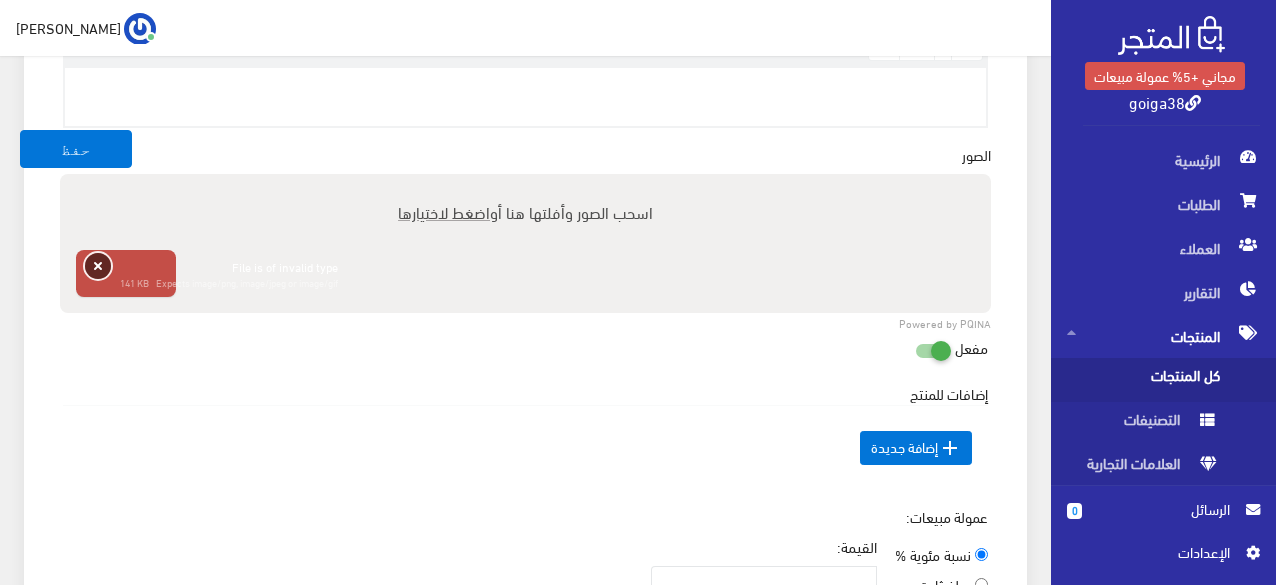 click on "حذف" at bounding box center [98, 266] 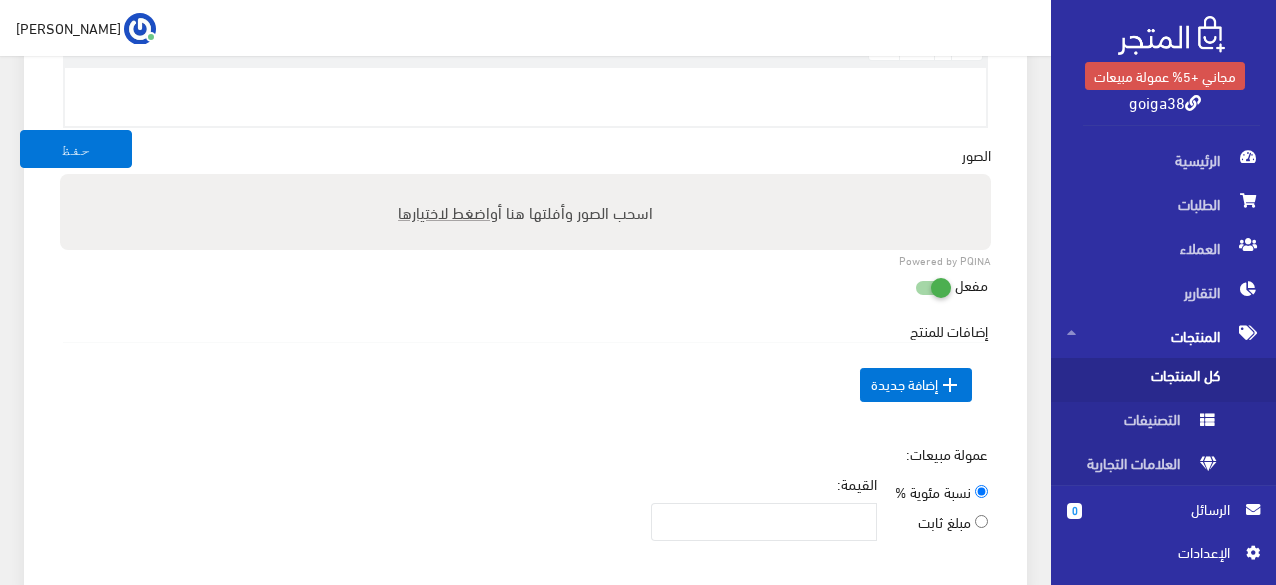 click on "اسحب الصور وأفلتها هنا أو  اضغط لاختيارها" at bounding box center (525, 212) 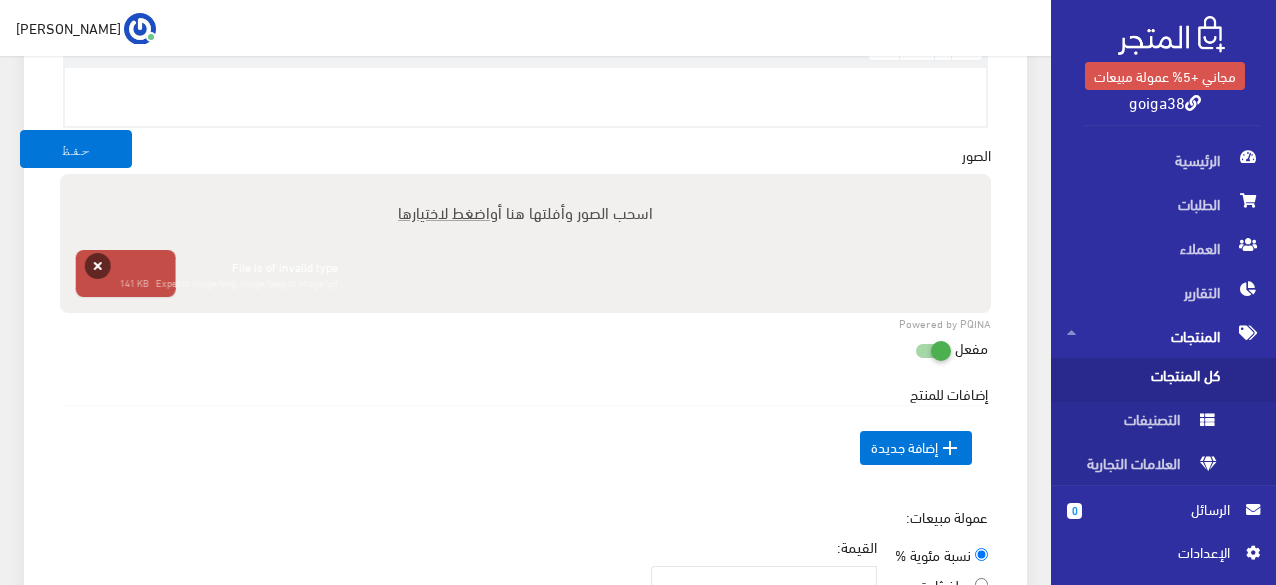 click on "اسحب الصور وأفلتها هنا أو  اضغط لاختيارها" at bounding box center [525, 212] 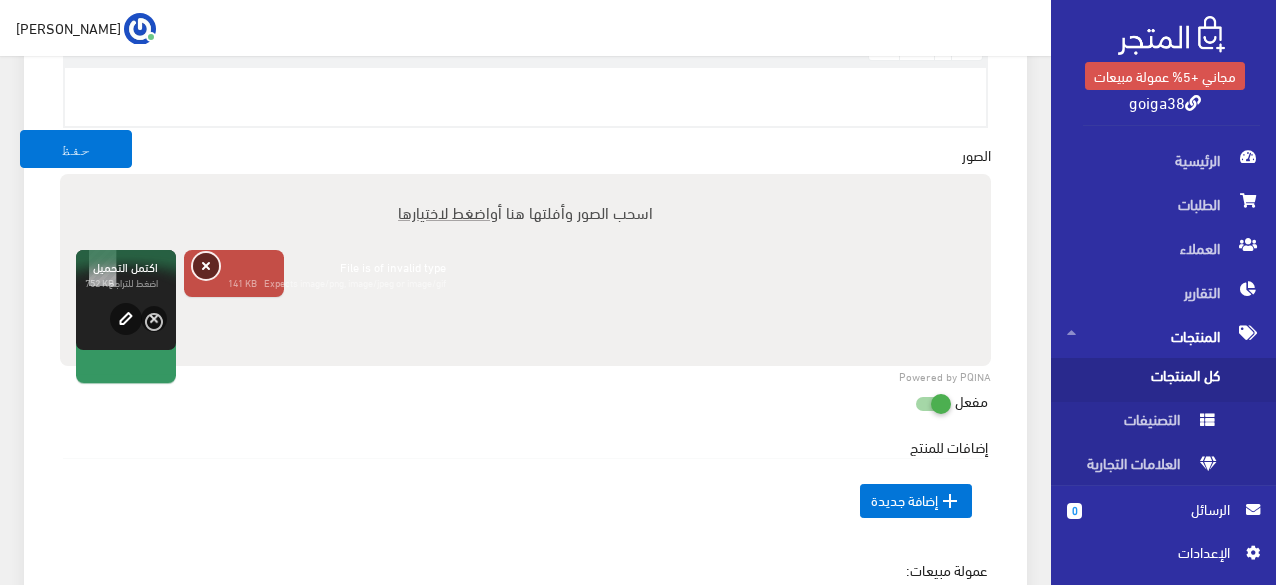 click on "حذف" at bounding box center (206, 266) 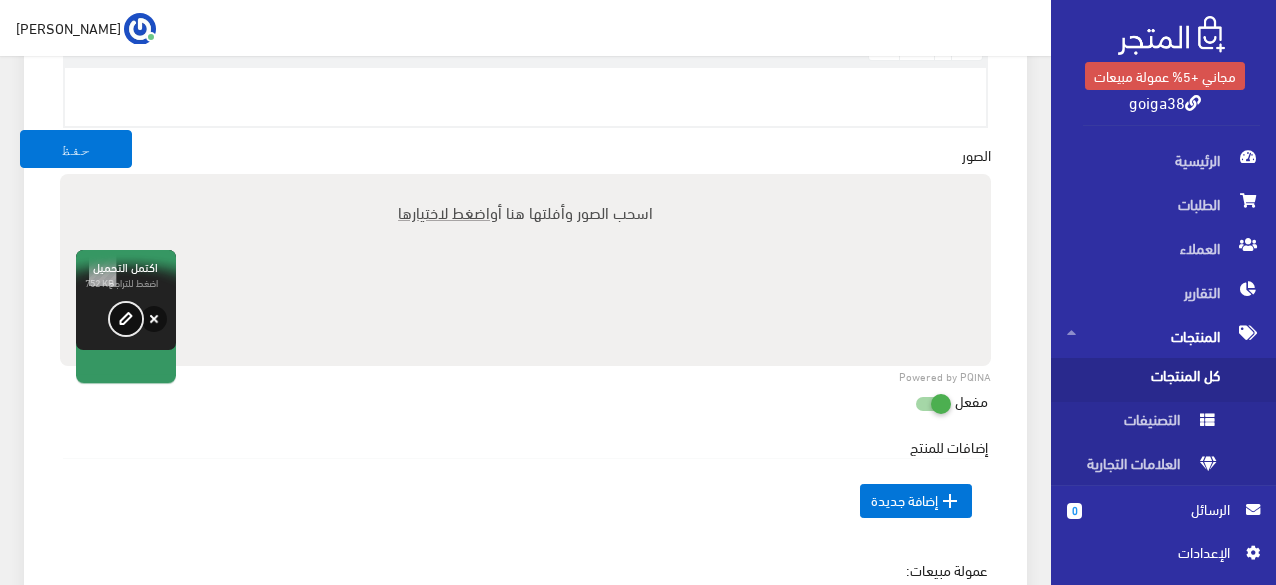 click on "edit" at bounding box center [126, 319] 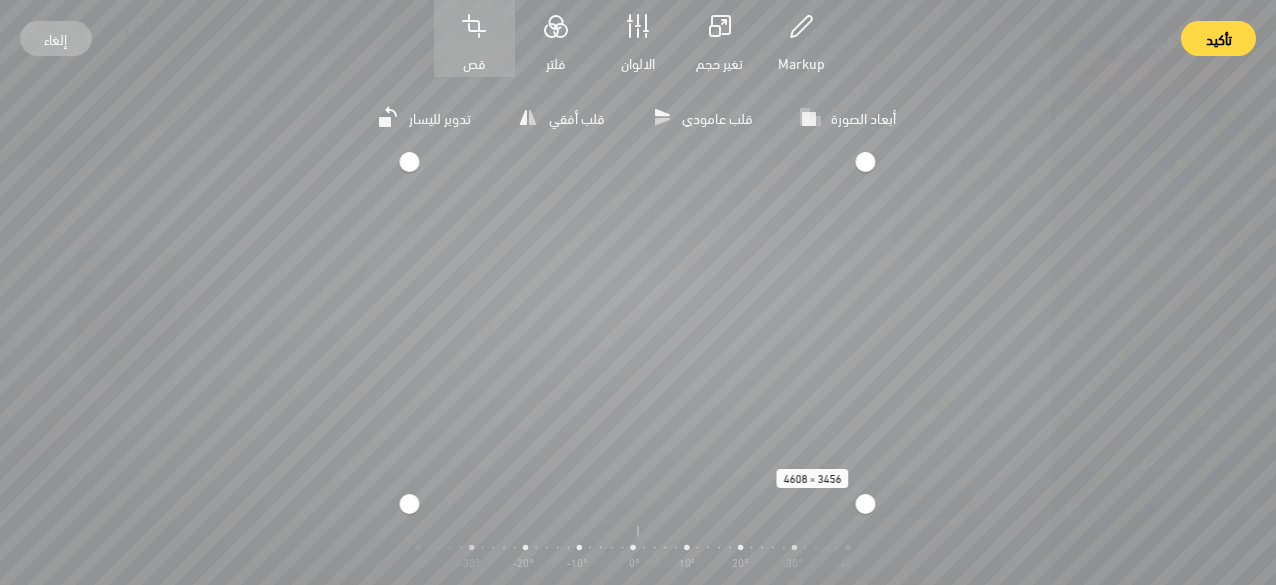 click on "إلغاء" at bounding box center [55, 38] 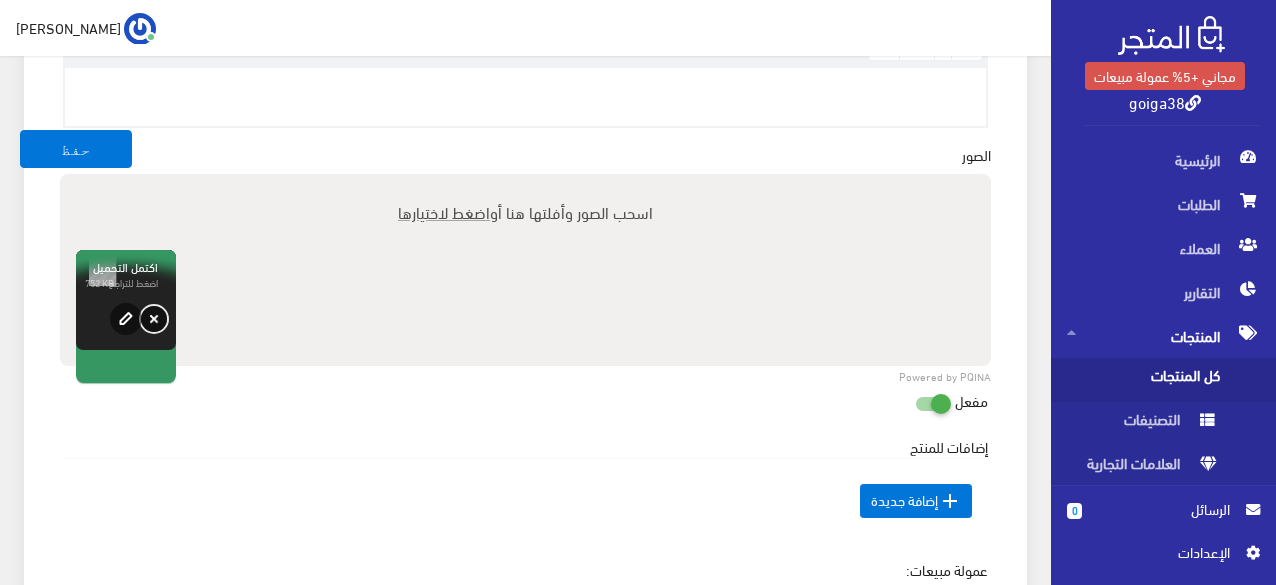 click on "حذف" at bounding box center [154, 319] 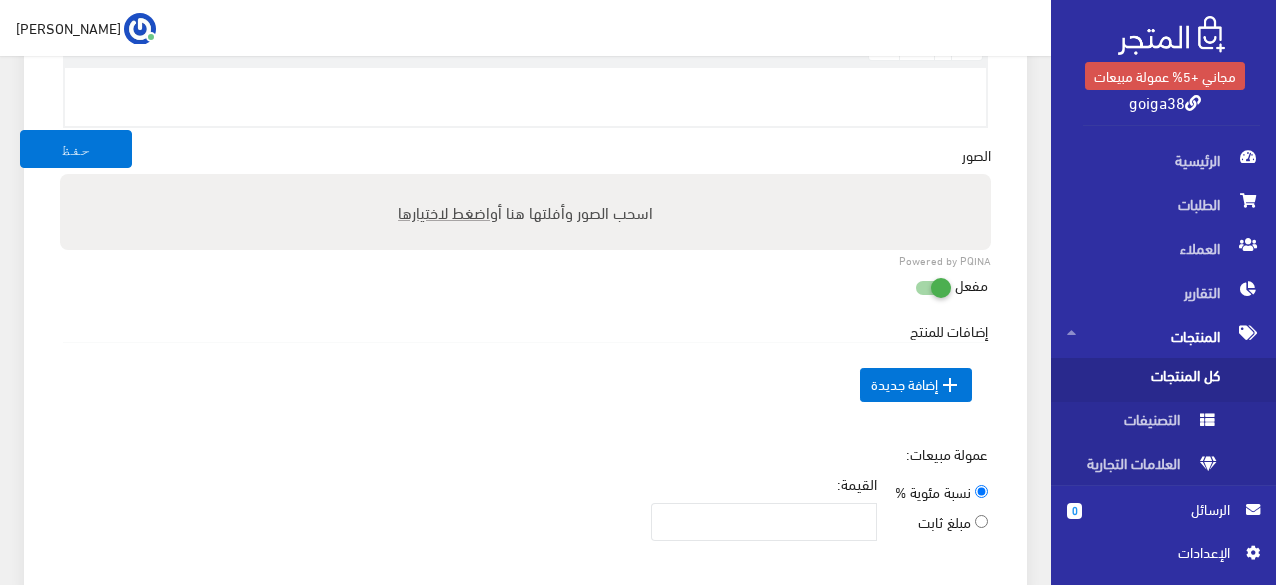 click on "اسحب الصور وأفلتها هنا أو  اضغط لاختيارها" at bounding box center (525, 212) 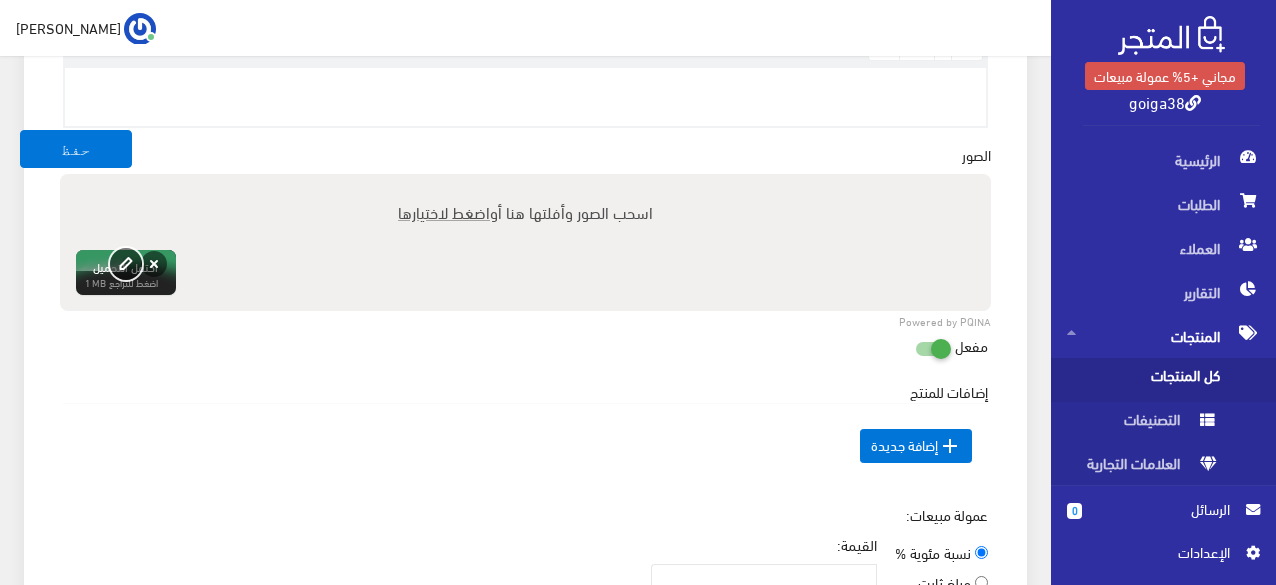 click on "edit" at bounding box center (126, 264) 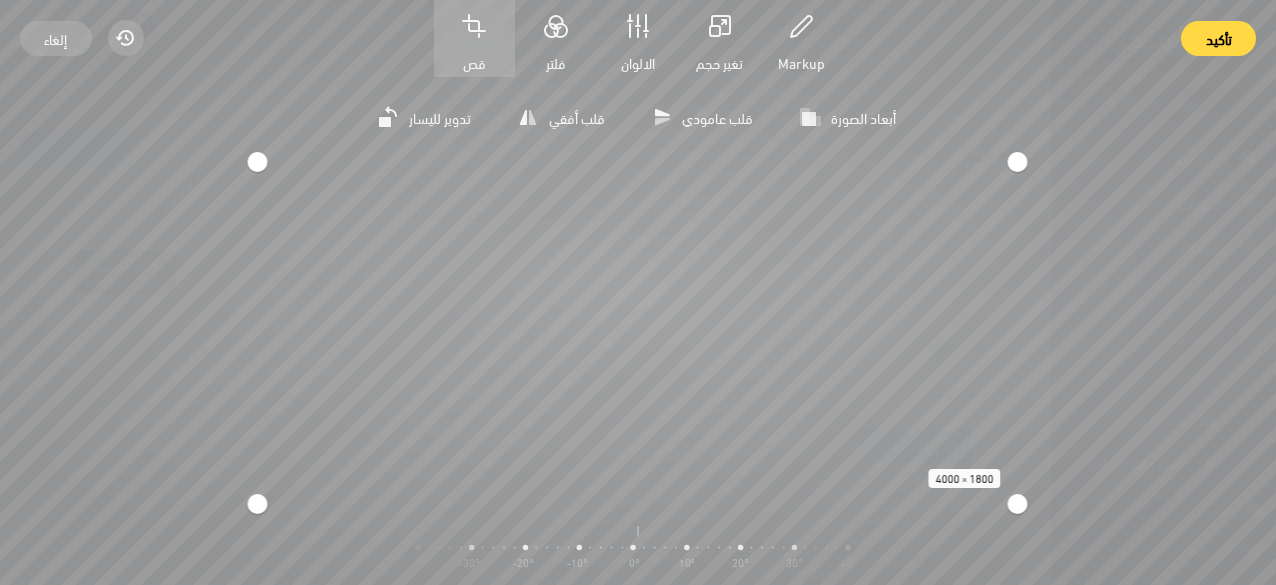 click on "إلغاء Reset قص فلتر الالوان تغير حجم الصورة Markup تأكيد" at bounding box center [638, 38] 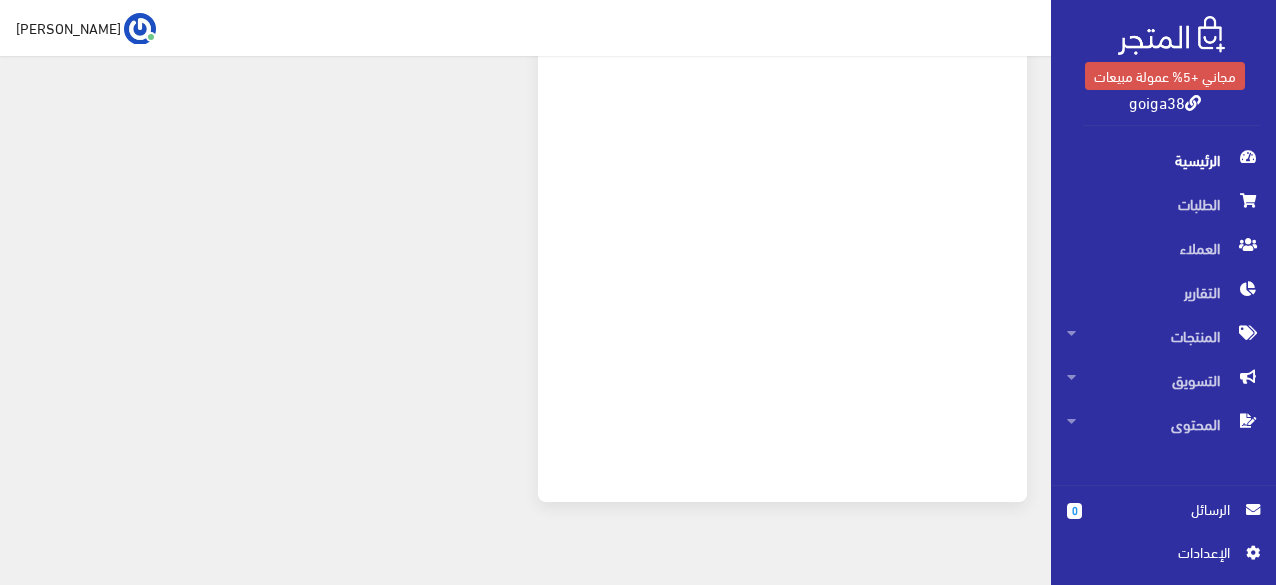 scroll, scrollTop: 1194, scrollLeft: 0, axis: vertical 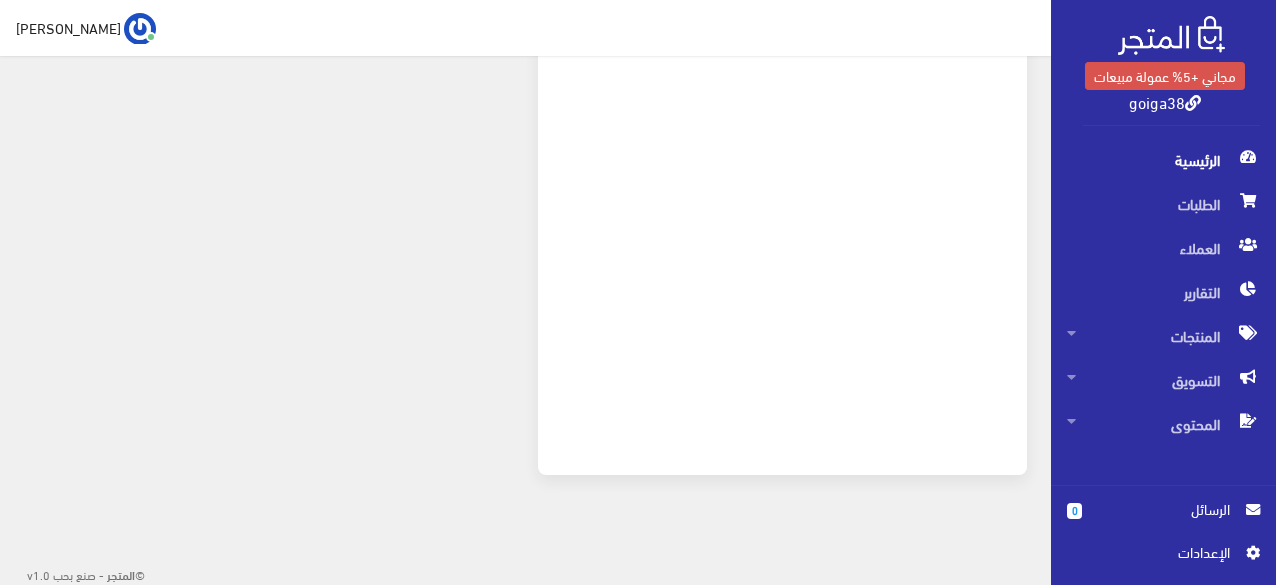 click on "المنتجات الأكثر مبيعاً
المنتج
بيع" at bounding box center [525, 142] 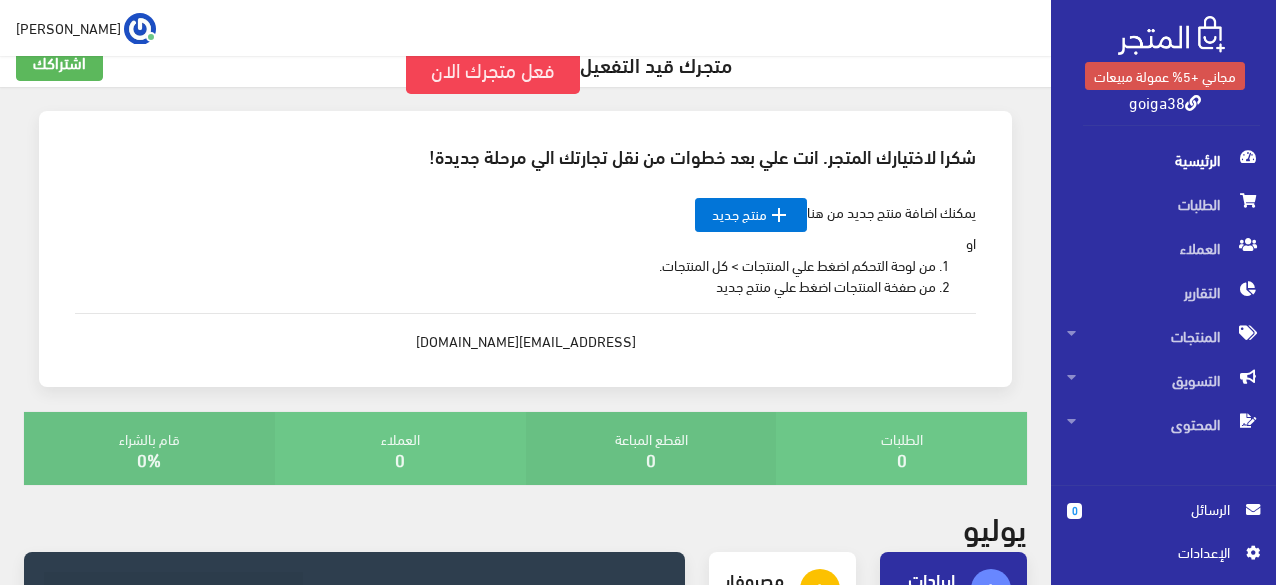 scroll, scrollTop: 0, scrollLeft: 0, axis: both 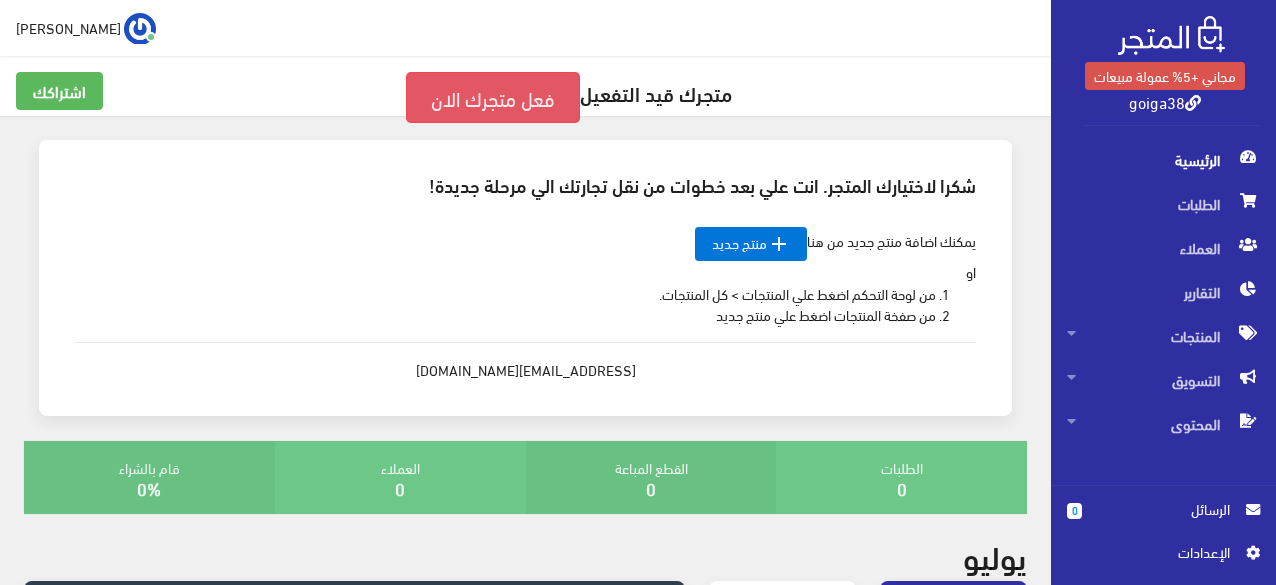 click on "فعل متجرك الان" at bounding box center (493, 97) 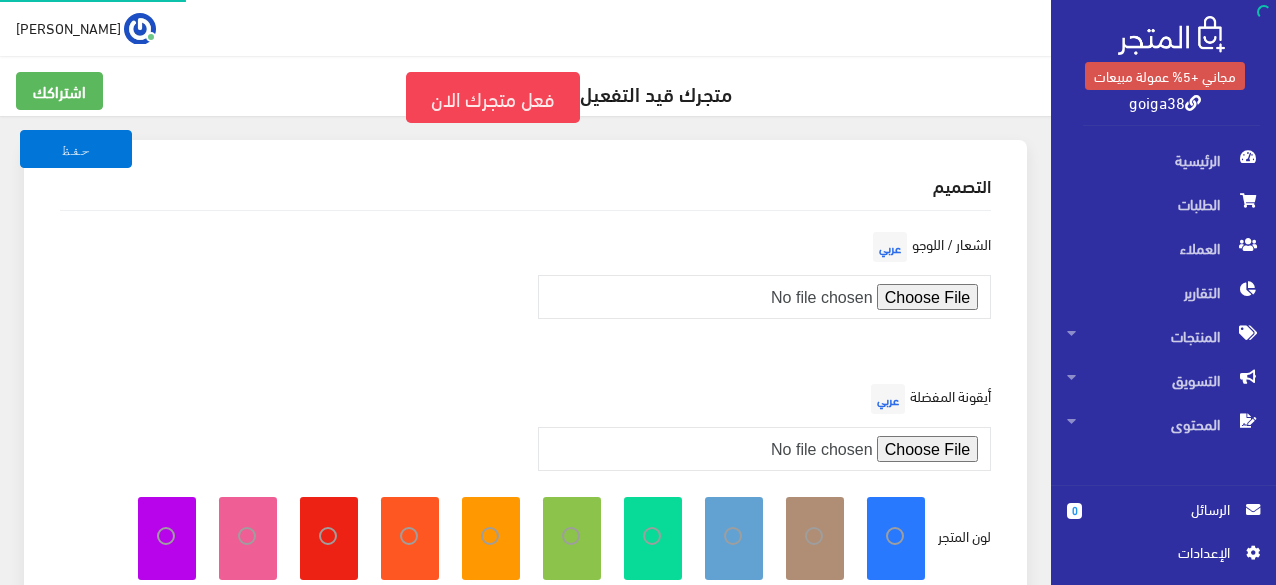 scroll, scrollTop: 0, scrollLeft: 0, axis: both 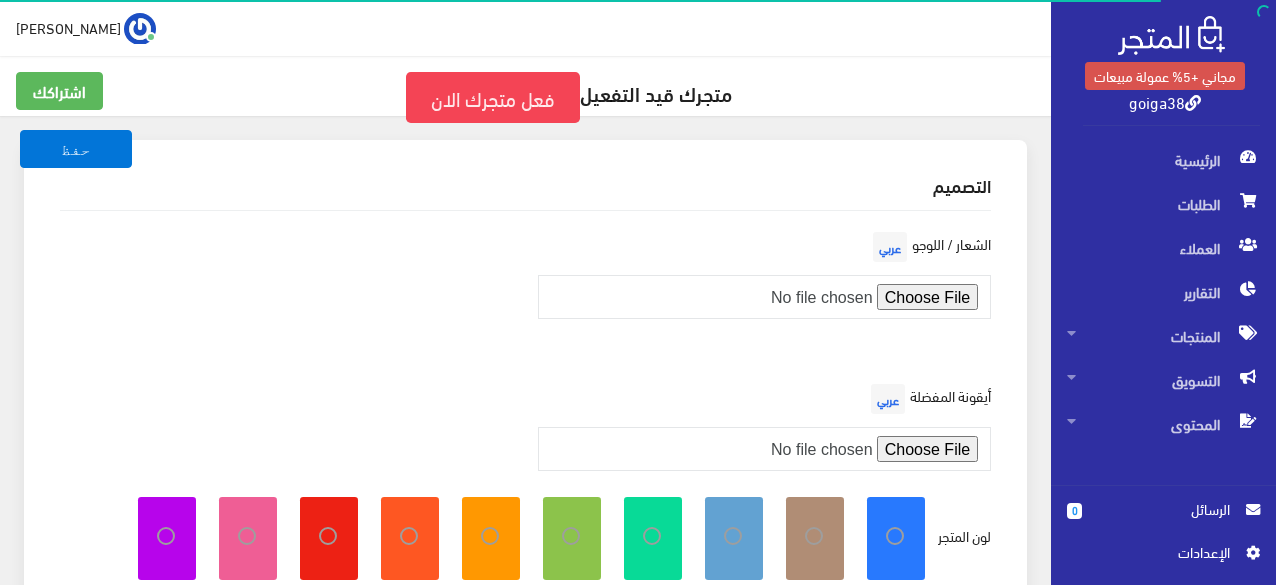 click at bounding box center (765, 297) 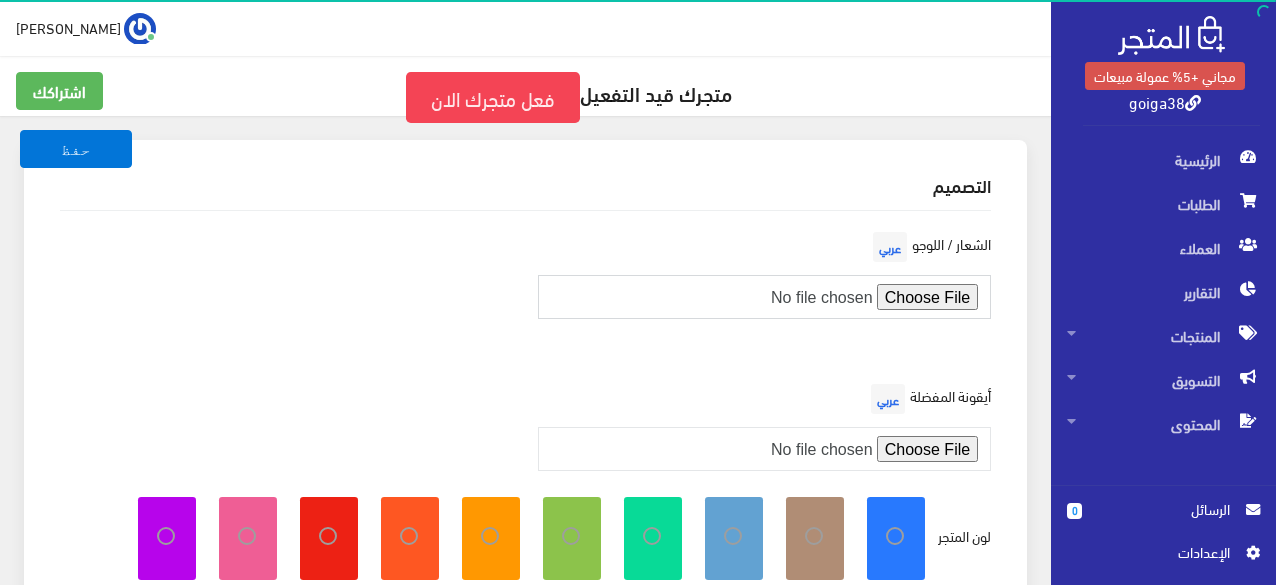 type on "C:\fakepath\WhatsApp Installer (2).exe" 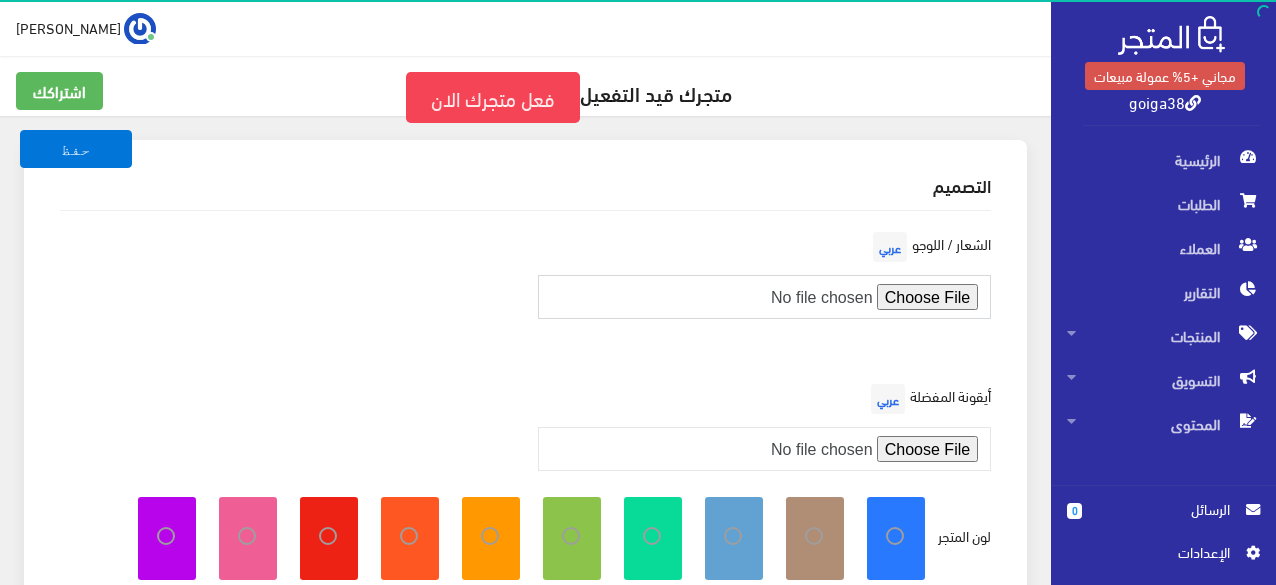 click at bounding box center (765, 297) 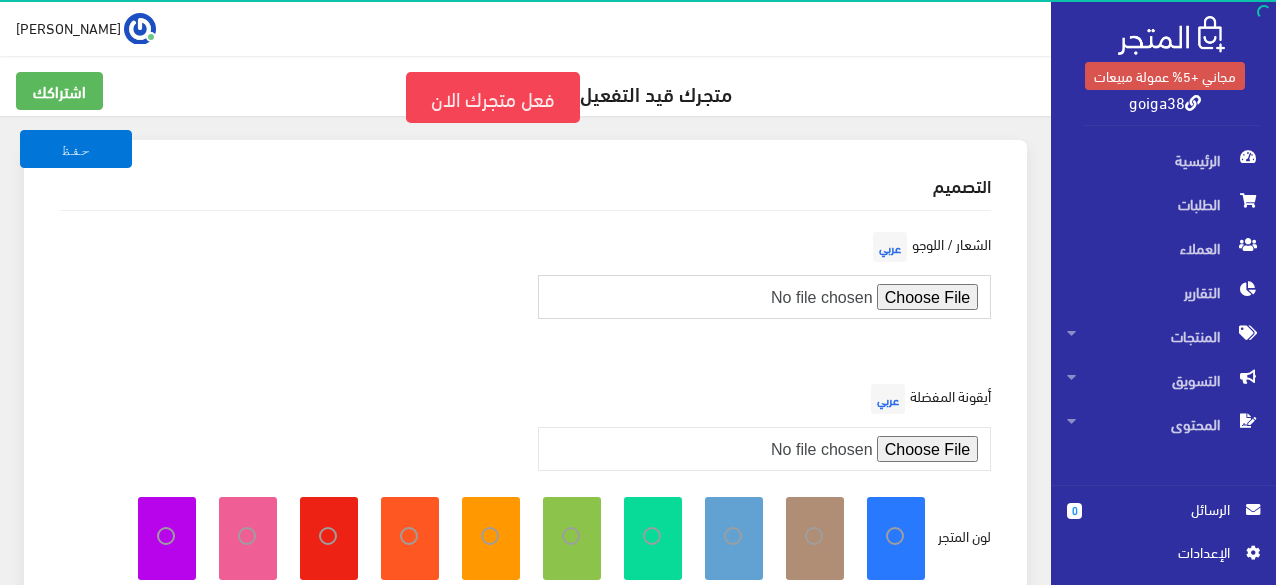 type 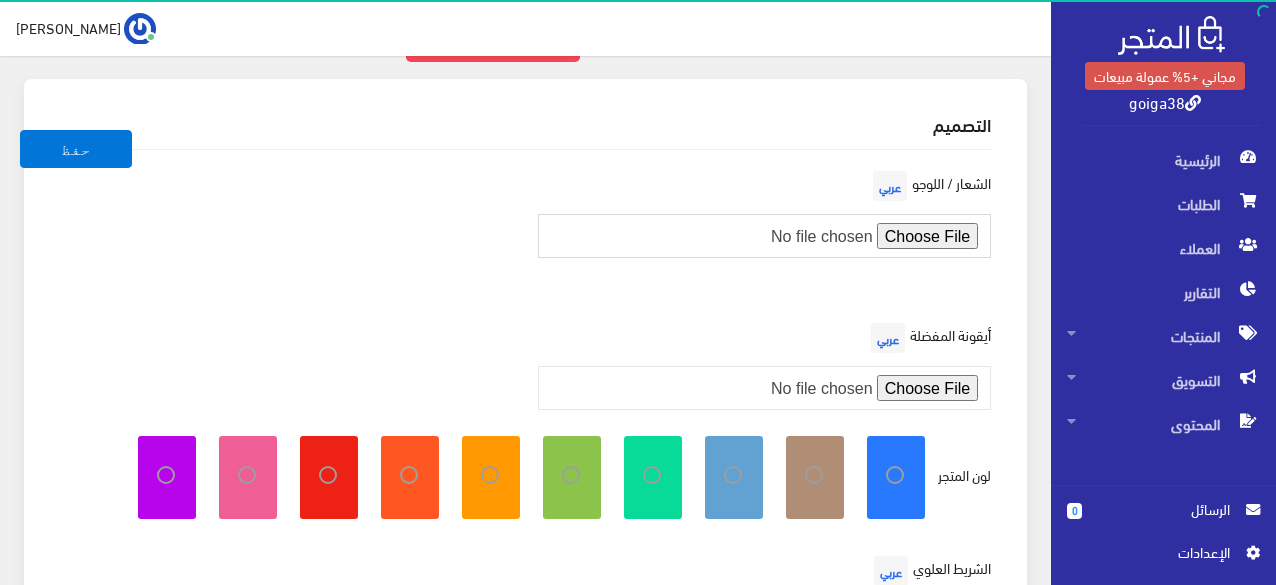 scroll, scrollTop: 0, scrollLeft: 0, axis: both 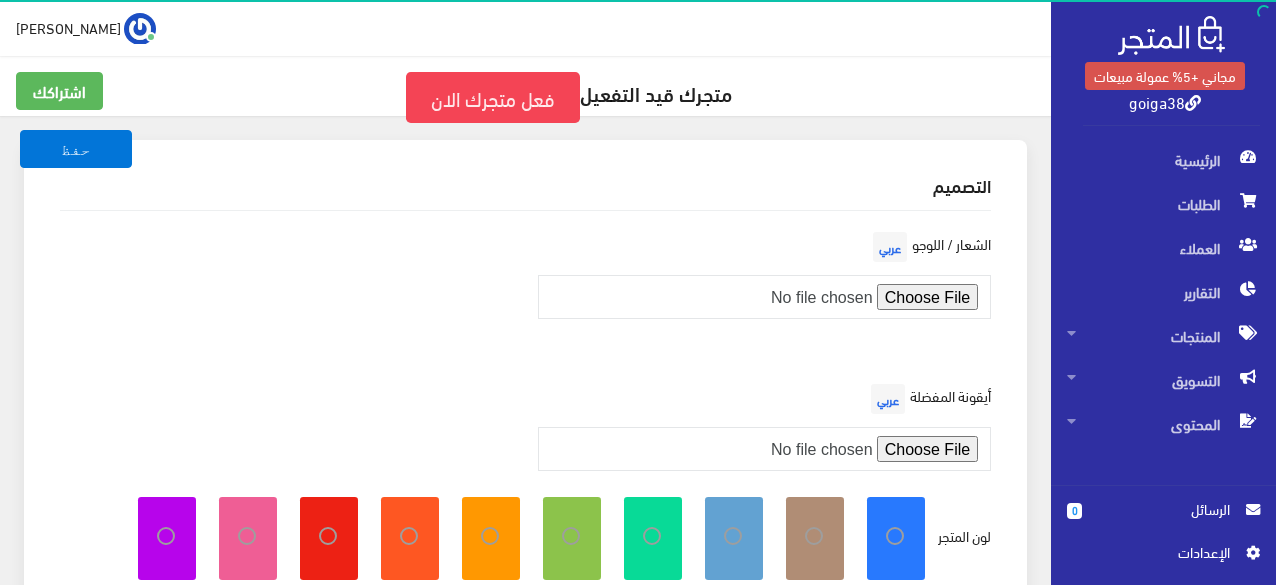 click on "الشعار / اللوجو  عربي" at bounding box center (929, 247) 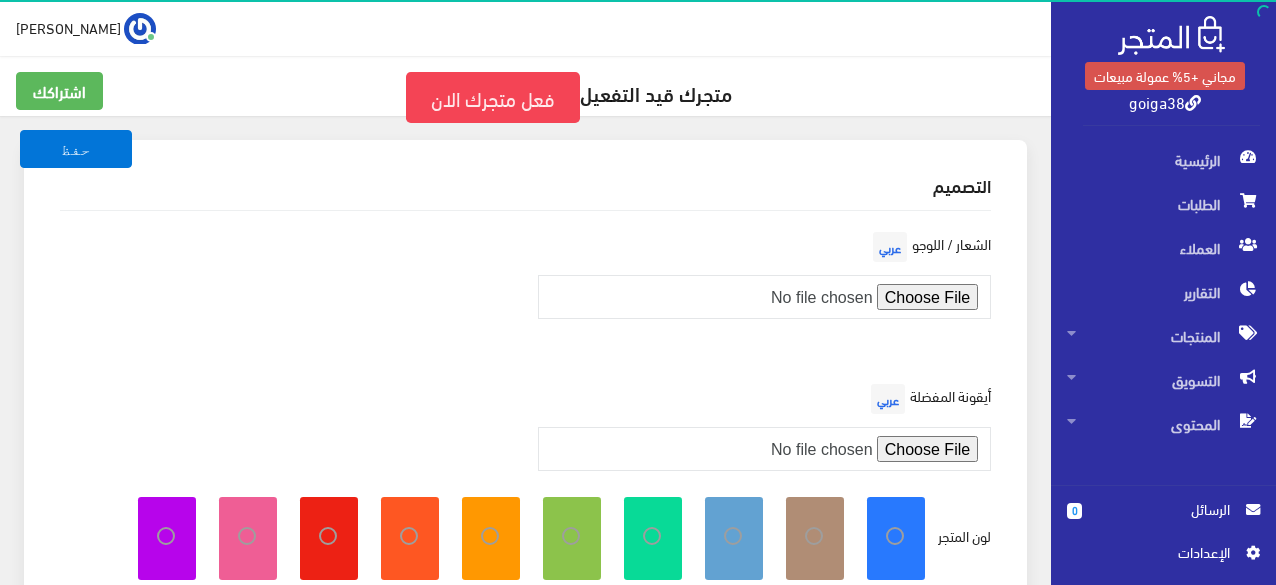click on "متجرك قيد التفعيل
فعل متجرك الان" at bounding box center [525, 97] 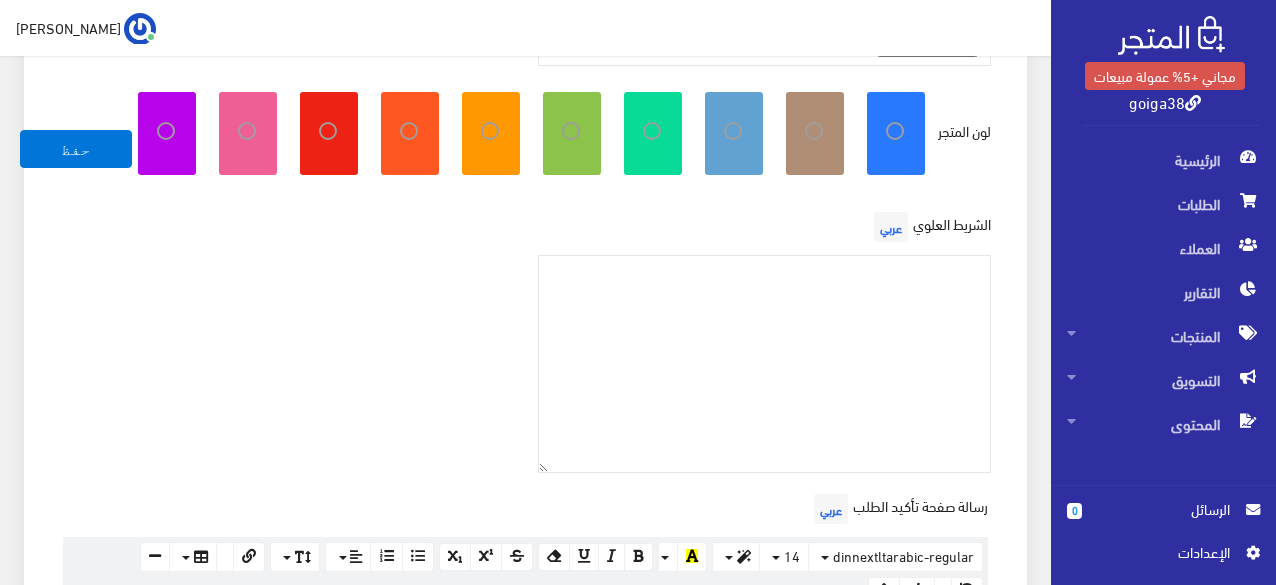 scroll, scrollTop: 352, scrollLeft: 0, axis: vertical 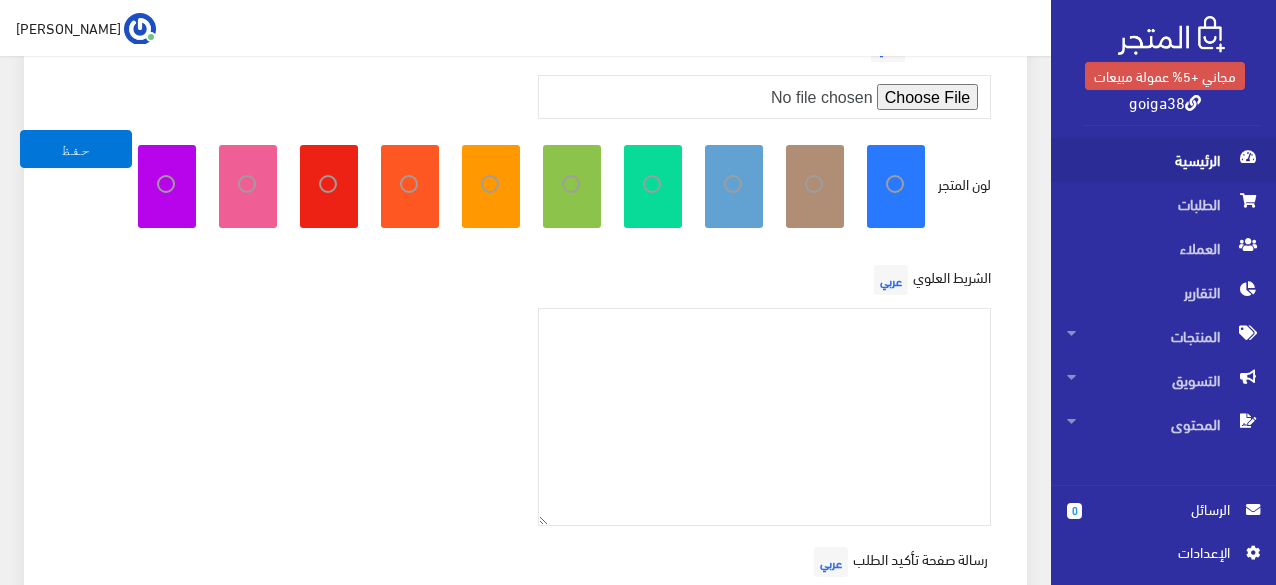 click on "الرئيسية" at bounding box center [1163, 160] 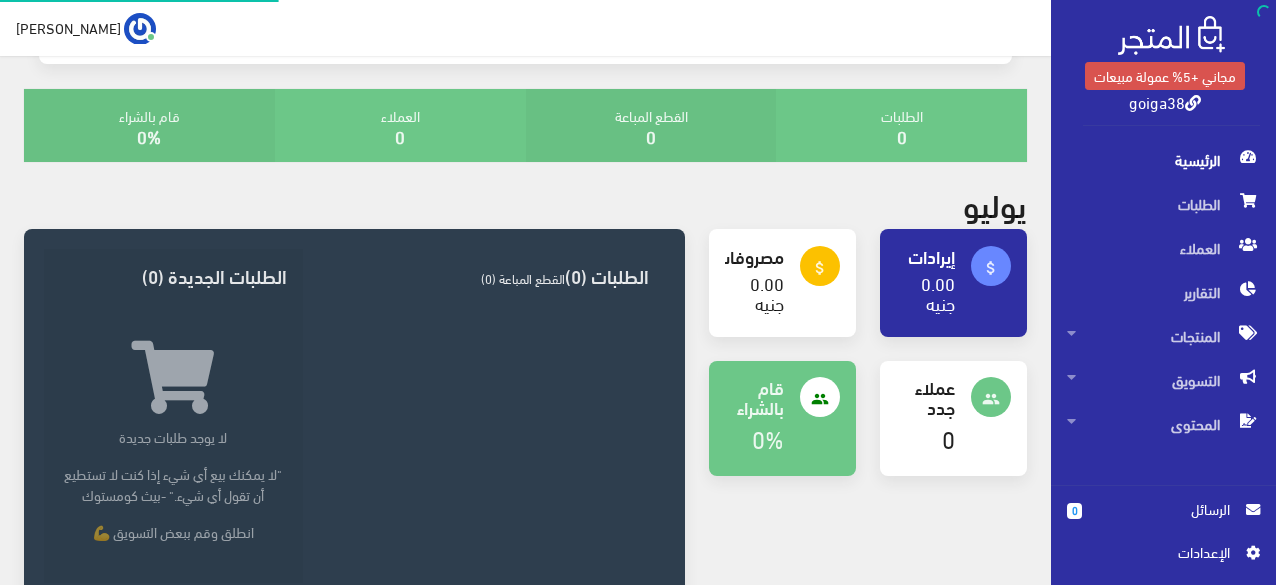 scroll, scrollTop: 0, scrollLeft: 0, axis: both 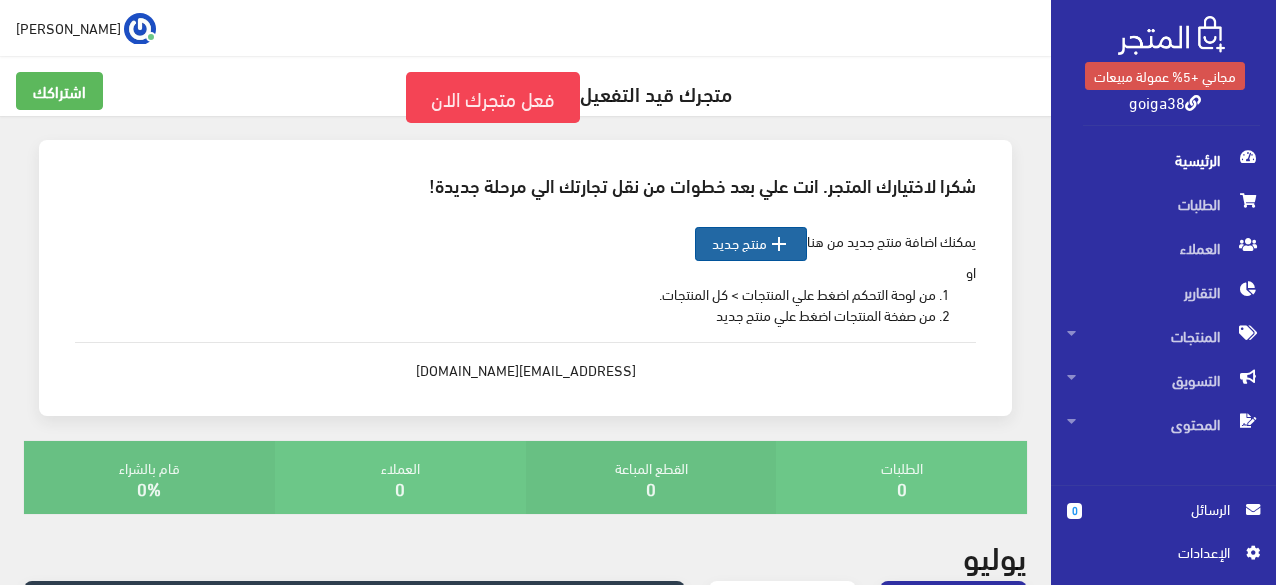 click on "" at bounding box center [779, 244] 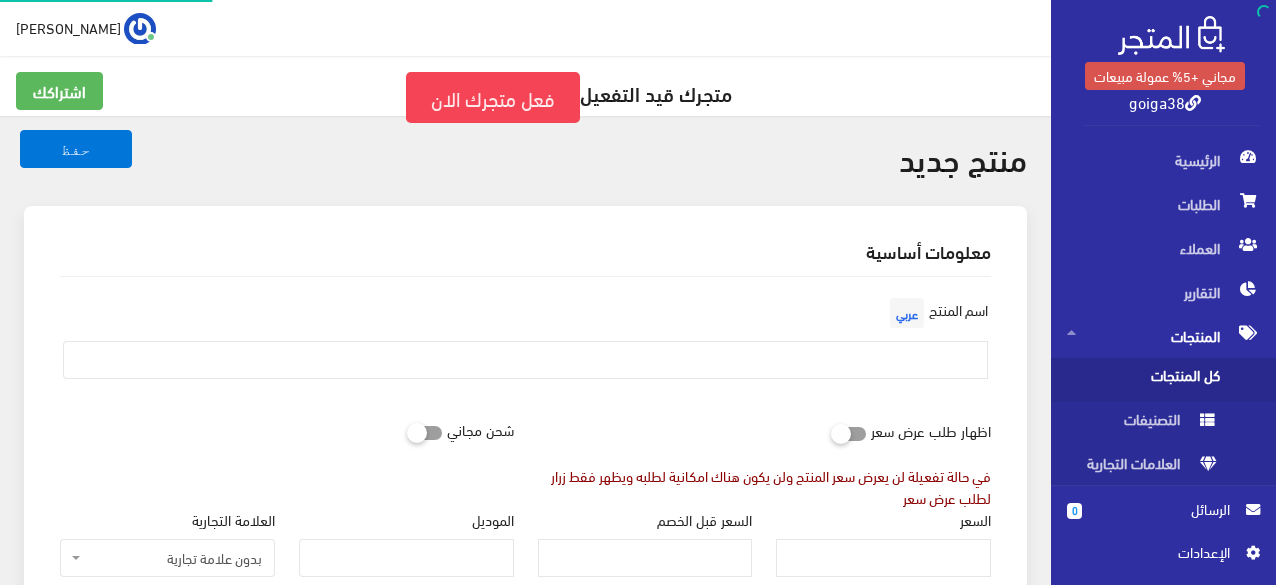 select 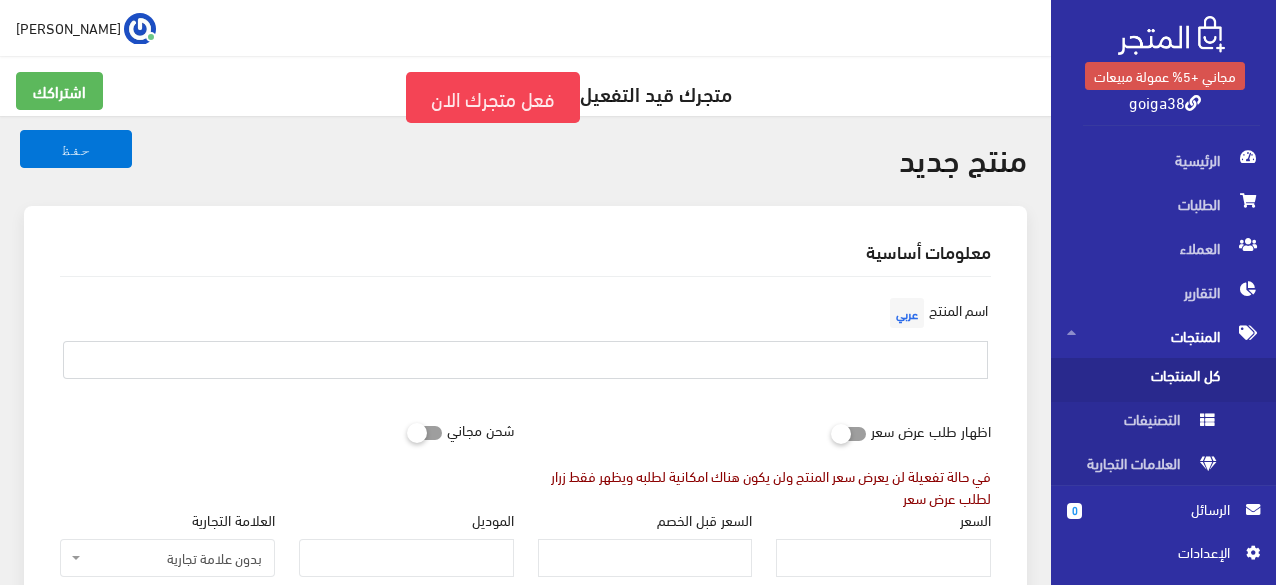 click at bounding box center (525, 360) 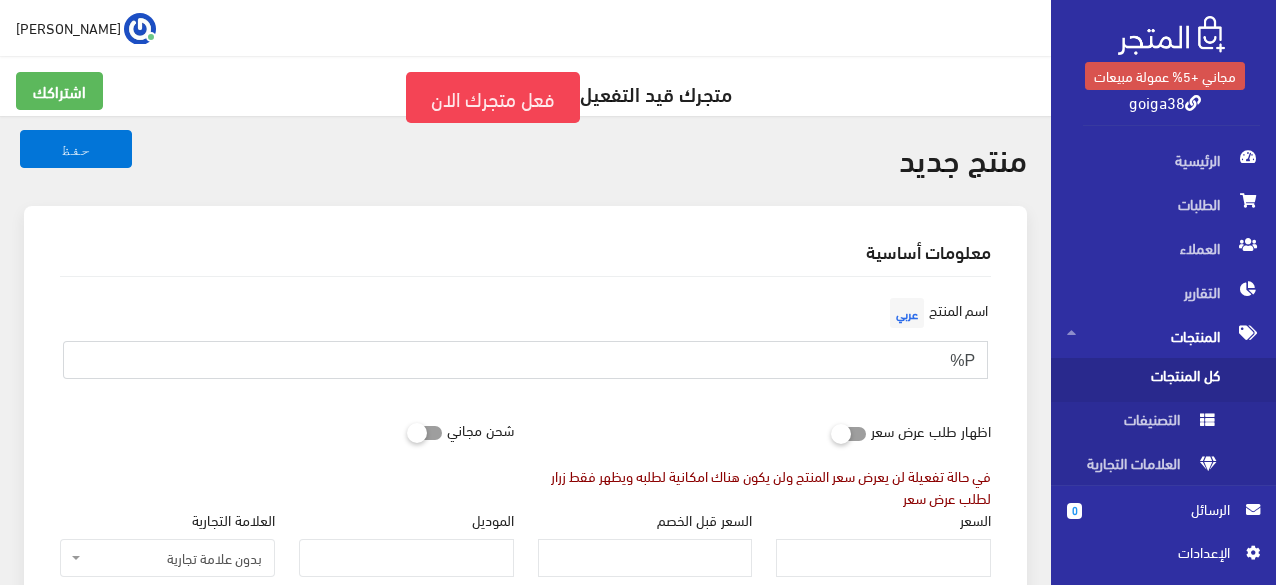 type on "P" 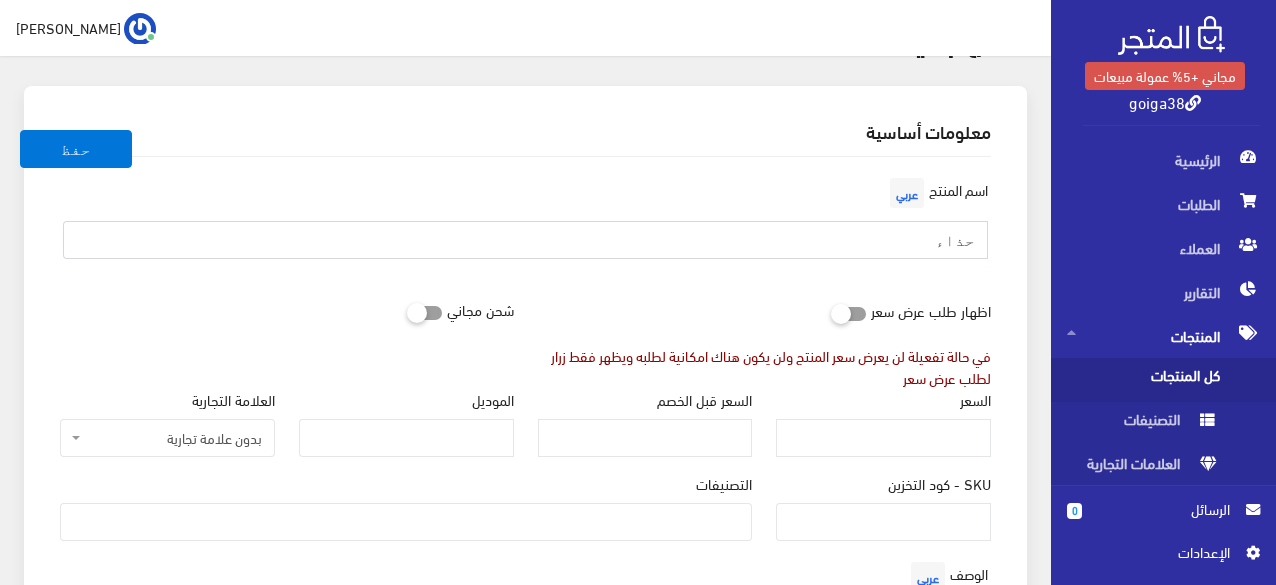 scroll, scrollTop: 200, scrollLeft: 0, axis: vertical 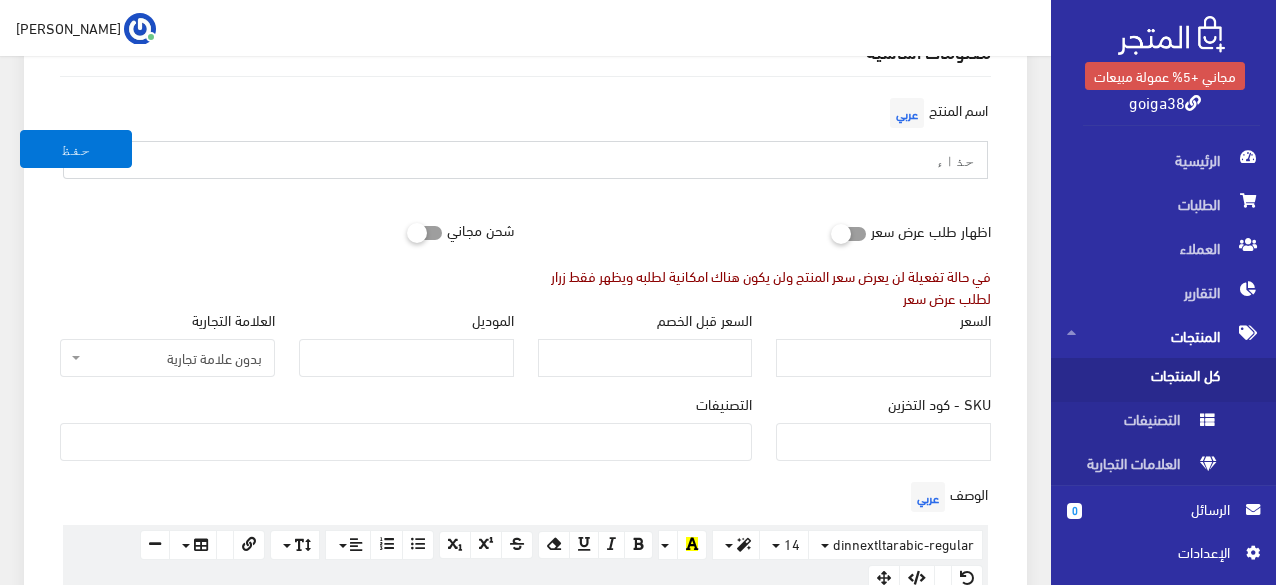 type on "حذاء" 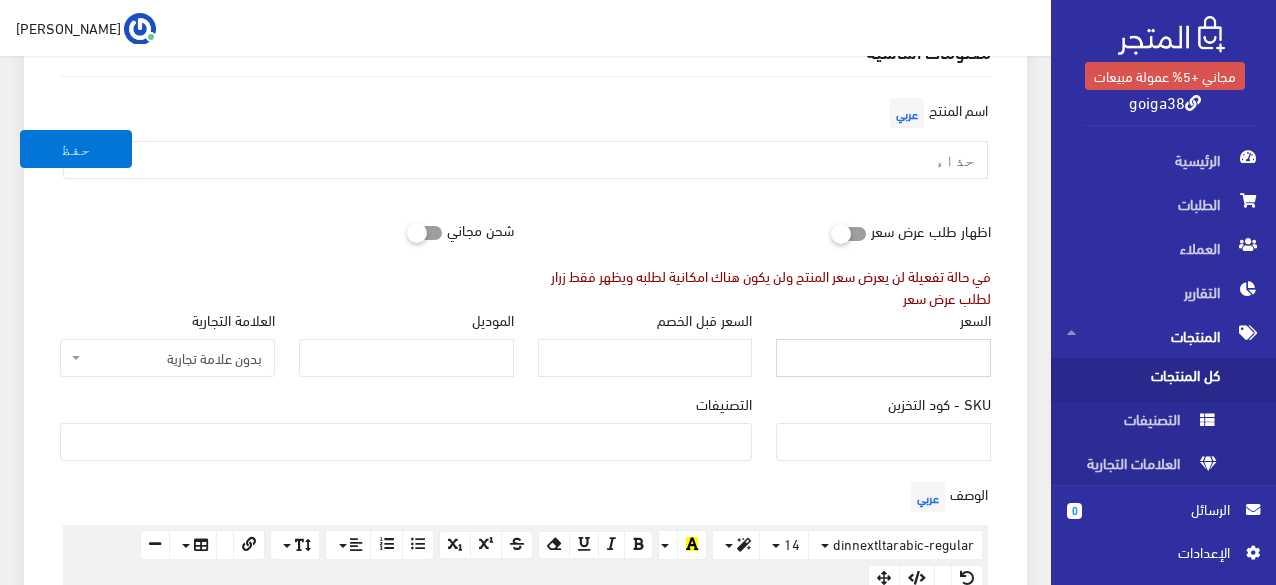 click on "السعر" at bounding box center [883, 358] 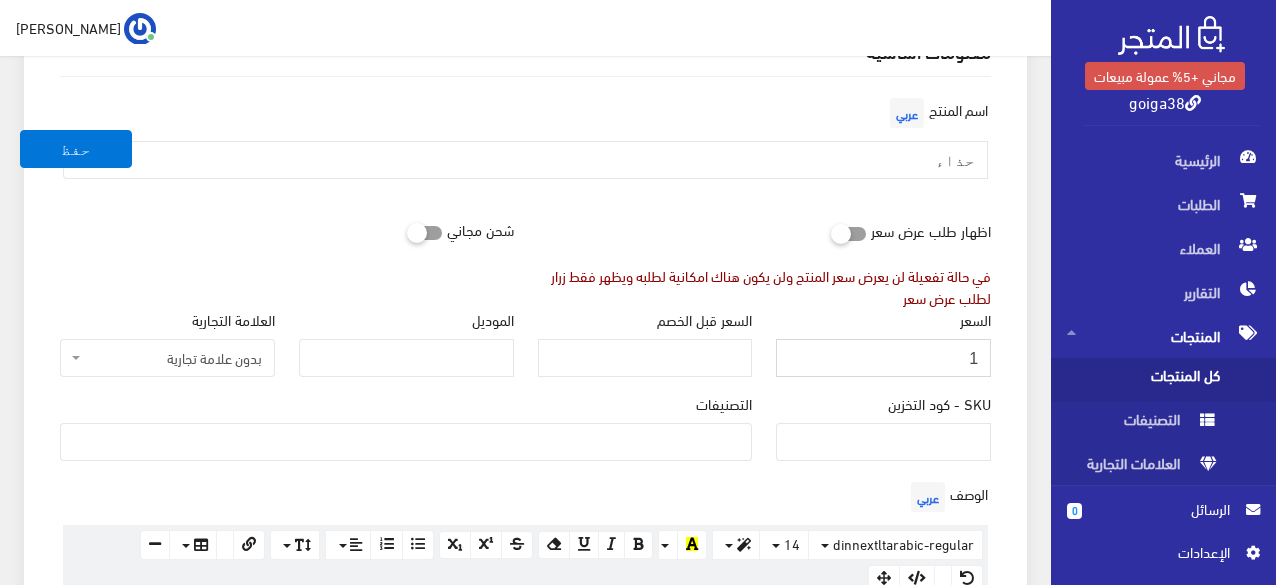 click on "1" at bounding box center [883, 358] 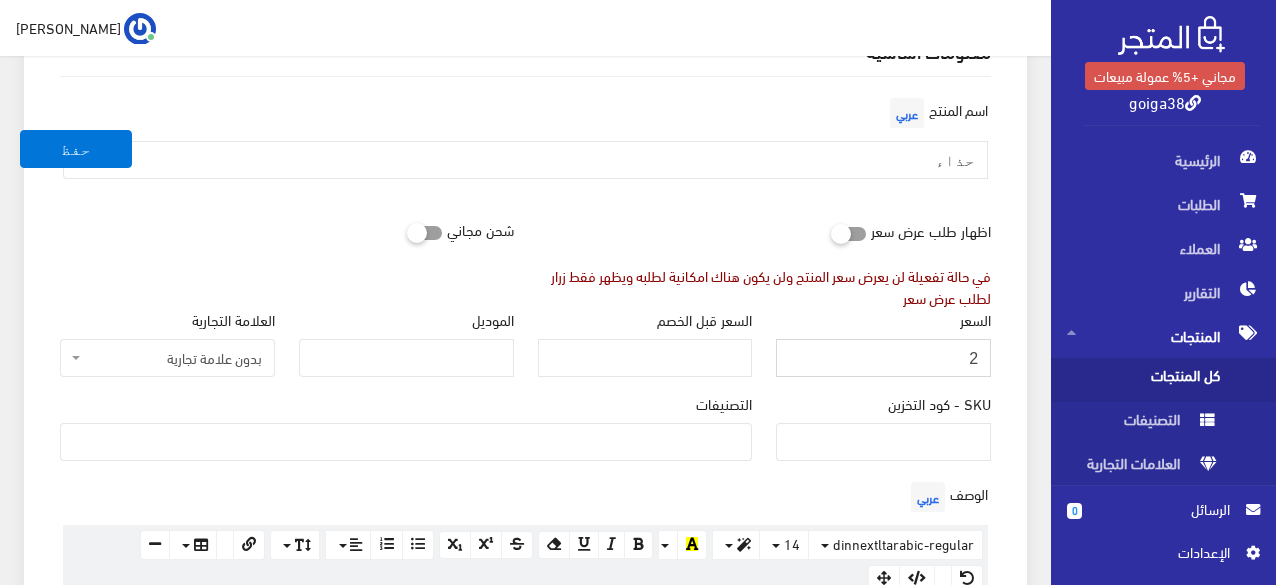 click on "2" at bounding box center (883, 358) 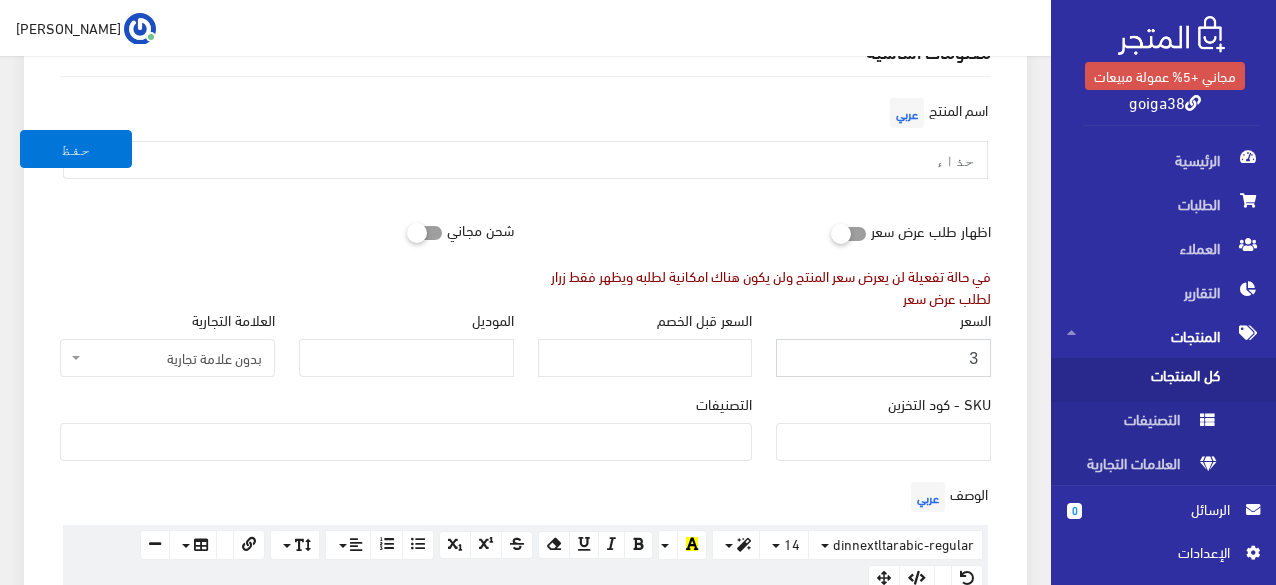 type on "3" 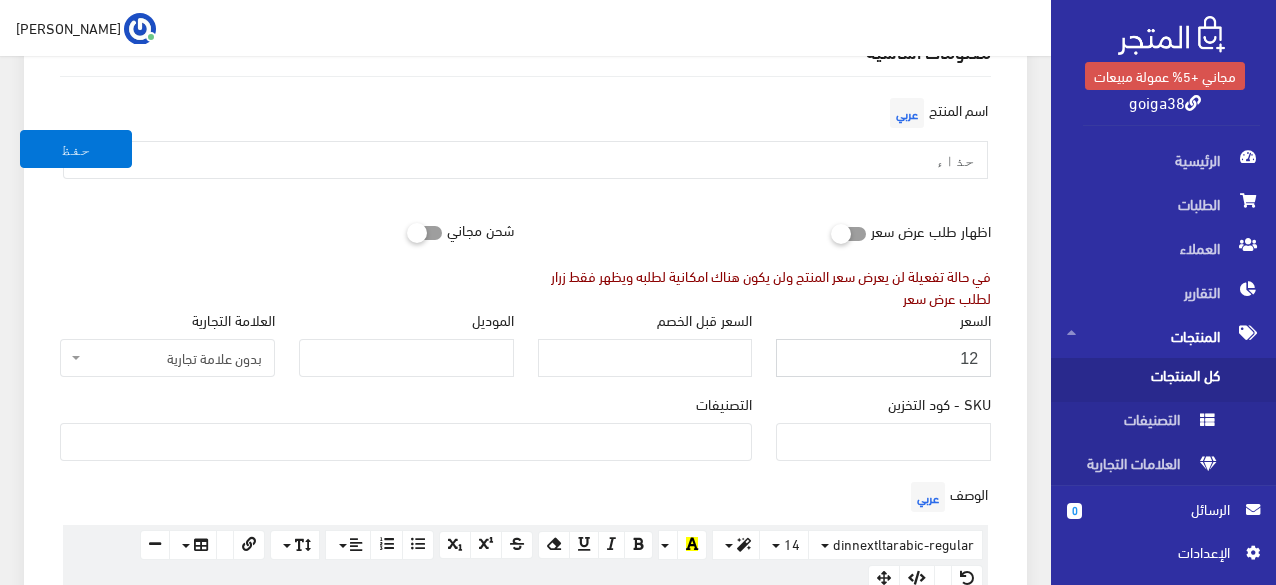 type on "1" 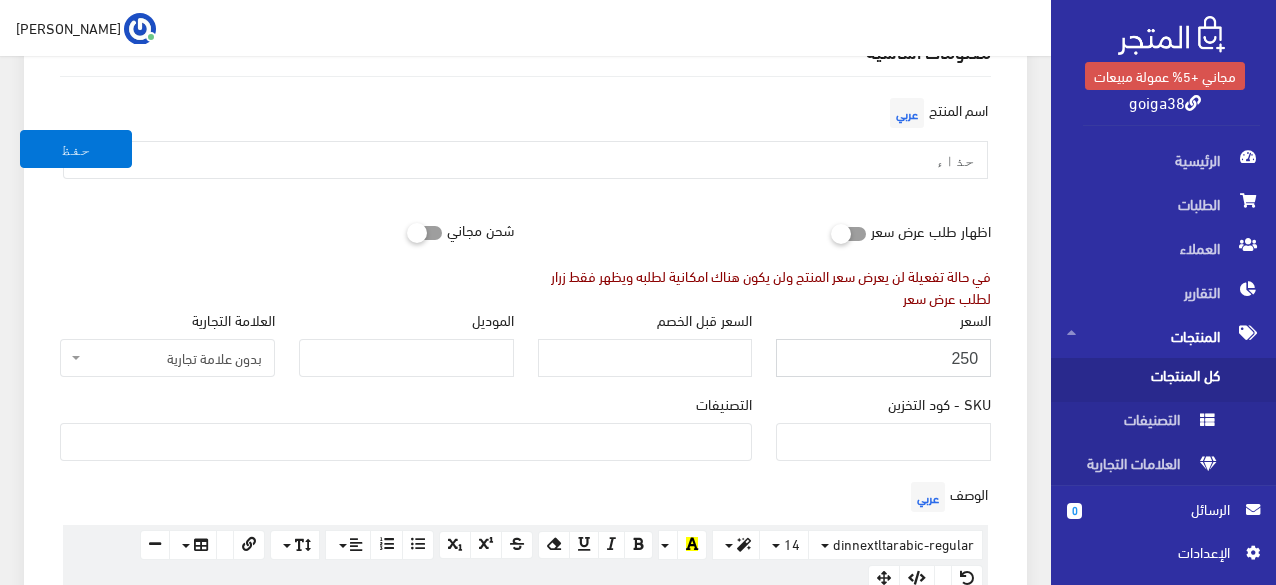 type on "250" 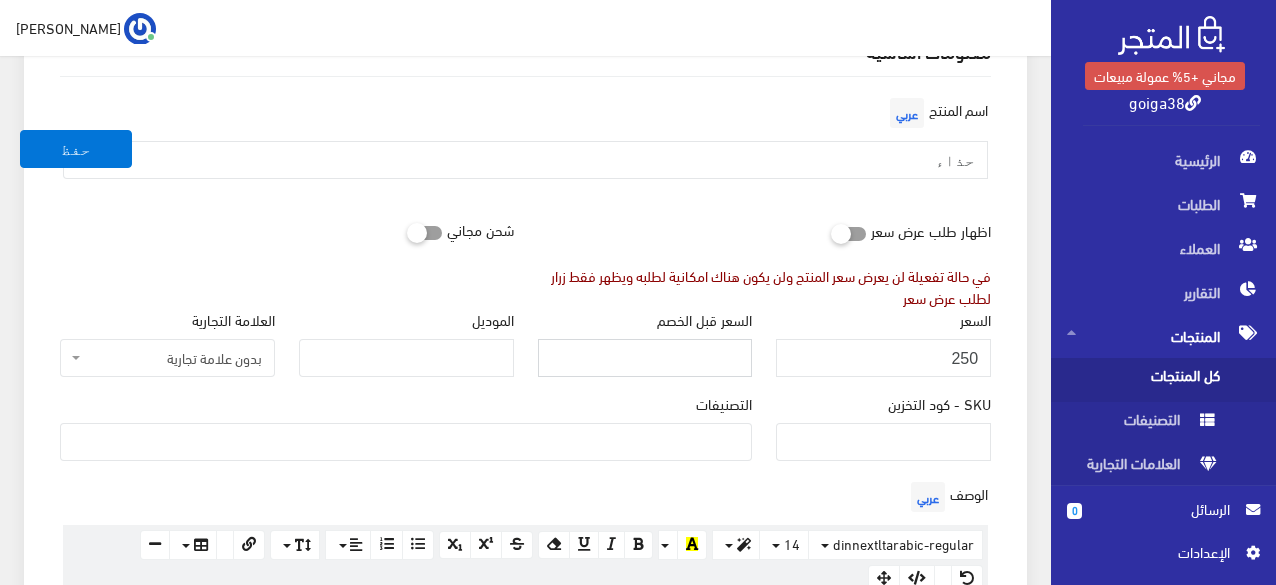 click on "السعر قبل الخصم" at bounding box center [645, 358] 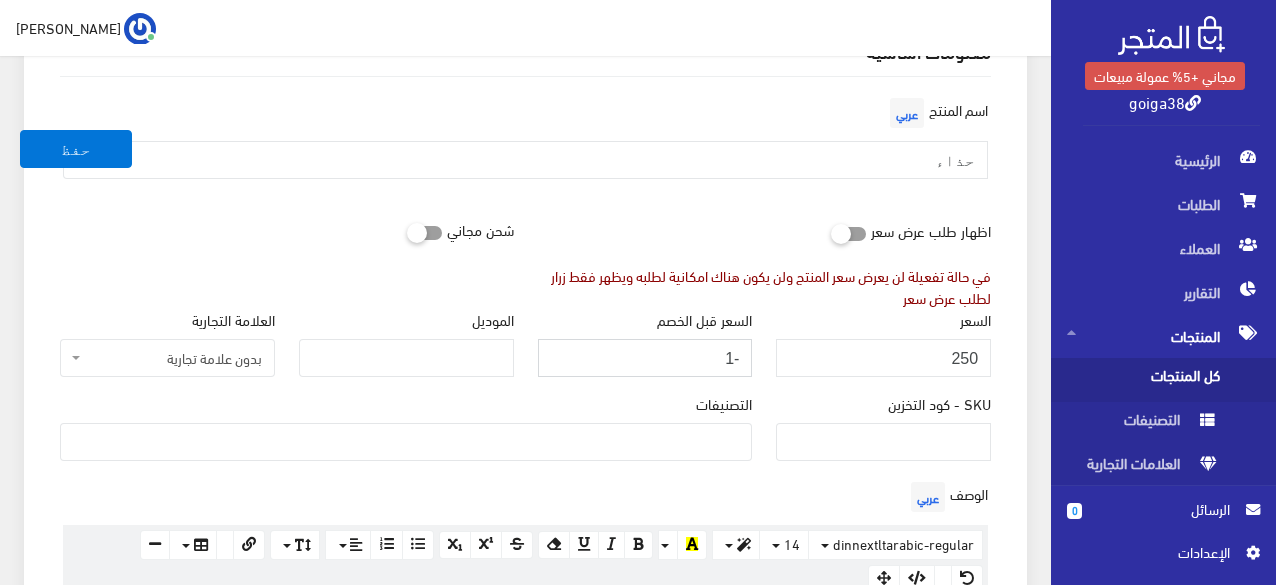 click on "-1" at bounding box center (645, 358) 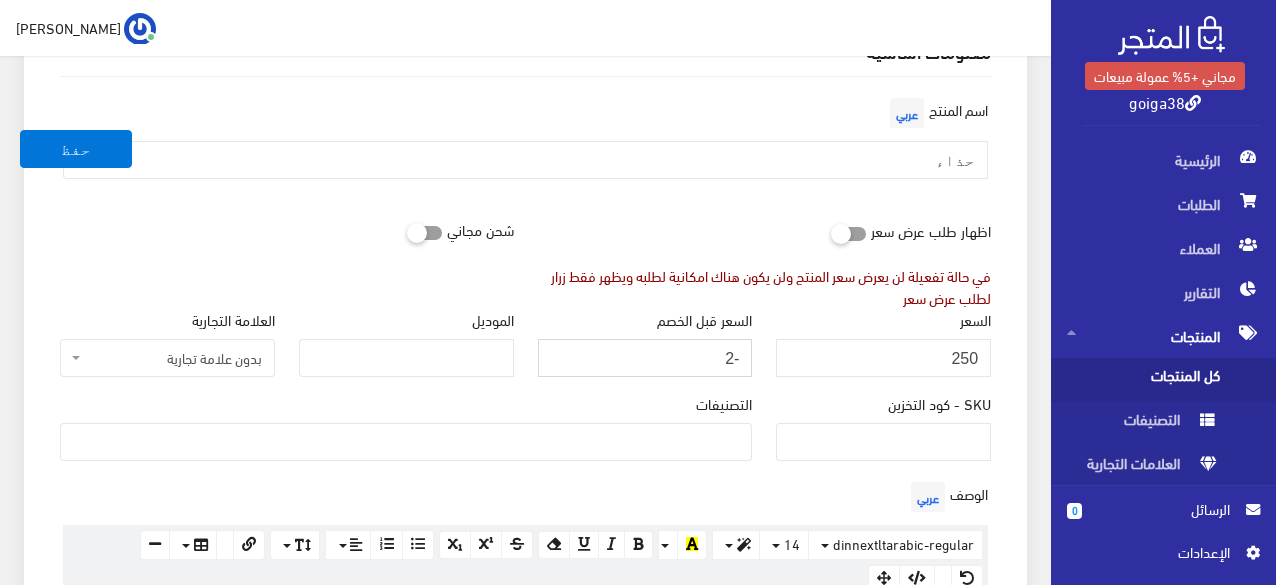 click on "-2" at bounding box center (645, 358) 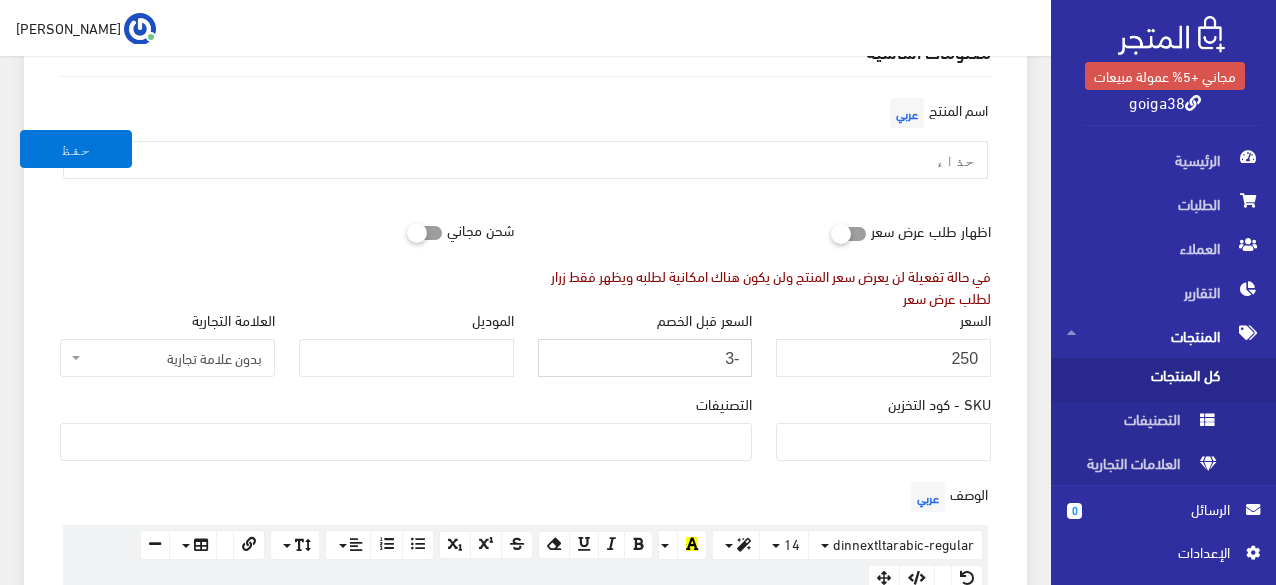 type on "-3" 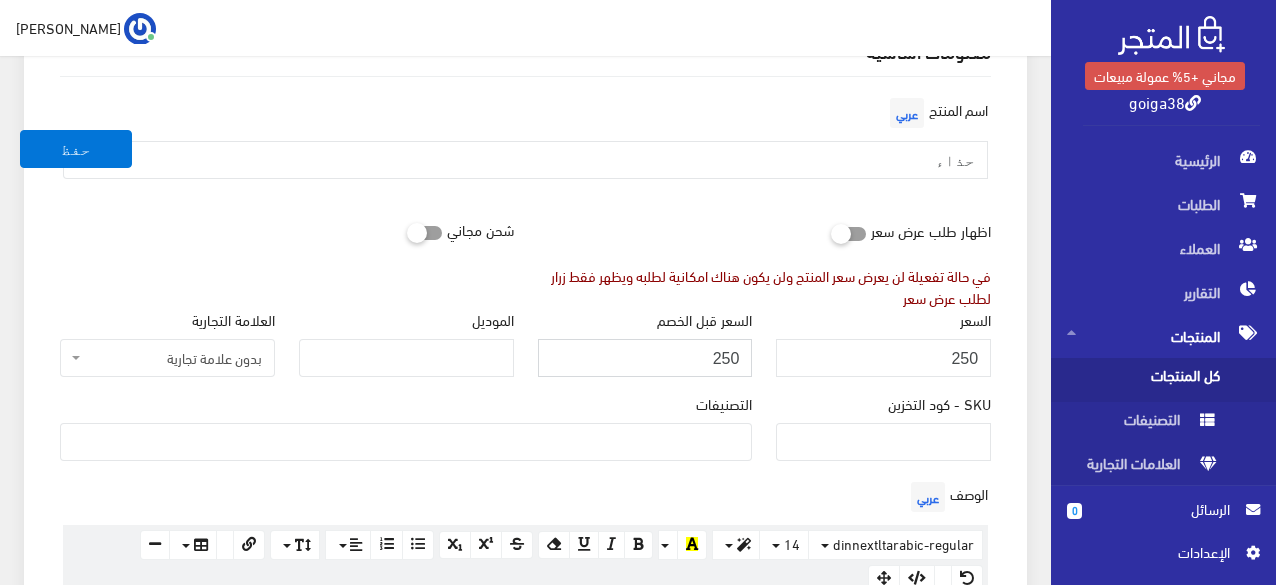 type on "250" 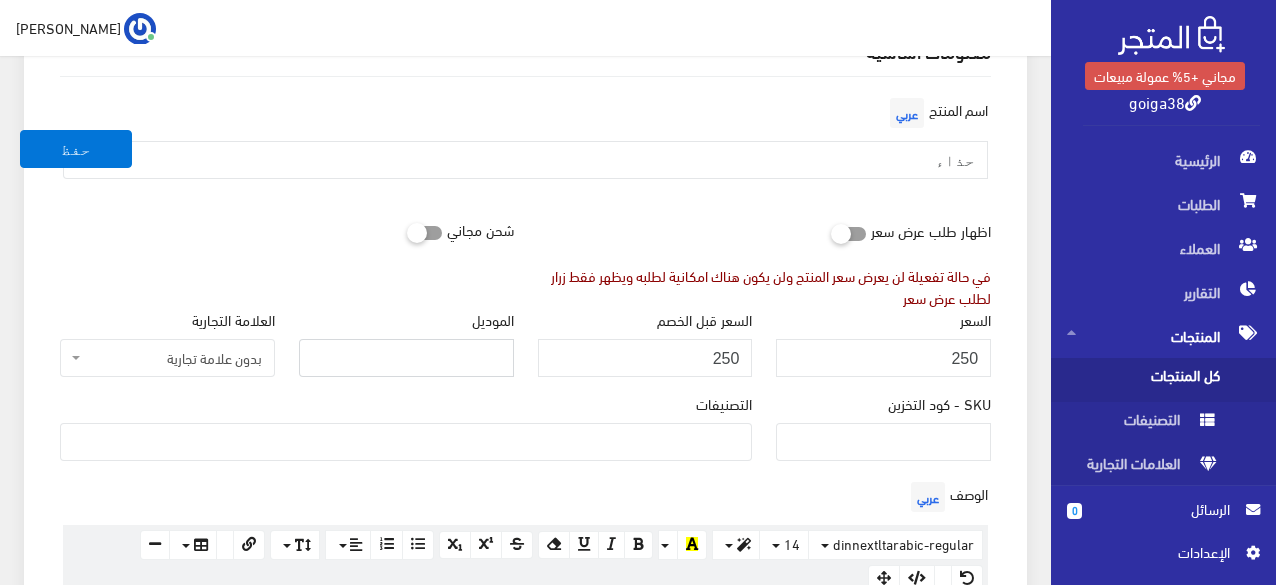 click on "الموديل" at bounding box center (406, 358) 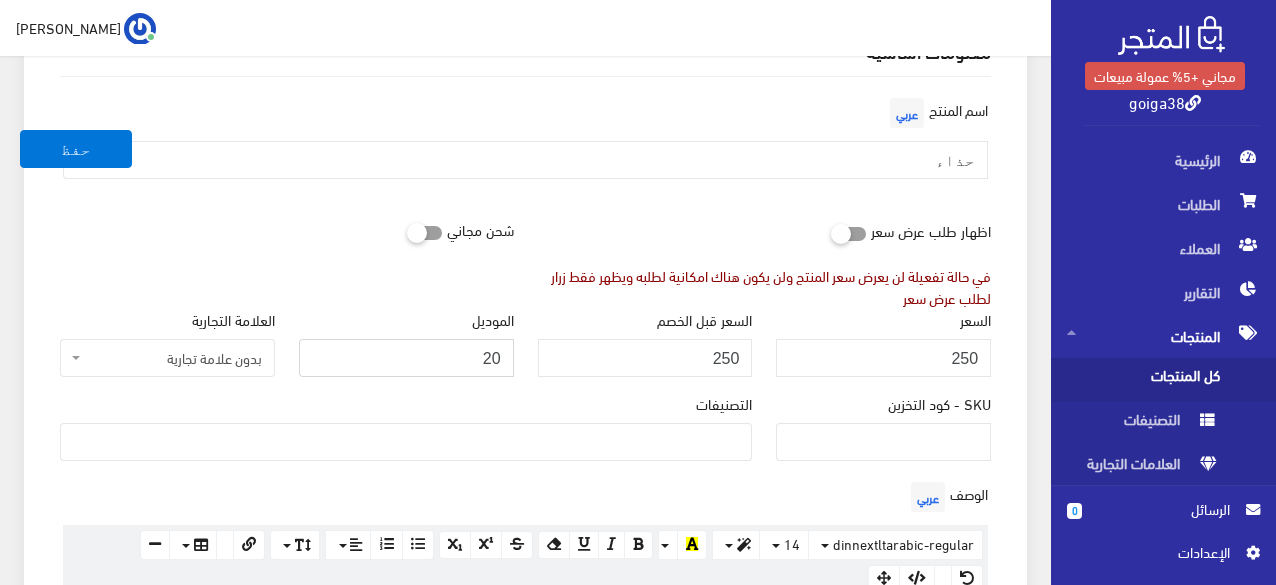type on "20" 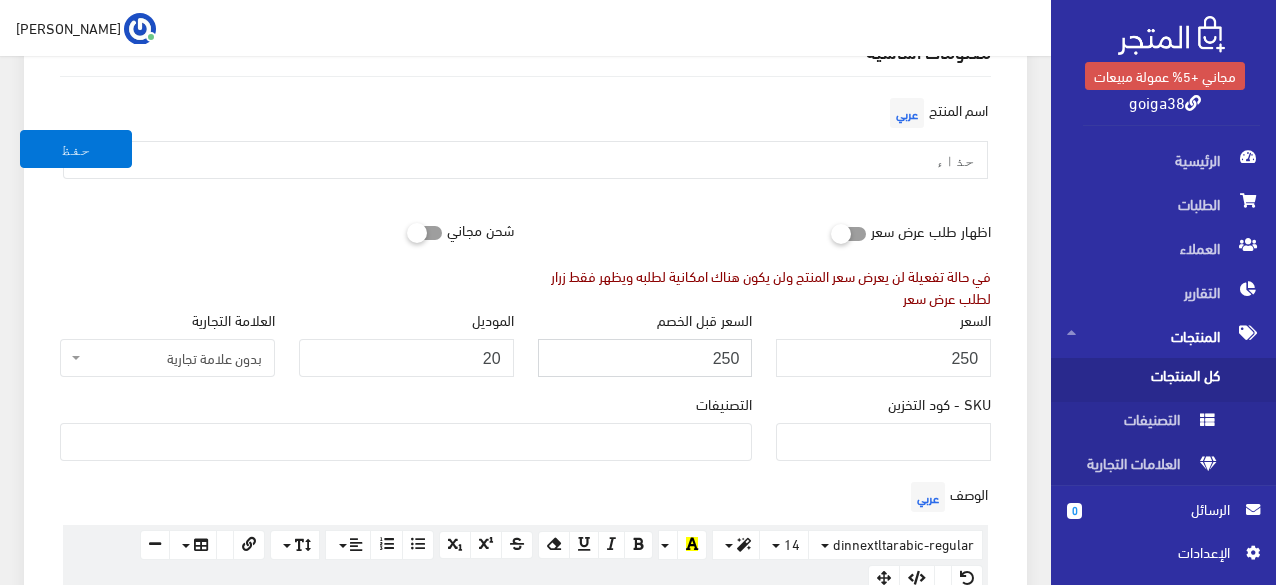 click on "250" at bounding box center [645, 358] 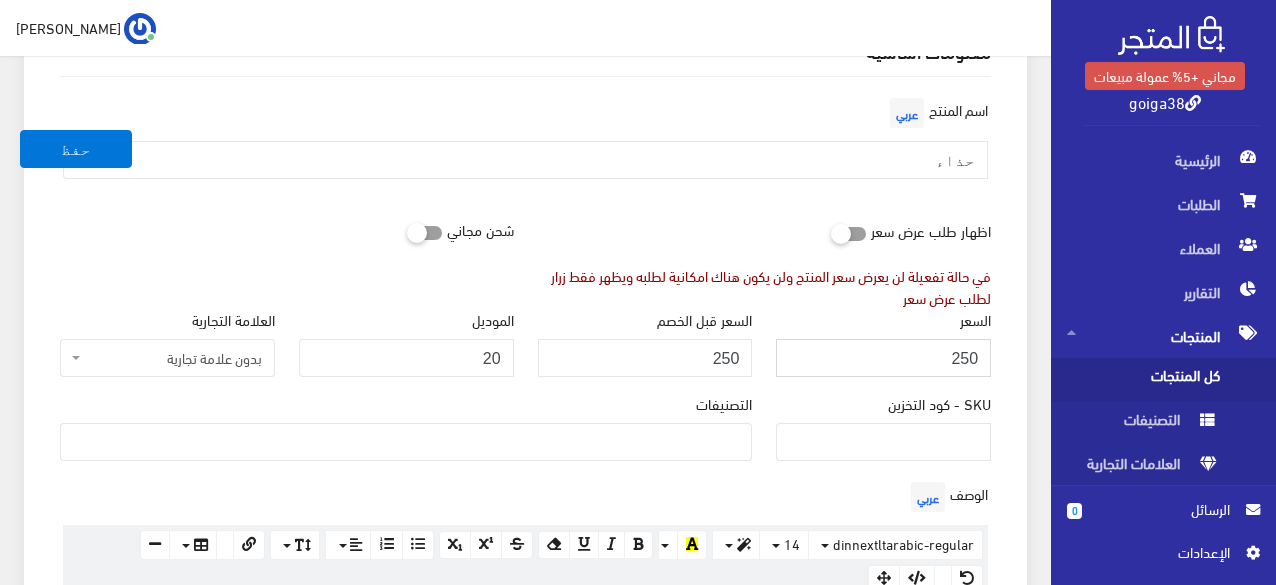 click on "250" at bounding box center [883, 358] 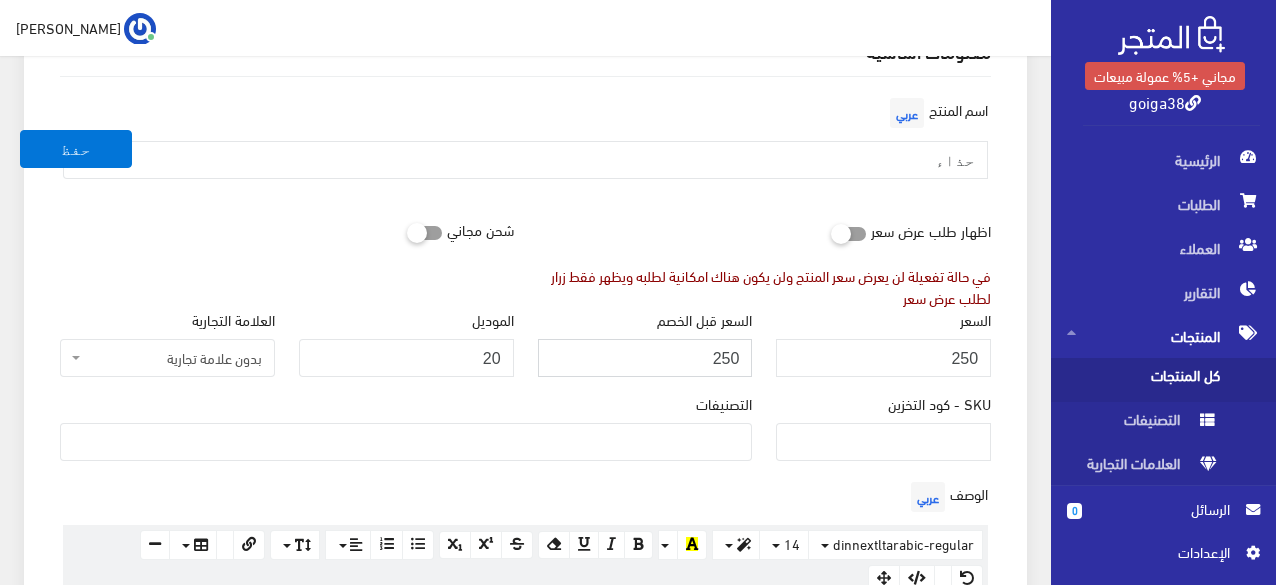 click on "250" at bounding box center [645, 358] 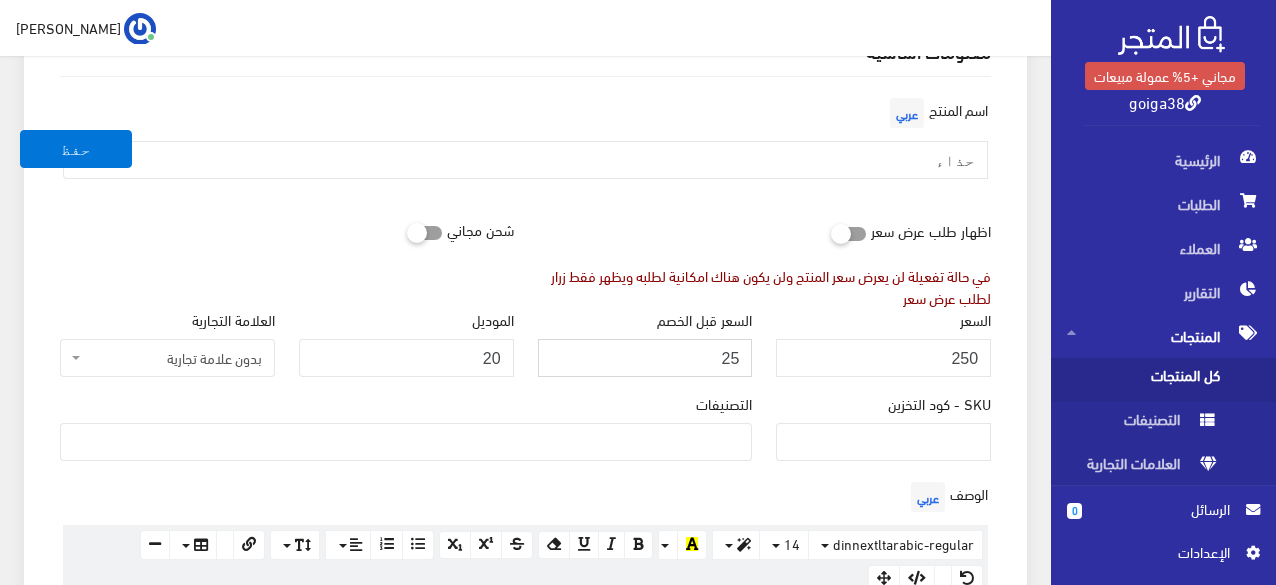 type on "2" 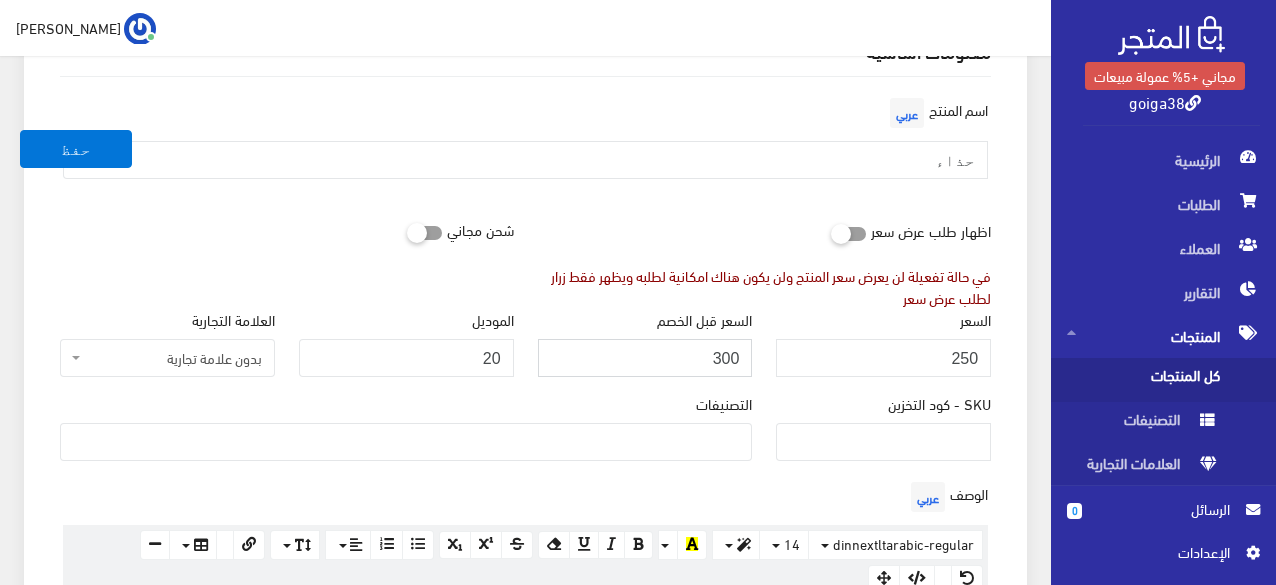 type on "300" 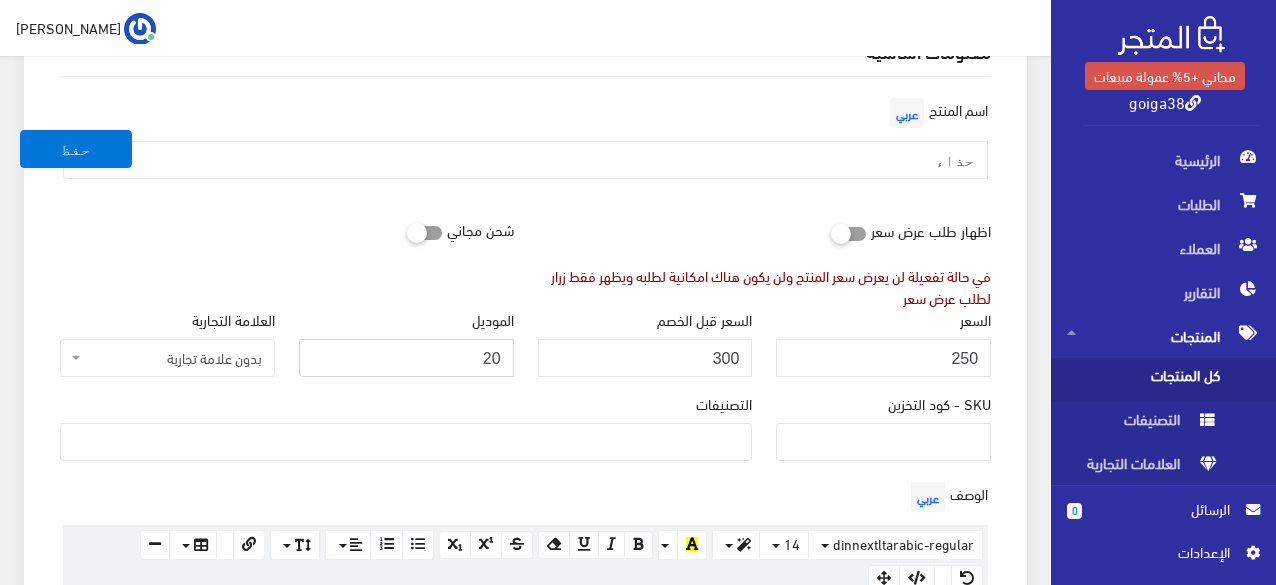 click on "20" at bounding box center [406, 358] 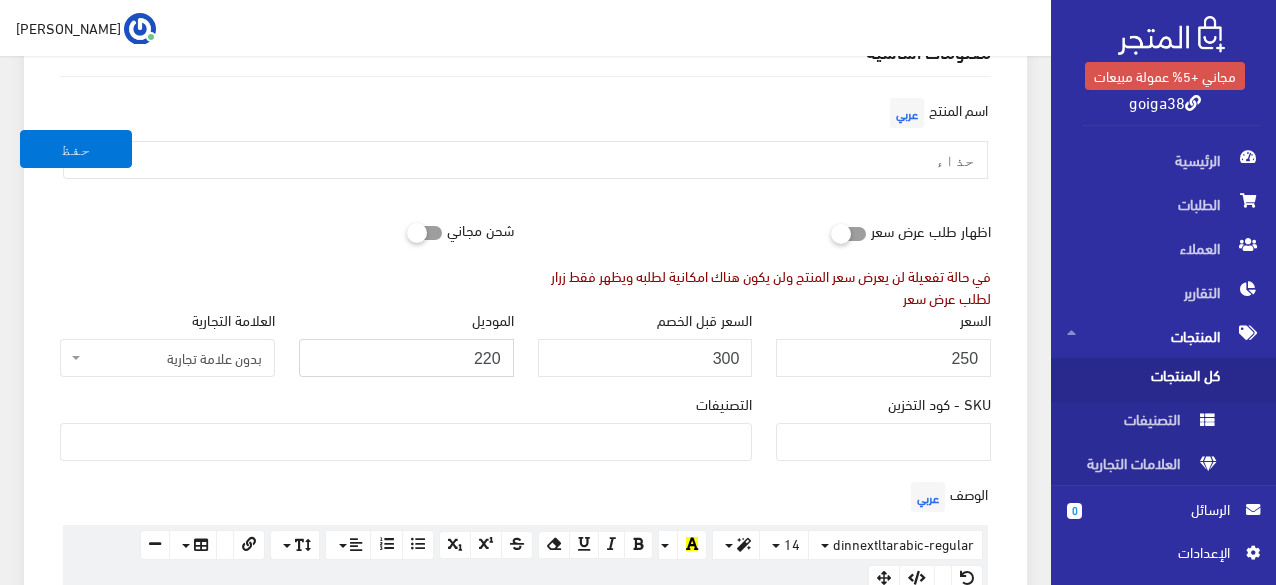 type on "20" 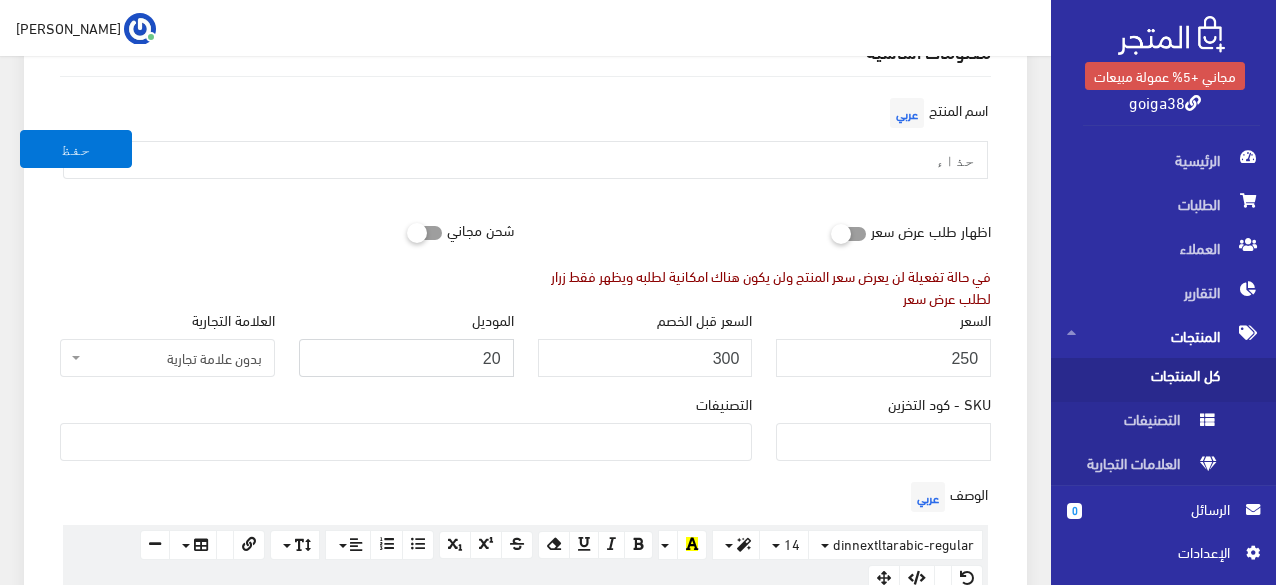 drag, startPoint x: 482, startPoint y: 359, endPoint x: 519, endPoint y: 363, distance: 37.215588 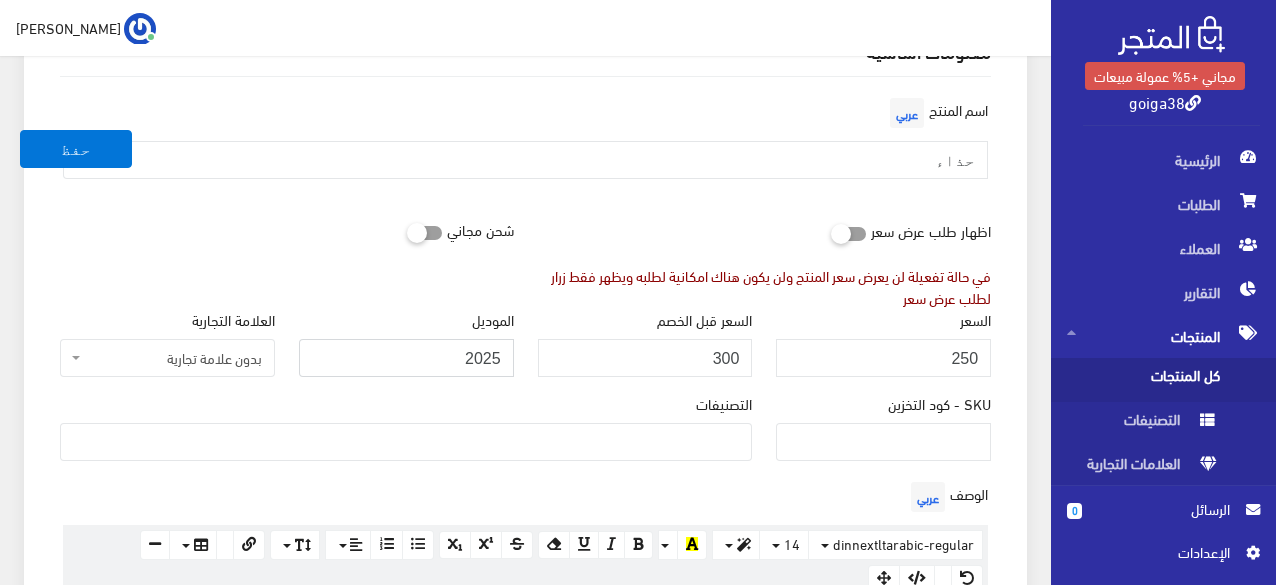 type on "2025" 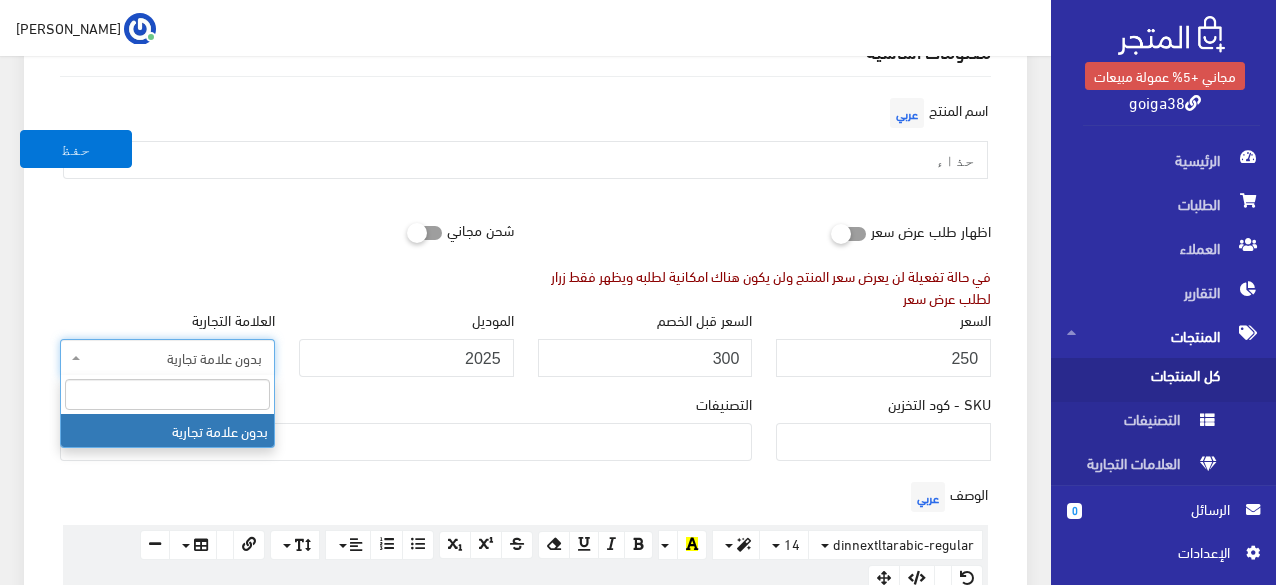 click on "بدون علامة تجارية" at bounding box center (173, 358) 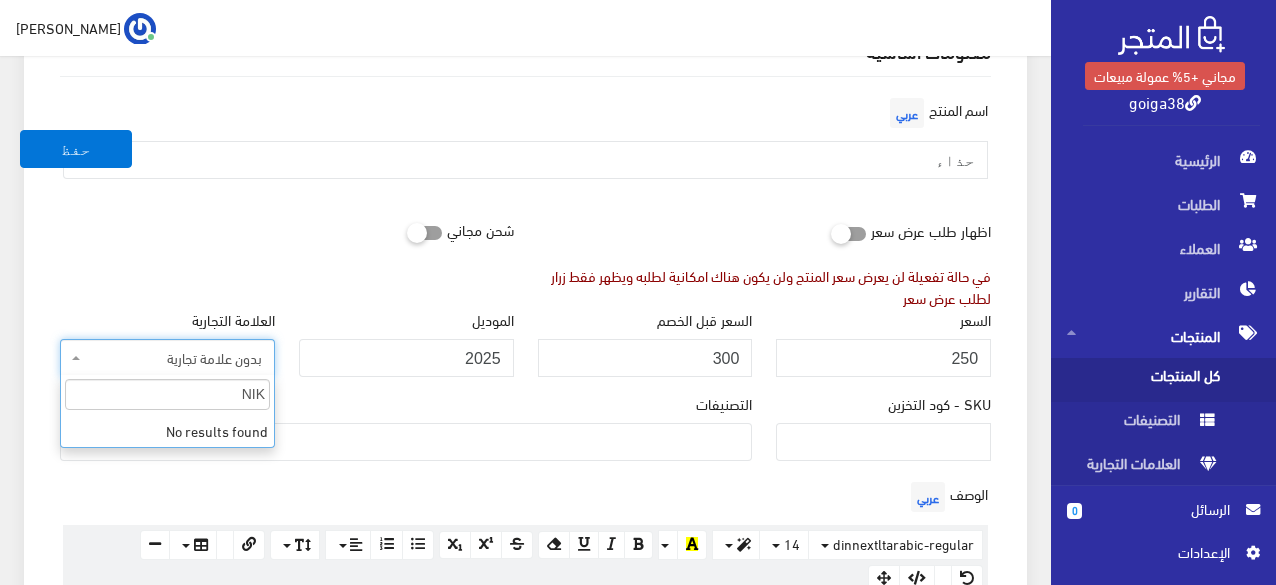 click on "NIK" at bounding box center [167, 394] 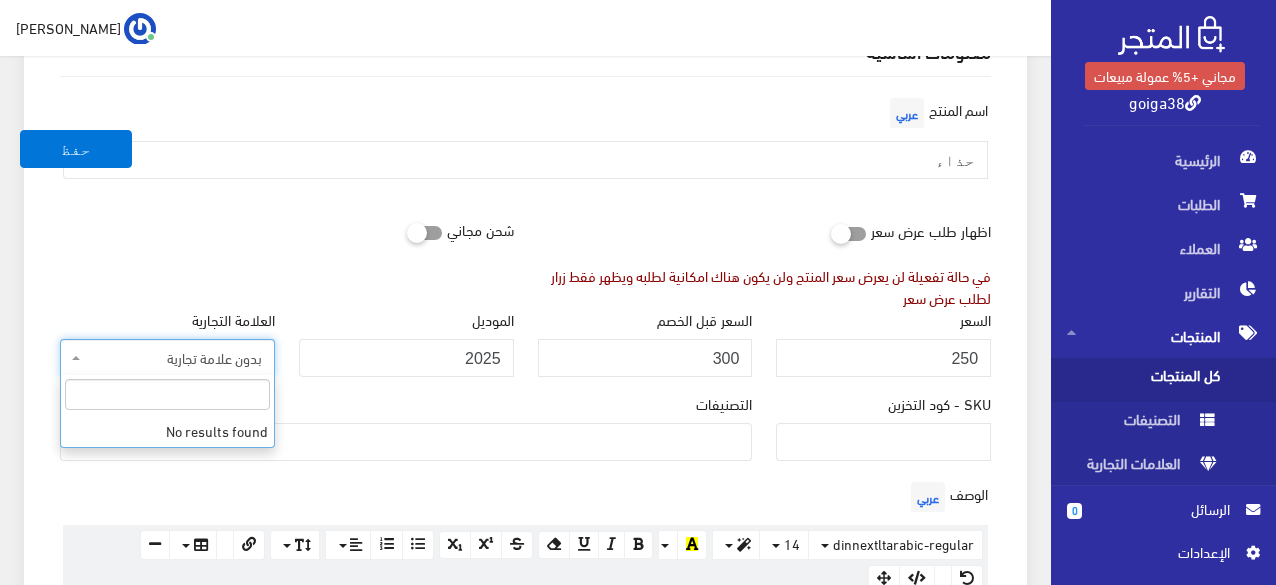 click on "التصنيفات
جميع المنتجات" at bounding box center [406, 435] 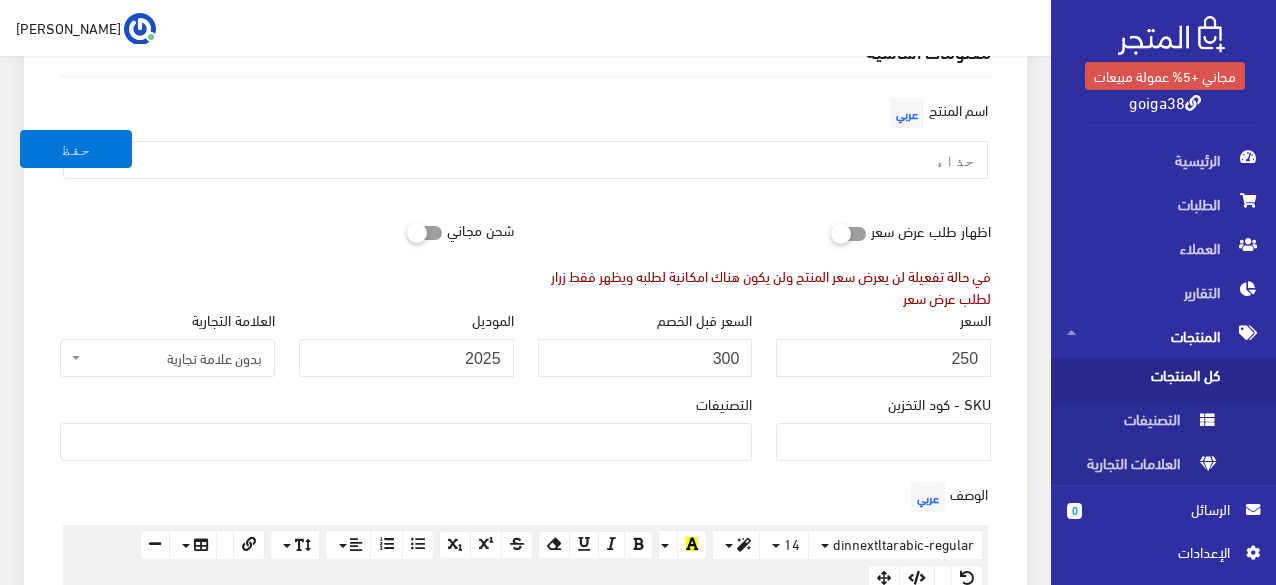click on "بدون علامة تجارية" at bounding box center (173, 358) 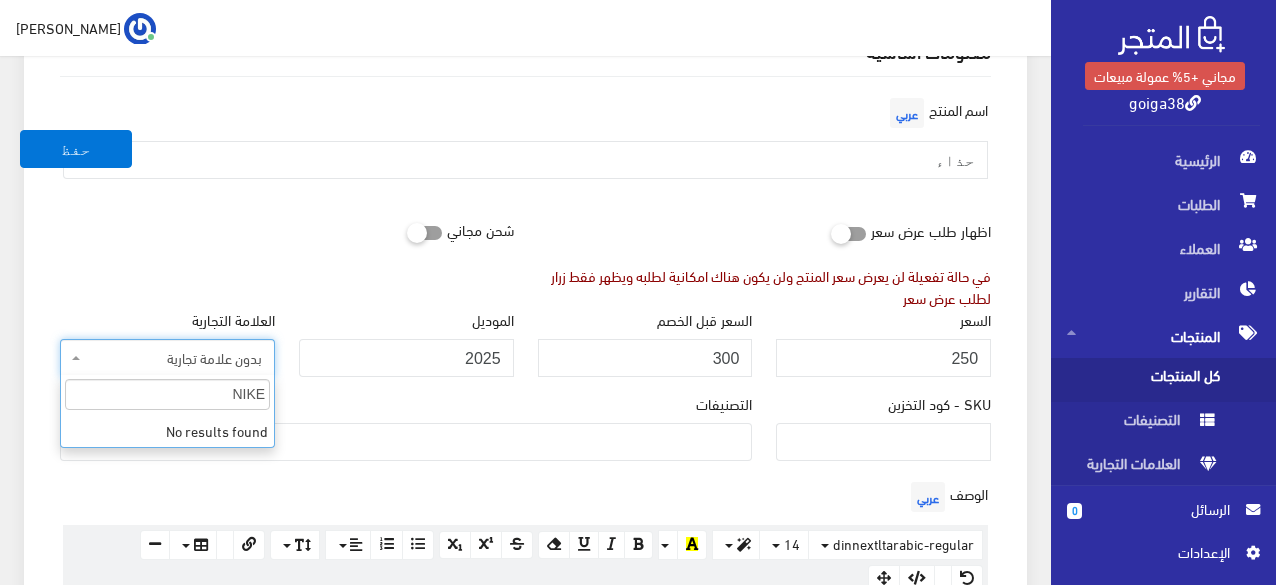 click on "NIKE" at bounding box center [167, 394] 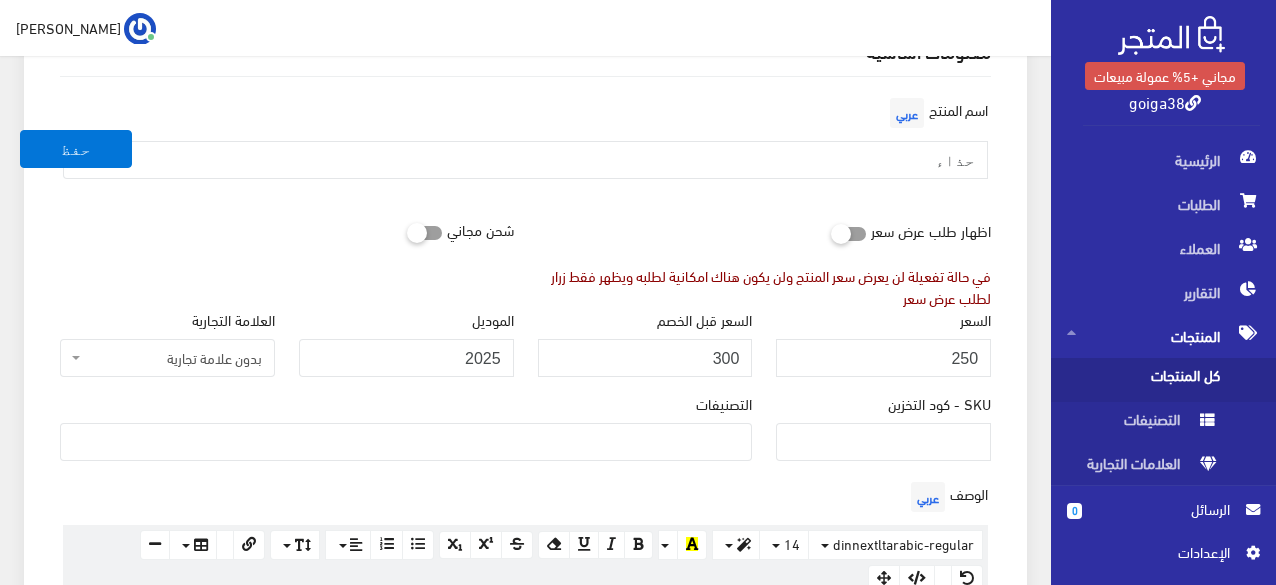 click on "الوصف  عربي
× Insert Image Select from files Image URL Insert Image × Insert Link Text to display To what URL should this link go? http://  Open in new window Insert Link Close Keyboard shortcuts Action Ctrl + Z Undo Ctrl + Shift + Z Redo Ctrl + ] Indent Ctrl + [ Outdent Ctrl + ENTER Insert Horizontal Rule Text formatting Ctrl + B Bold Ctrl + I Italic Ctrl + U Underline Ctrl + \ Remove Font Style Document Style Ctrl + NUM0 Normal Ctrl + NUM1 Header 1 Ctrl + NUM2 Header 2 Ctrl + NUM3 Header 3 Ctrl + NUM4 Header 4 Ctrl + NUM5 Header 5 Ctrl + NUM6 Header 6 Paragraph formatting Ctrl + Shift + L Align left Ctrl + Shift + E Align center Ctrl + Shift + R Align right Ctrl + Shift + J Justify full Ctrl + Shift + NUM7 Ordered list Ctrl + Shift + NUM8 Unordered list Summernote 0.6.16  ·  Project  ·  Issues dinnextltarabic-regular    Arial  Arial Black  Comic Sans MS  Courier New  Helvetica  Impact  Tahoma  Times New Roman  Verdana 14    8  9  10  11  12  14  18  24  36" at bounding box center (525, 568) 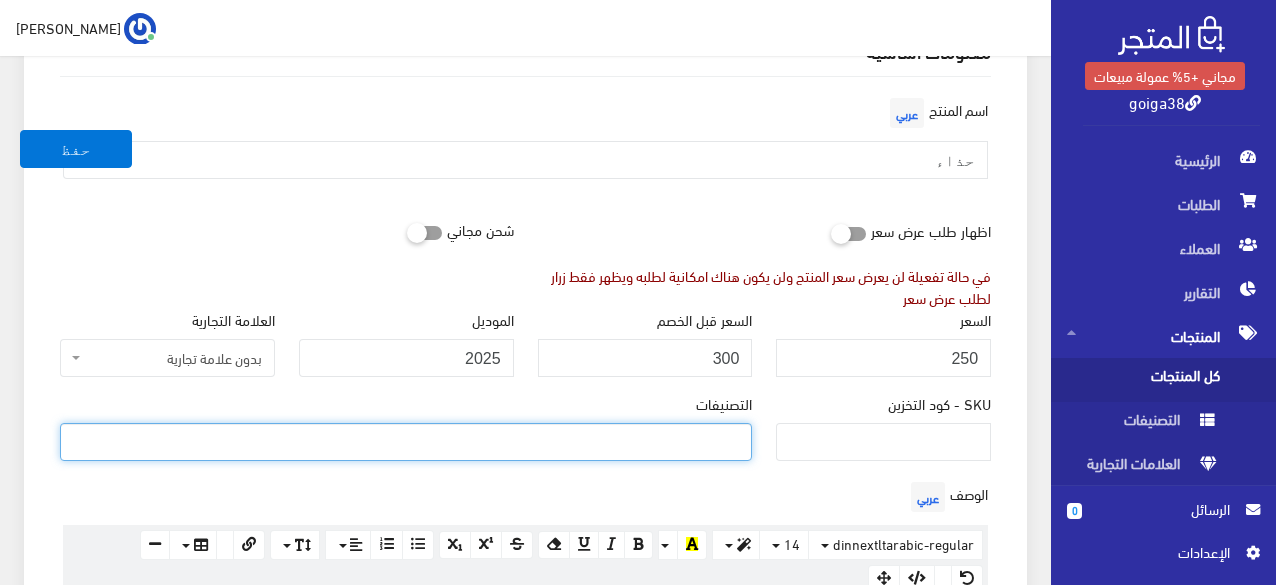 click at bounding box center [406, 440] 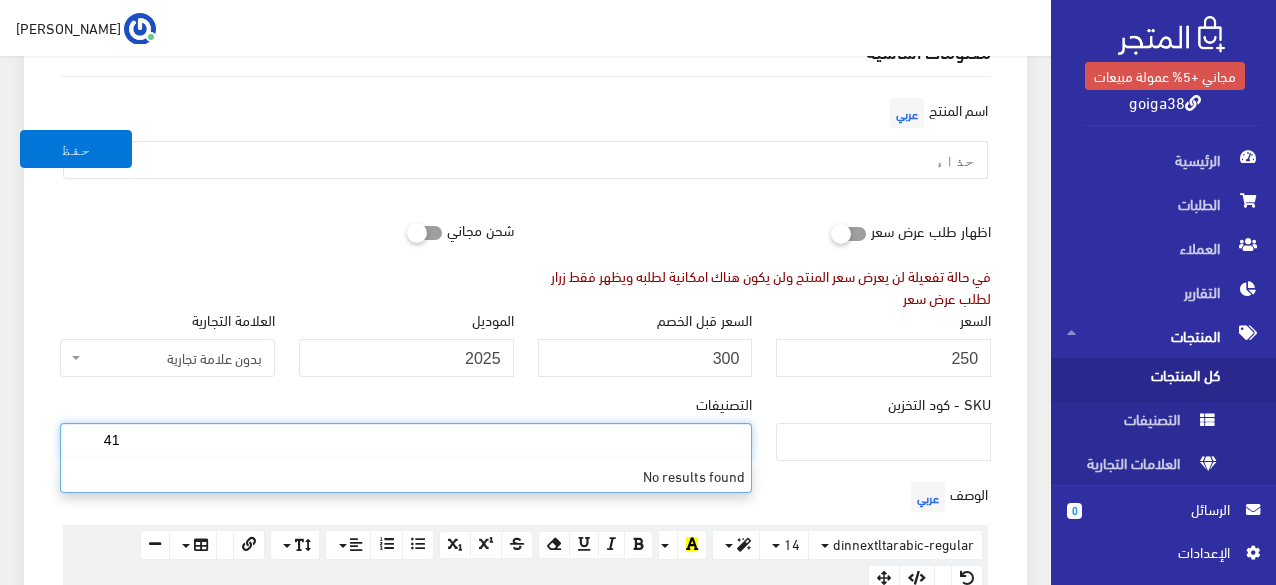type on "41" 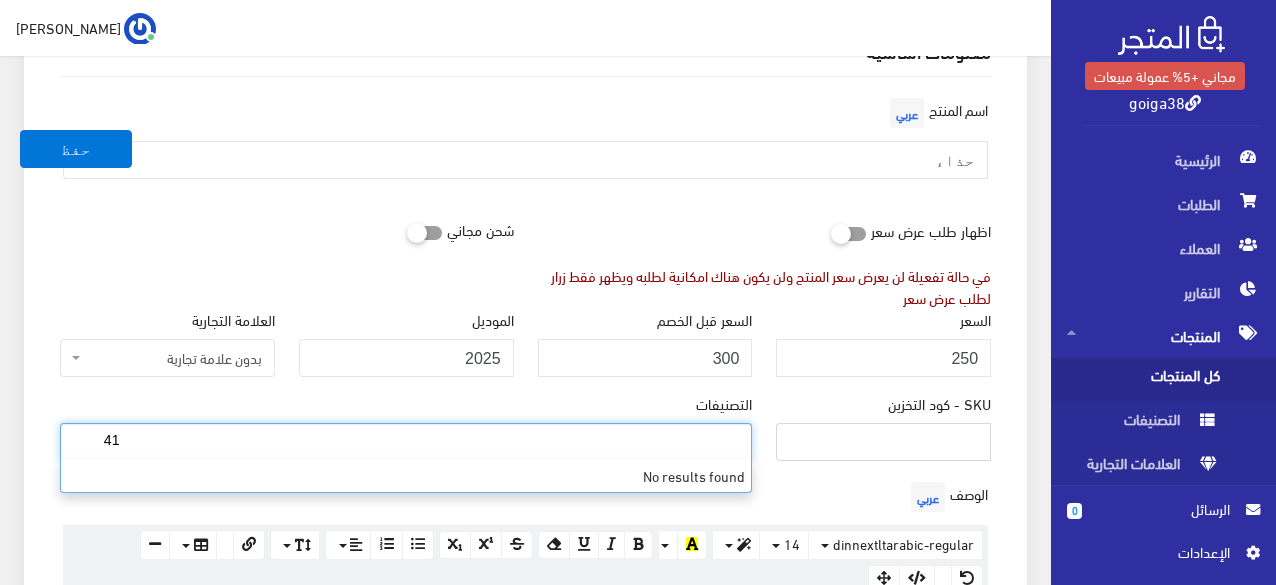 type 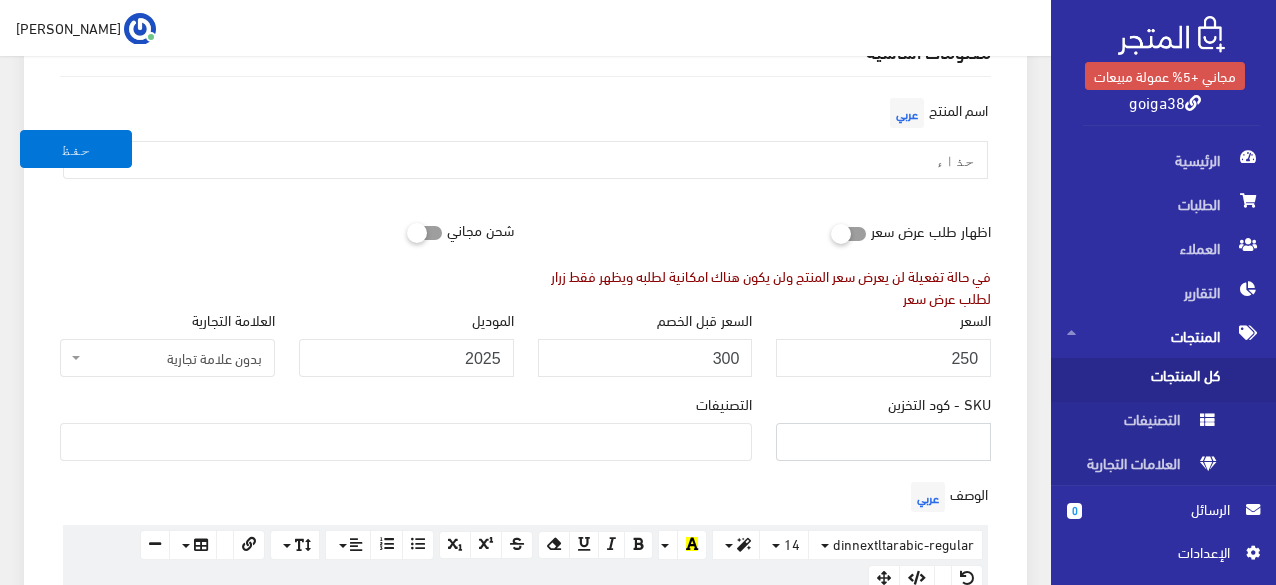 click on "SKU - كود التخزين" at bounding box center [883, 442] 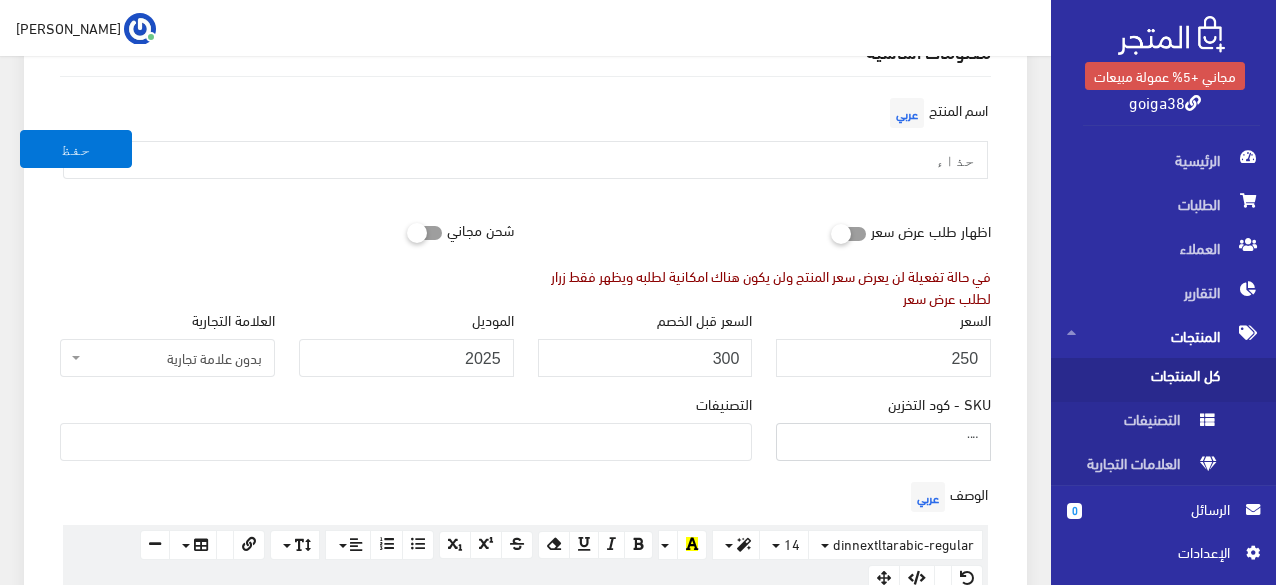 type on "¨" 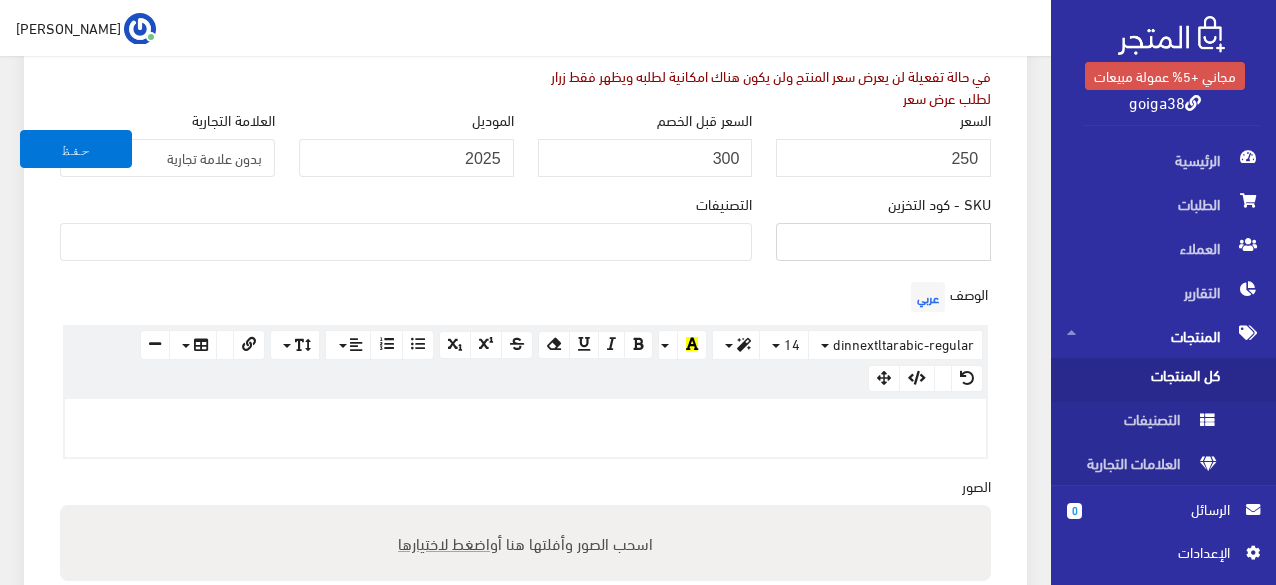 scroll, scrollTop: 500, scrollLeft: 0, axis: vertical 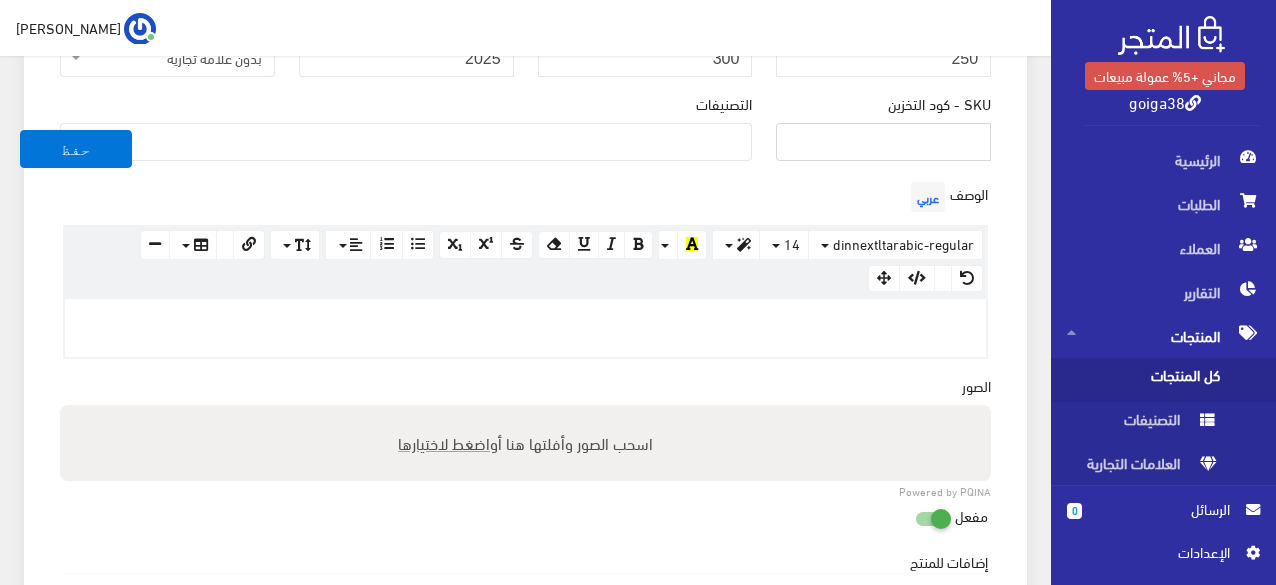 click on "SKU - كود التخزين" at bounding box center (883, 142) 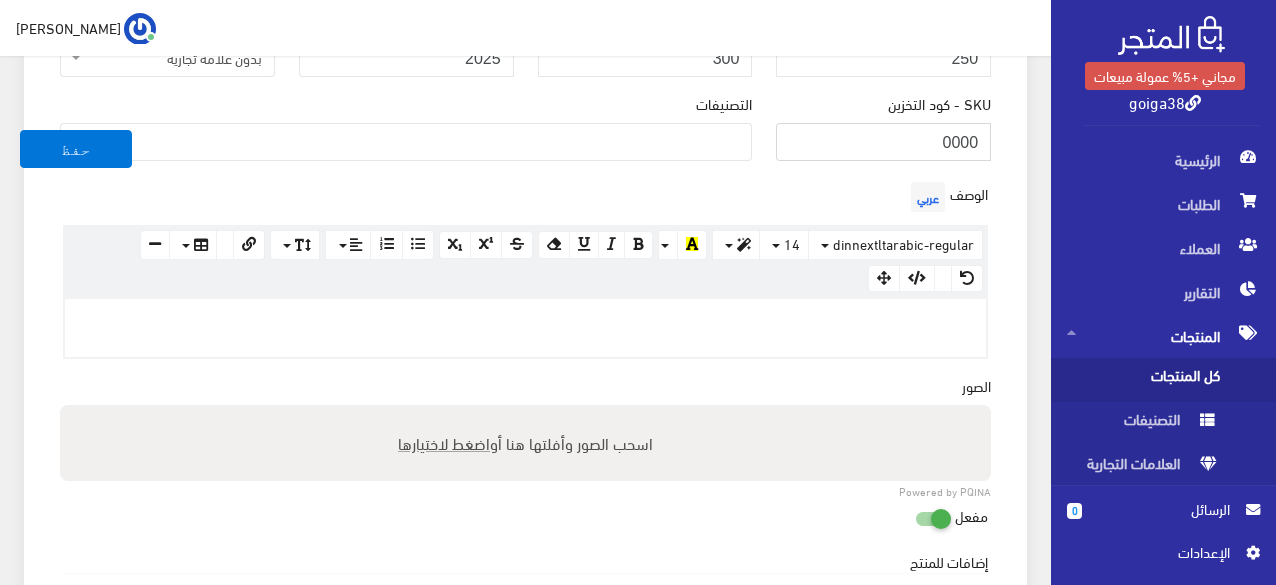 type on "0000" 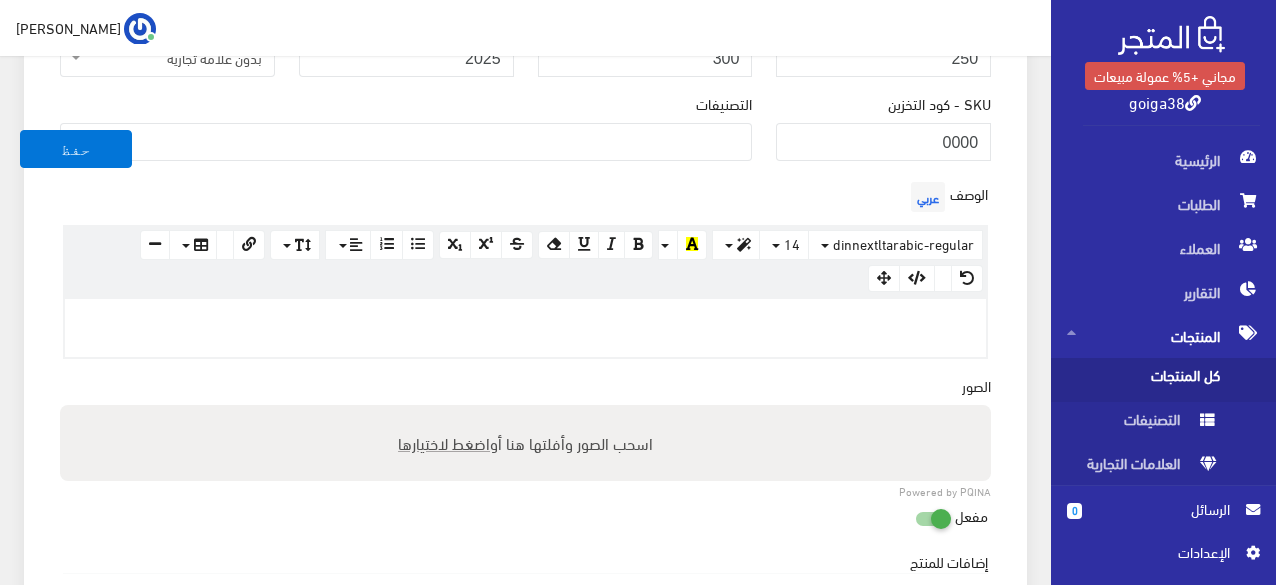 click on "اضغط لاختيارها" at bounding box center (444, 442) 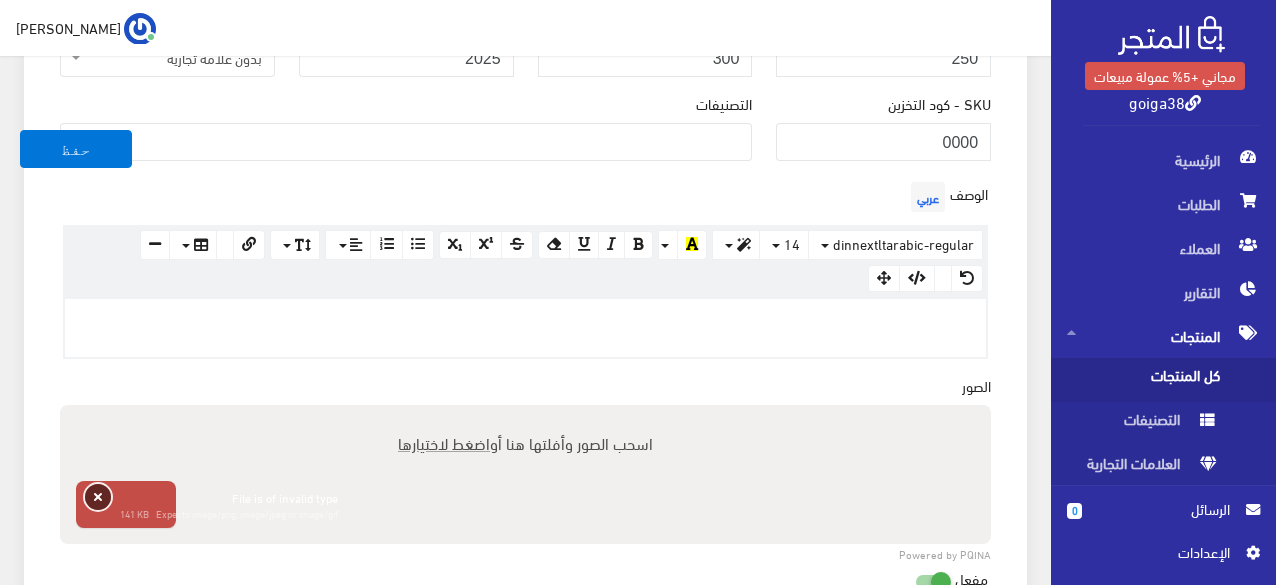 click on "حذف" at bounding box center (98, 497) 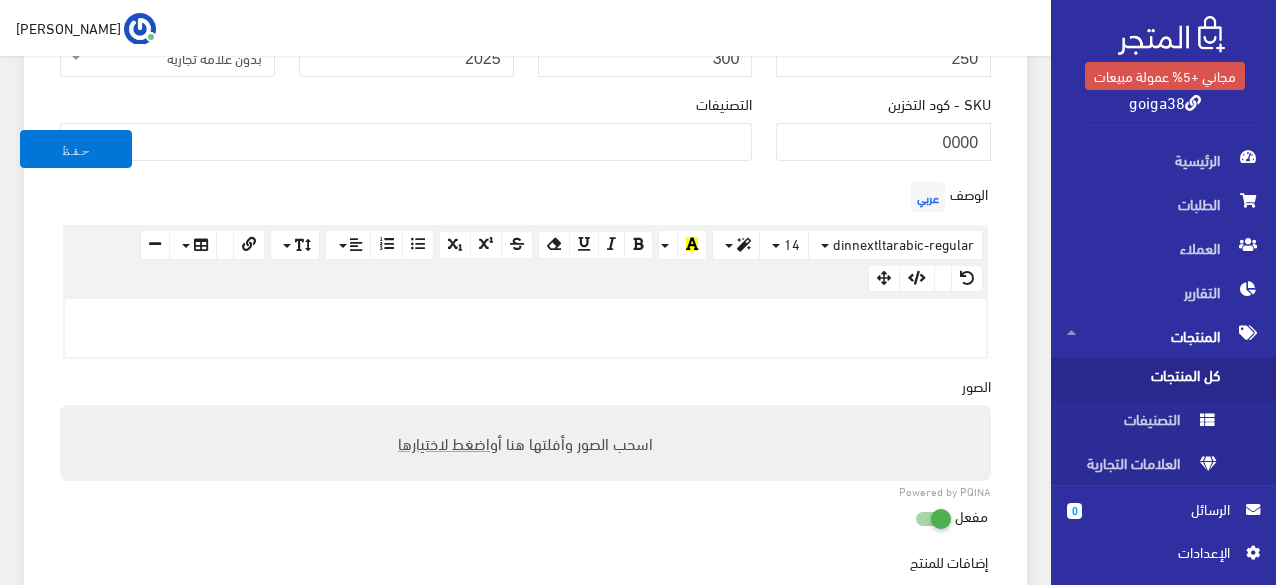 click on "اسحب الصور وأفلتها هنا أو  اضغط لاختيارها" at bounding box center [525, 443] 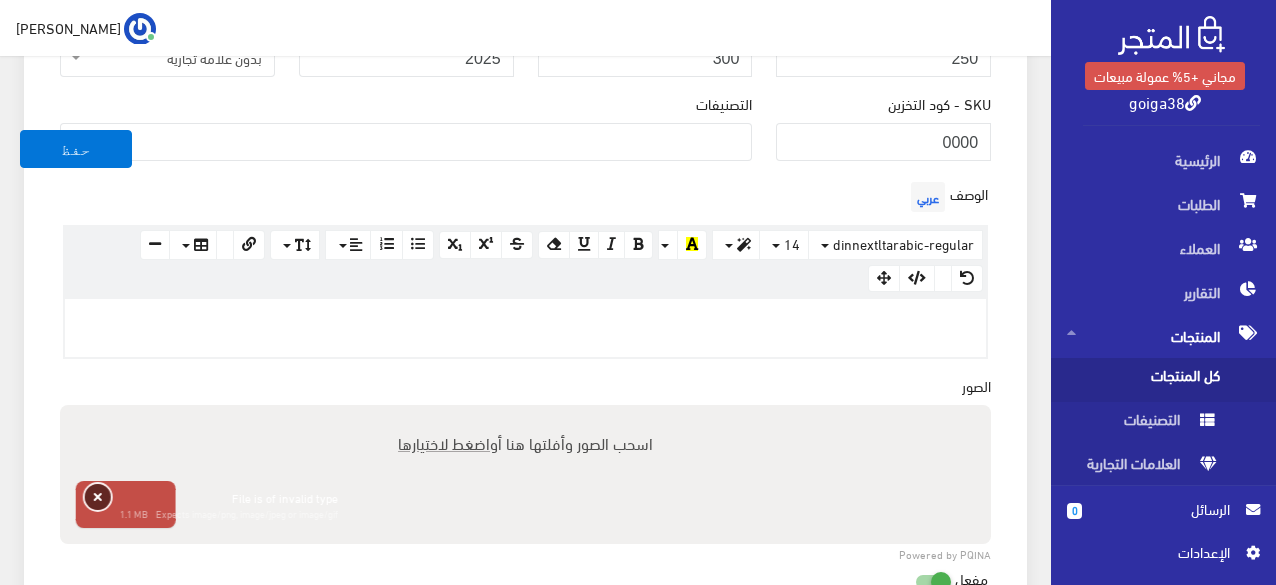 click on "حذف" at bounding box center (98, 497) 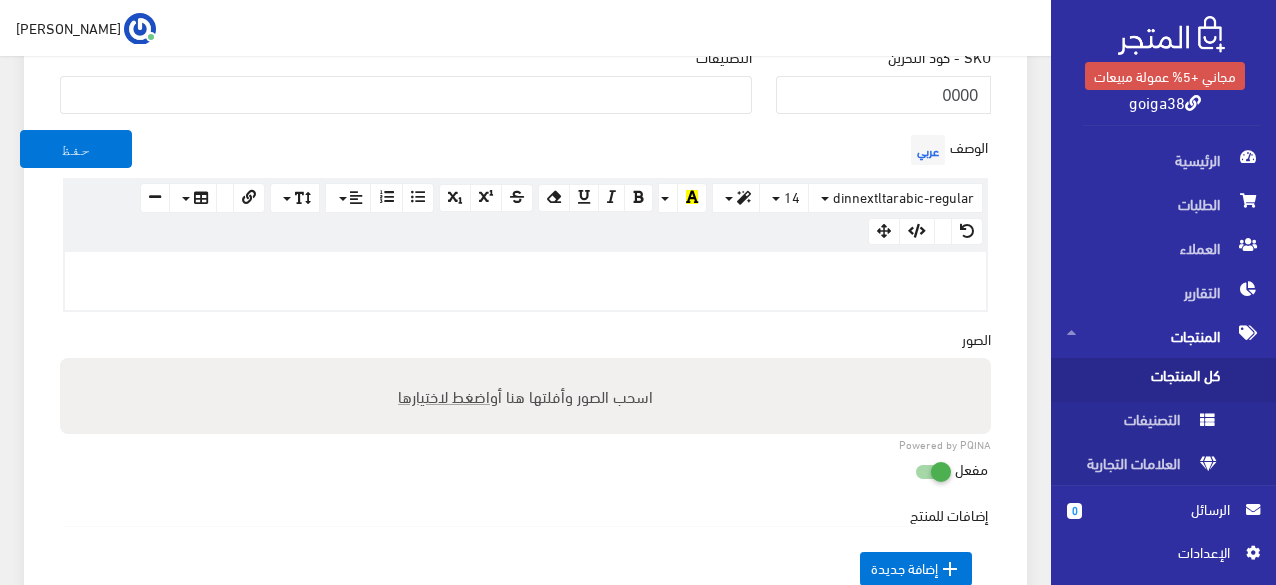 scroll, scrollTop: 400, scrollLeft: 0, axis: vertical 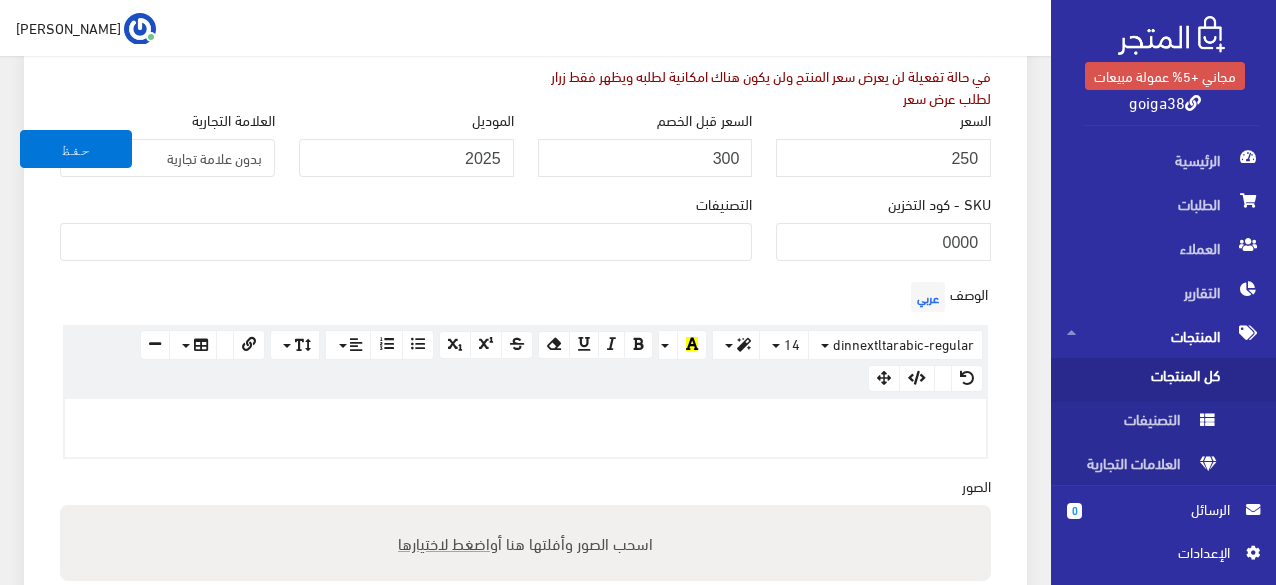 click at bounding box center (406, 240) 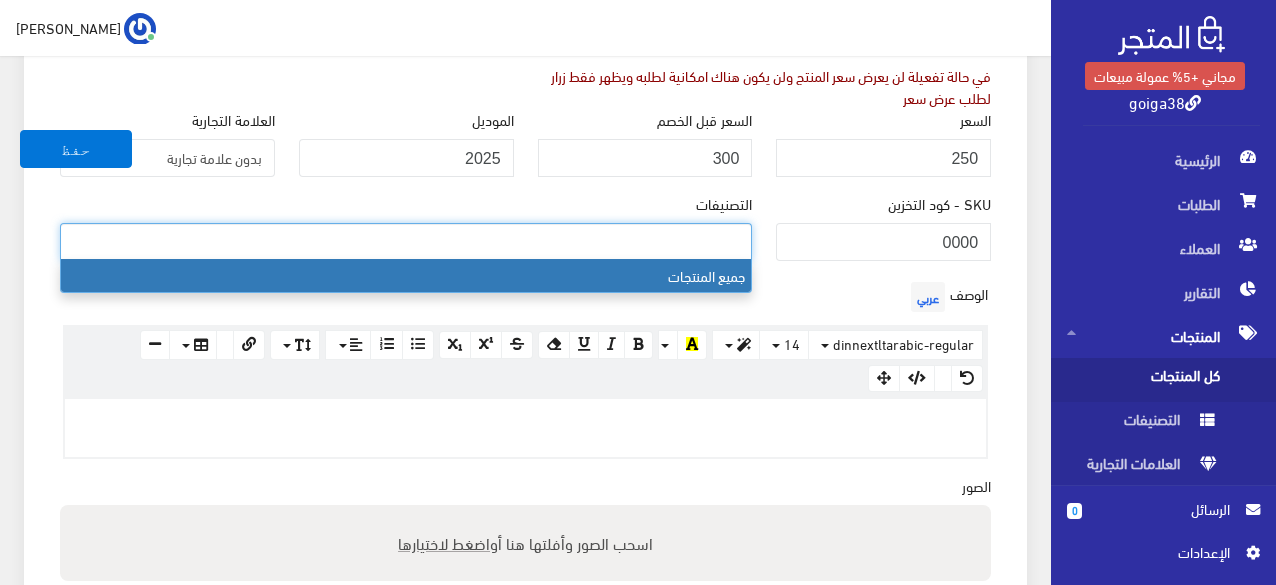 select on "1" 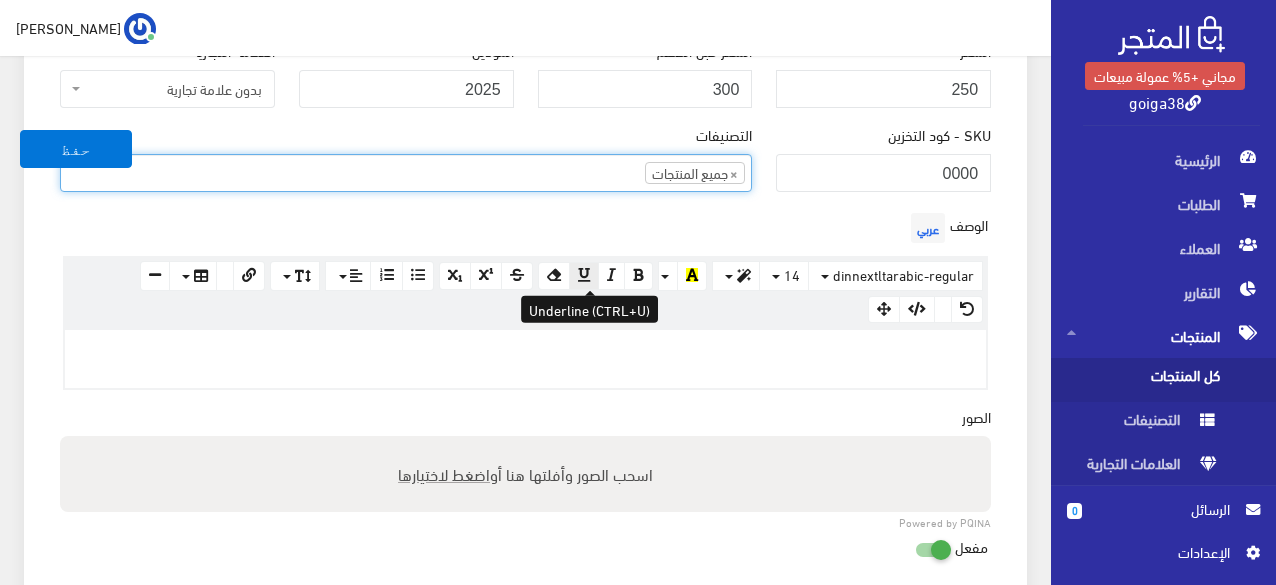 scroll, scrollTop: 500, scrollLeft: 0, axis: vertical 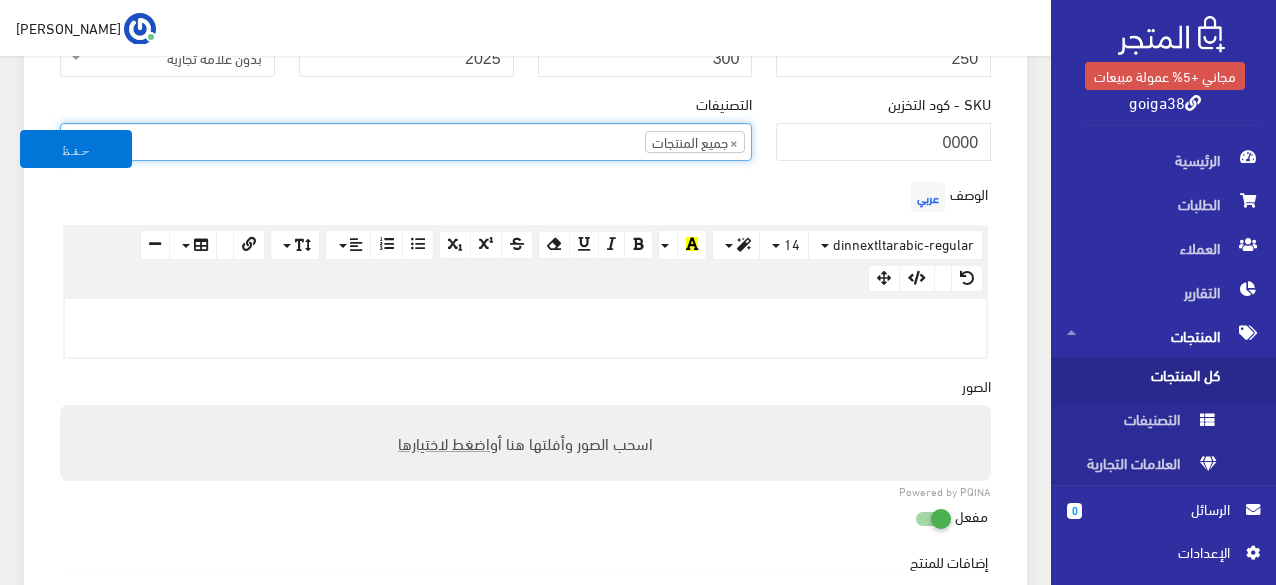 click on "اضغط لاختيارها" at bounding box center [444, 442] 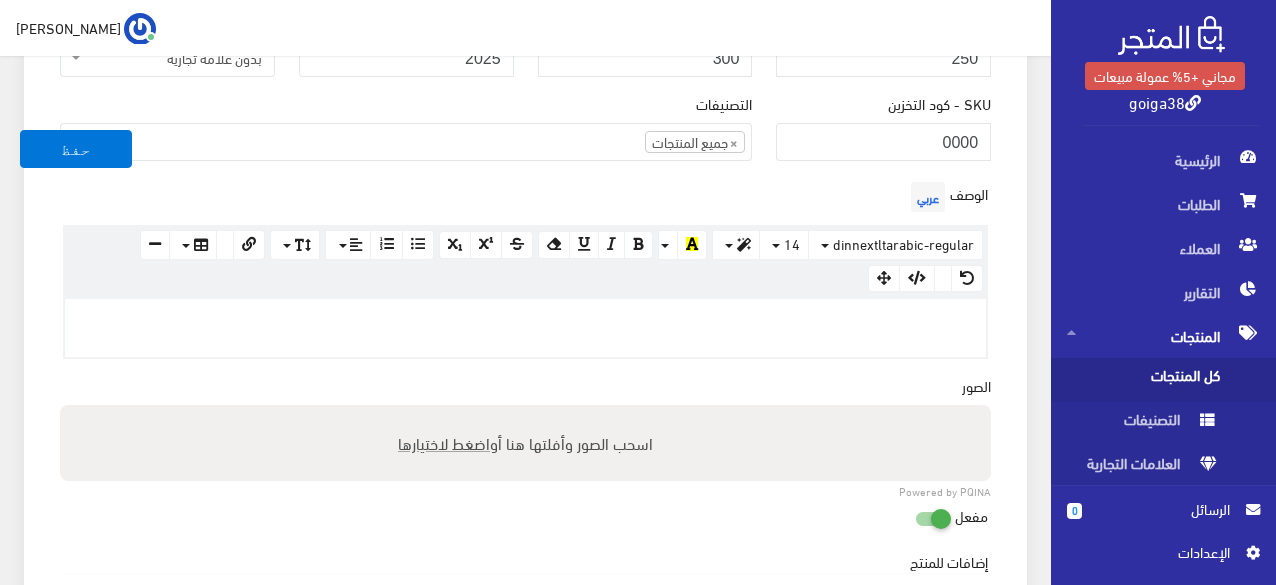 type on "C:\fakepath\KORSI  2.jpg" 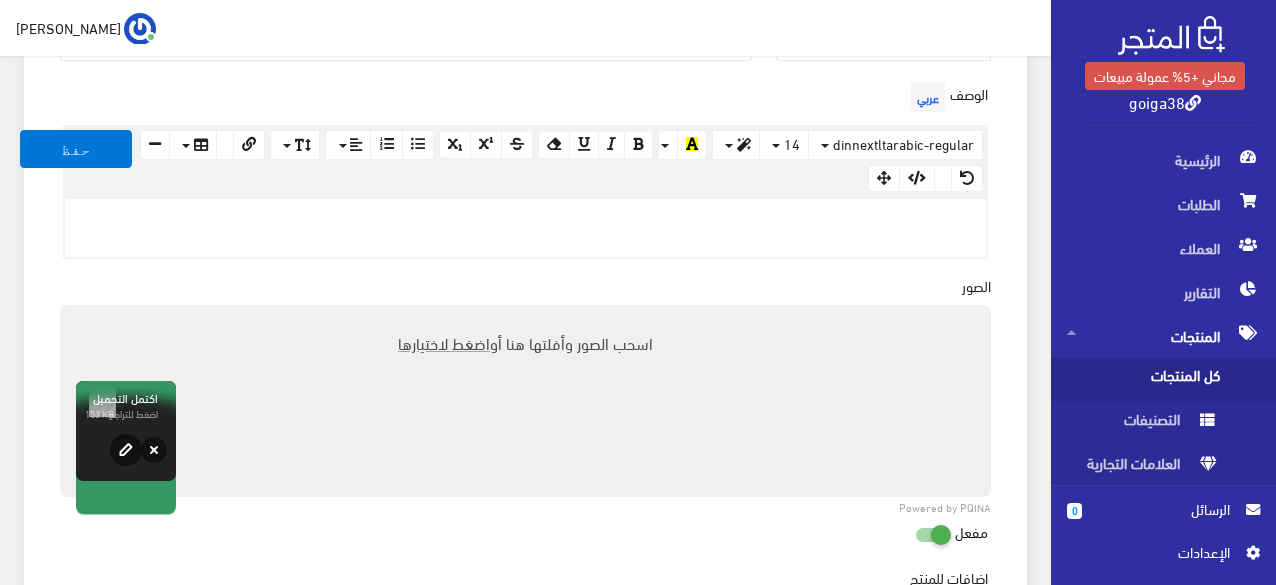 scroll, scrollTop: 800, scrollLeft: 0, axis: vertical 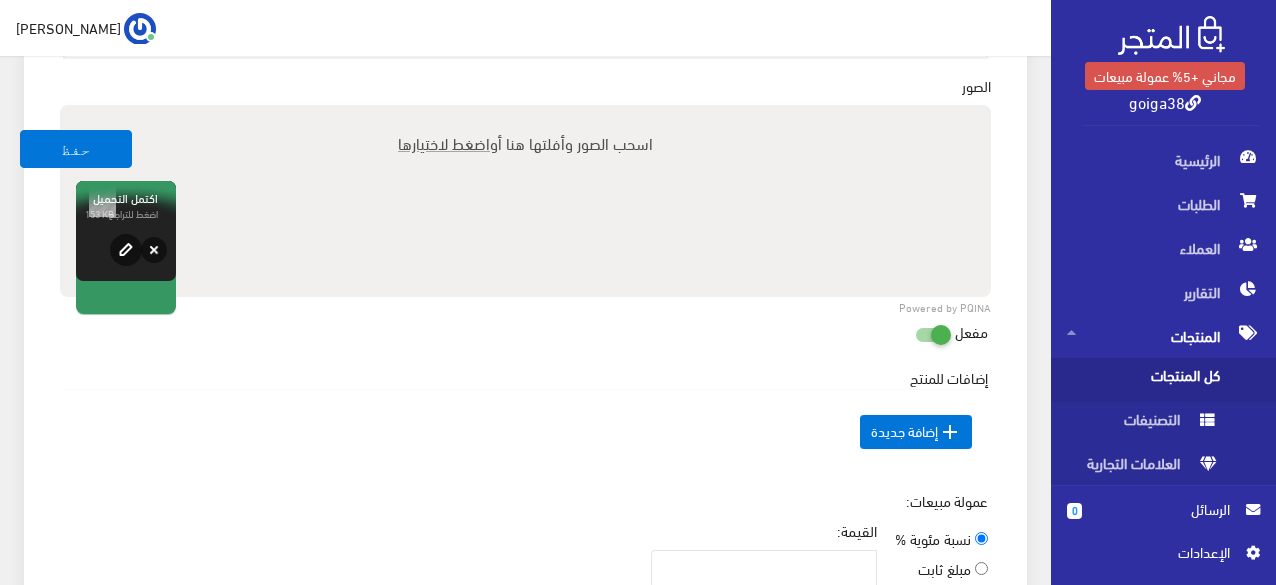 click on "اضغط لاختيارها" at bounding box center [444, 142] 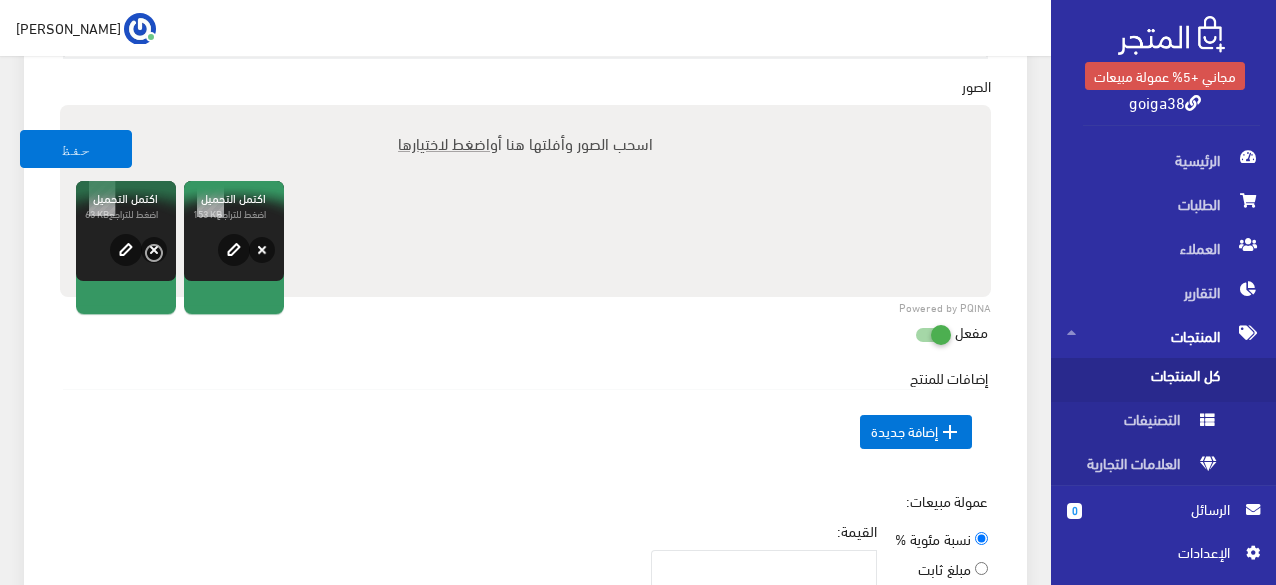 click on "اضغط لاختيارها" at bounding box center [444, 142] 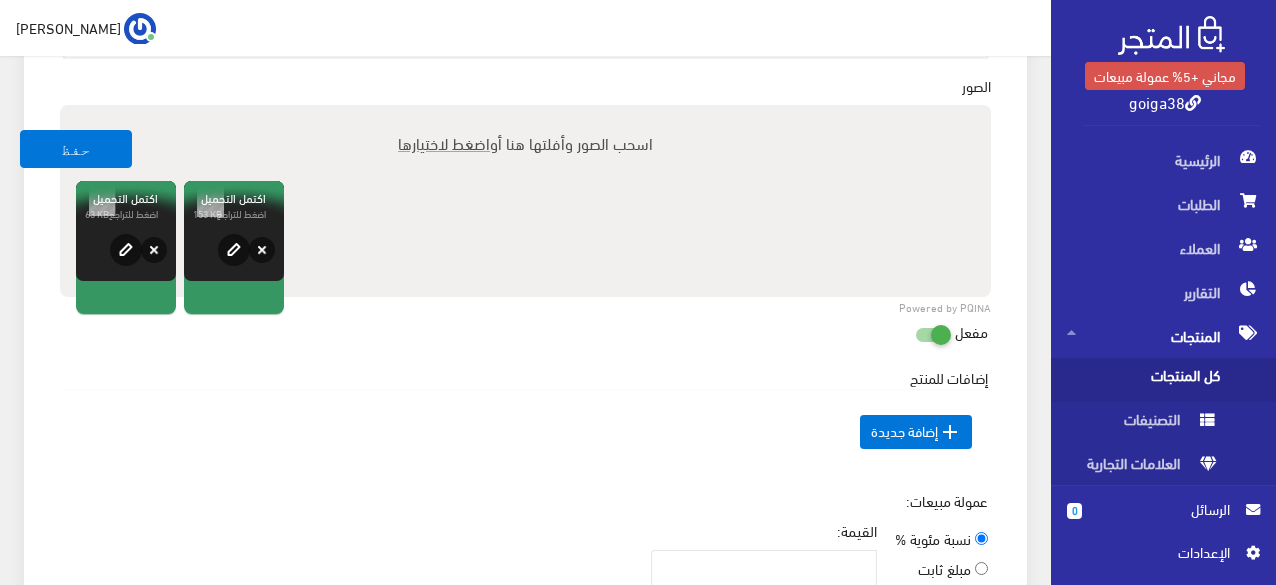 type on "C:\fakepath\M0S.jpg" 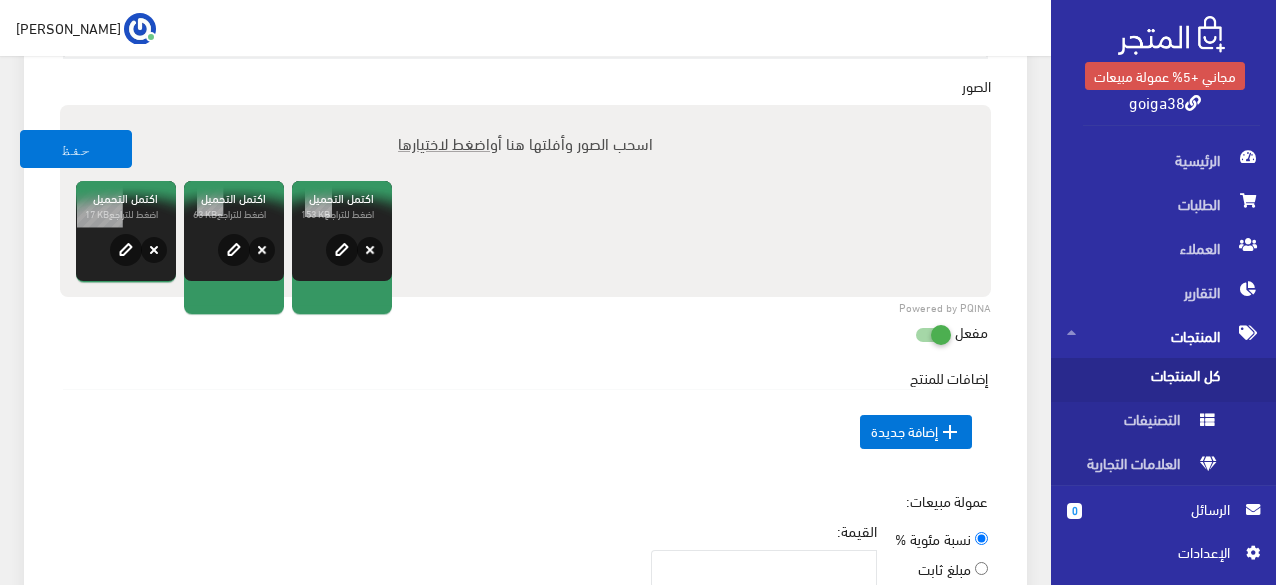 click at bounding box center (915, 334) 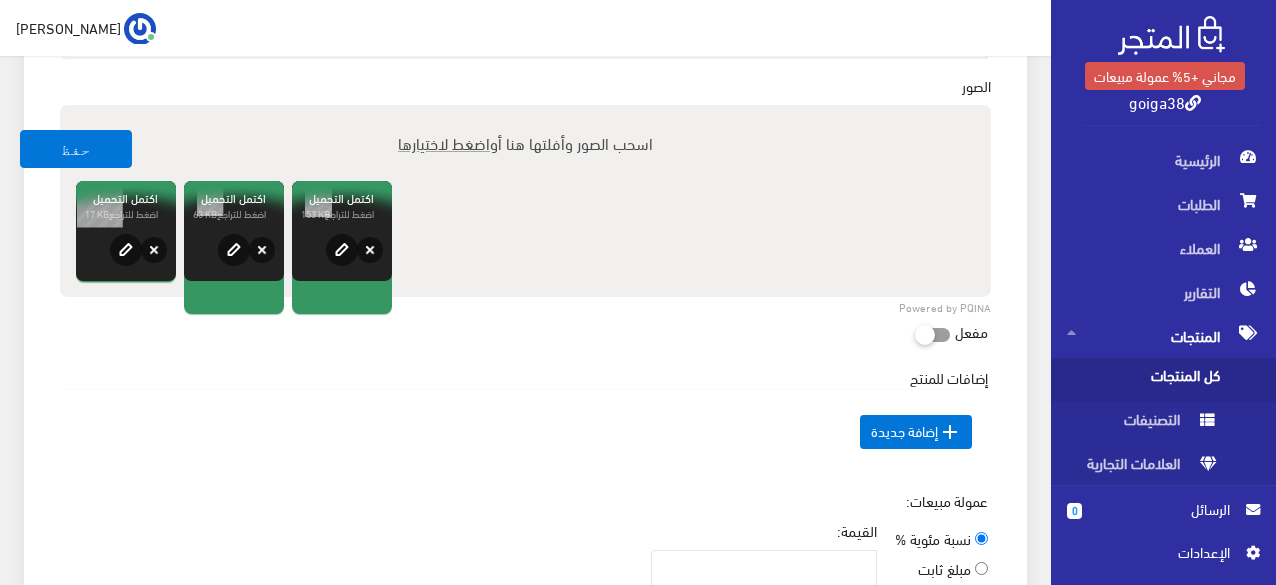 click at bounding box center [915, 334] 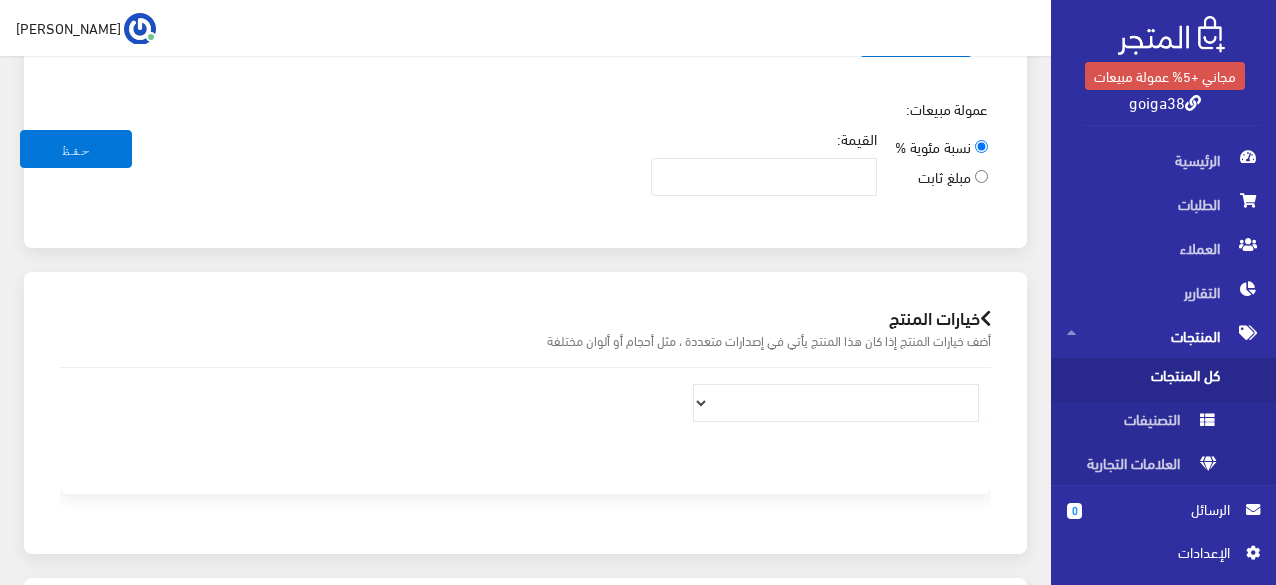 scroll, scrollTop: 1200, scrollLeft: 0, axis: vertical 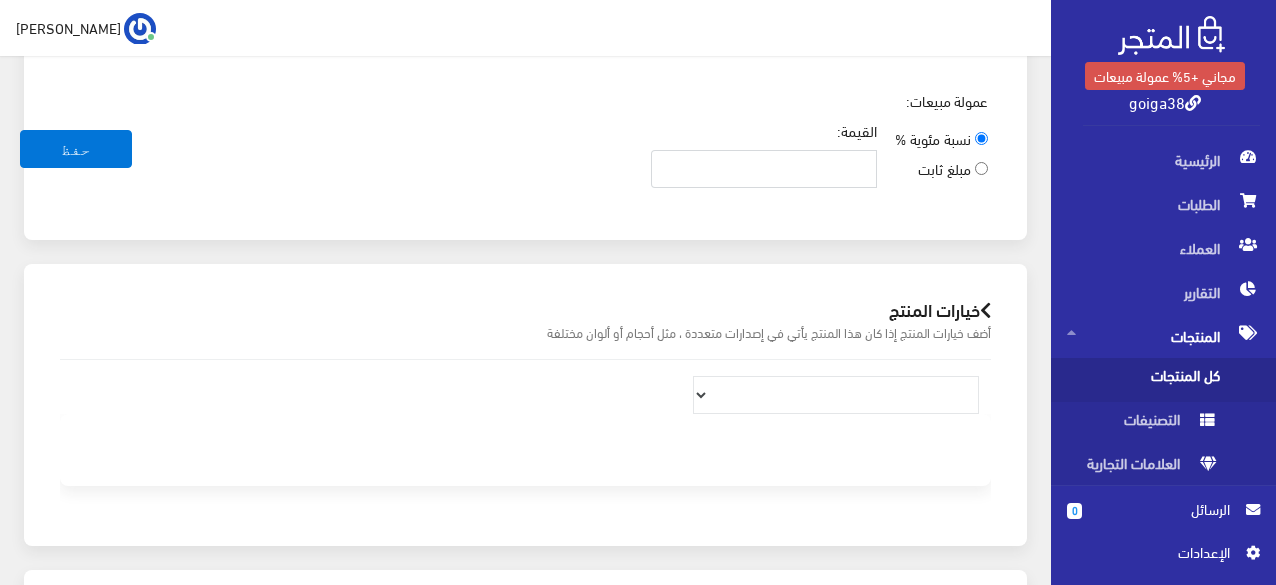 click on "القيمة:" at bounding box center (764, 169) 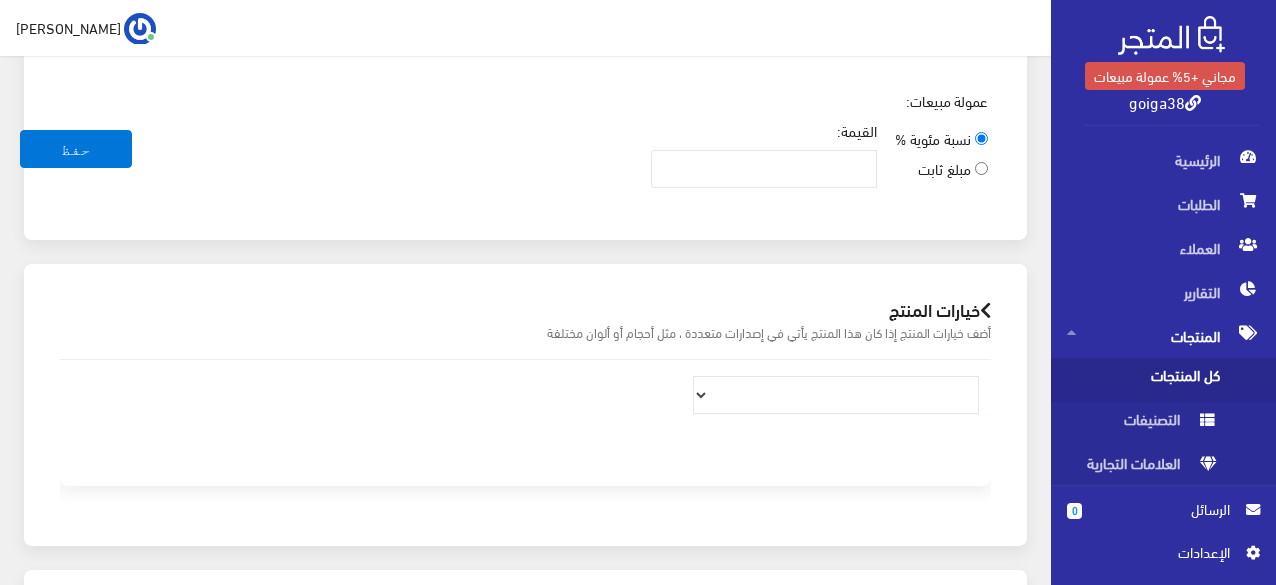 click on "مبلغ ثابت" at bounding box center [981, 168] 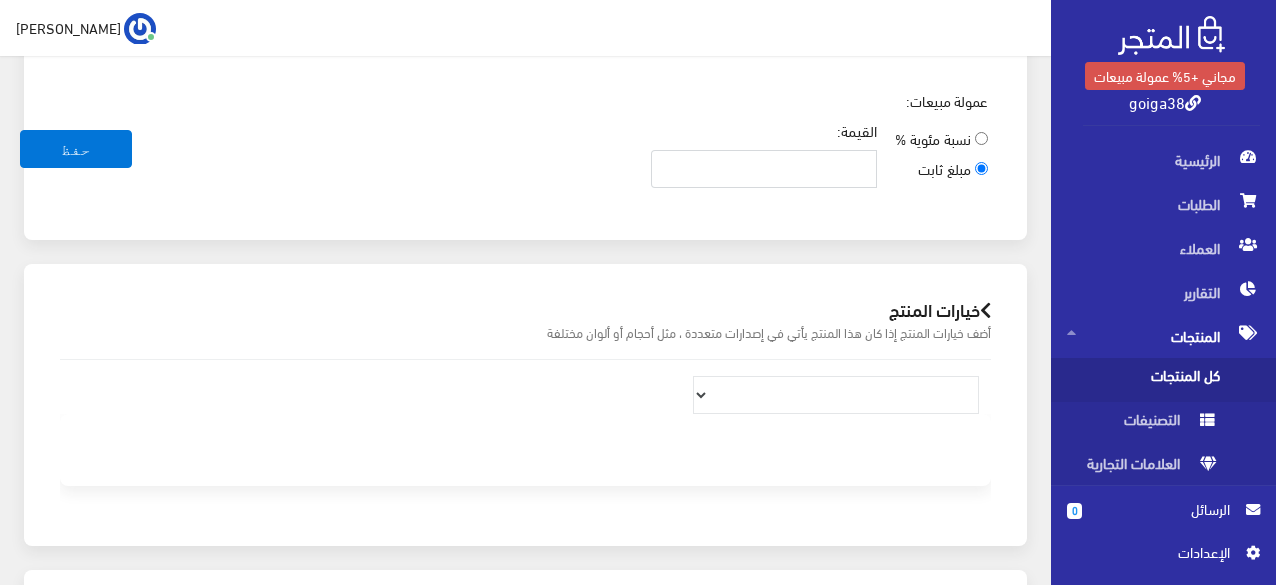 click on "القيمة:" at bounding box center (764, 169) 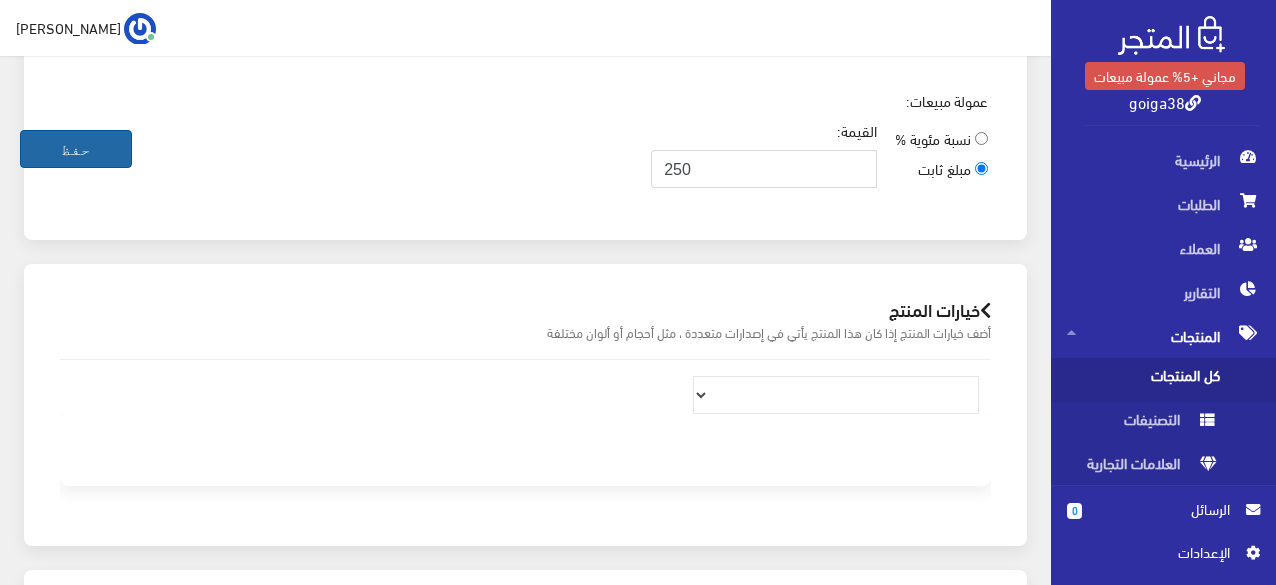 type on "250" 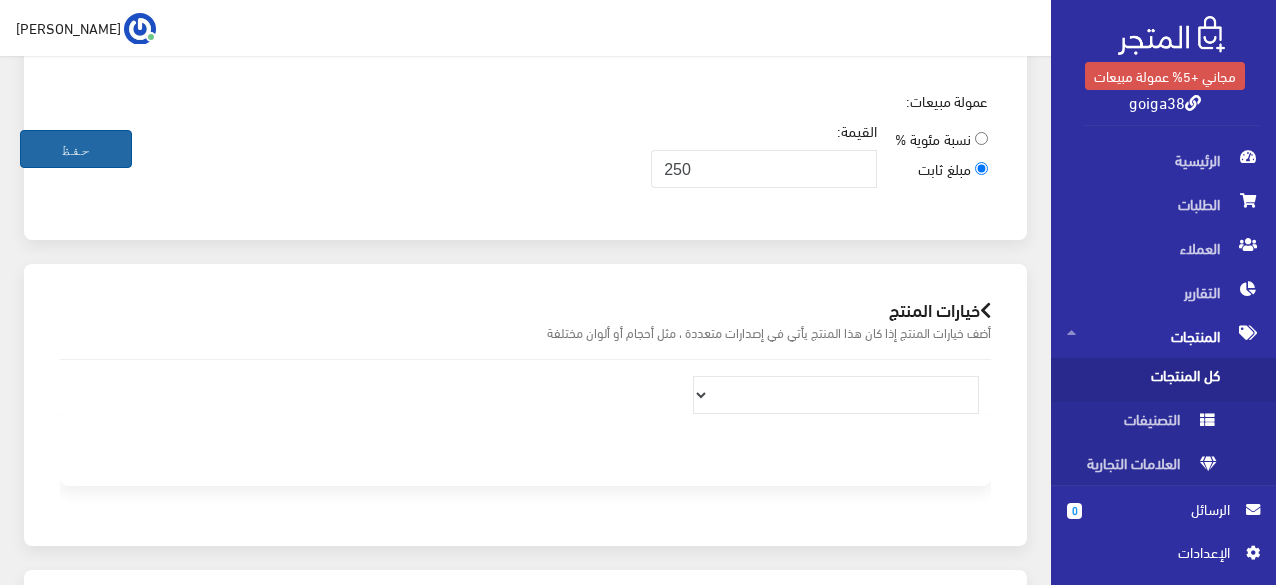 click on "حفظ" at bounding box center (76, 149) 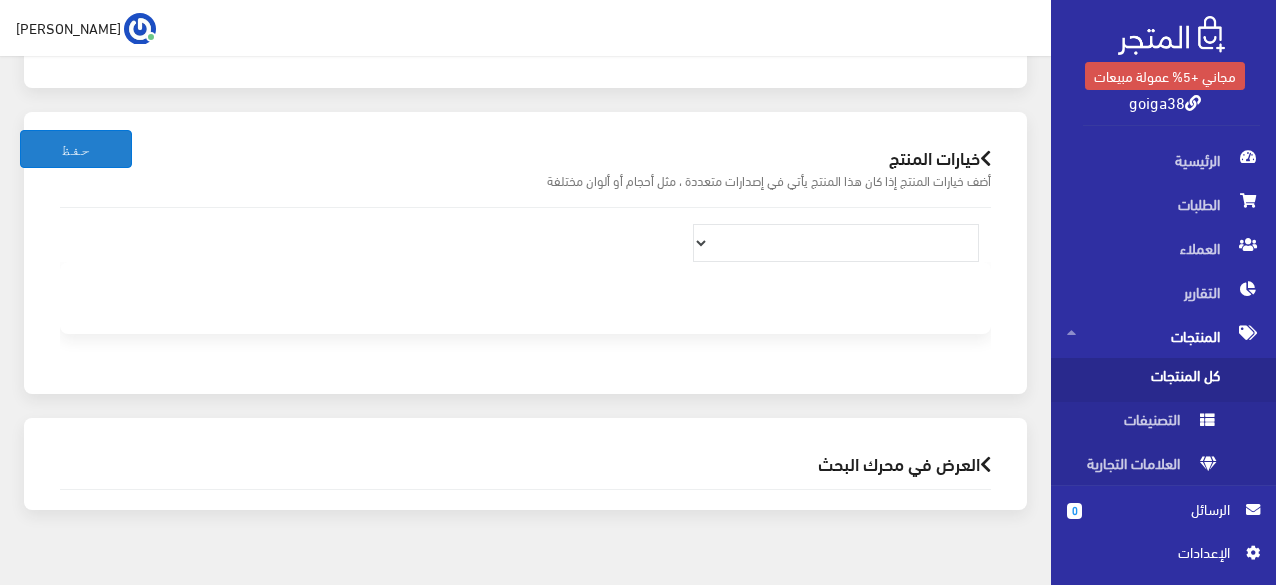scroll, scrollTop: 1384, scrollLeft: 0, axis: vertical 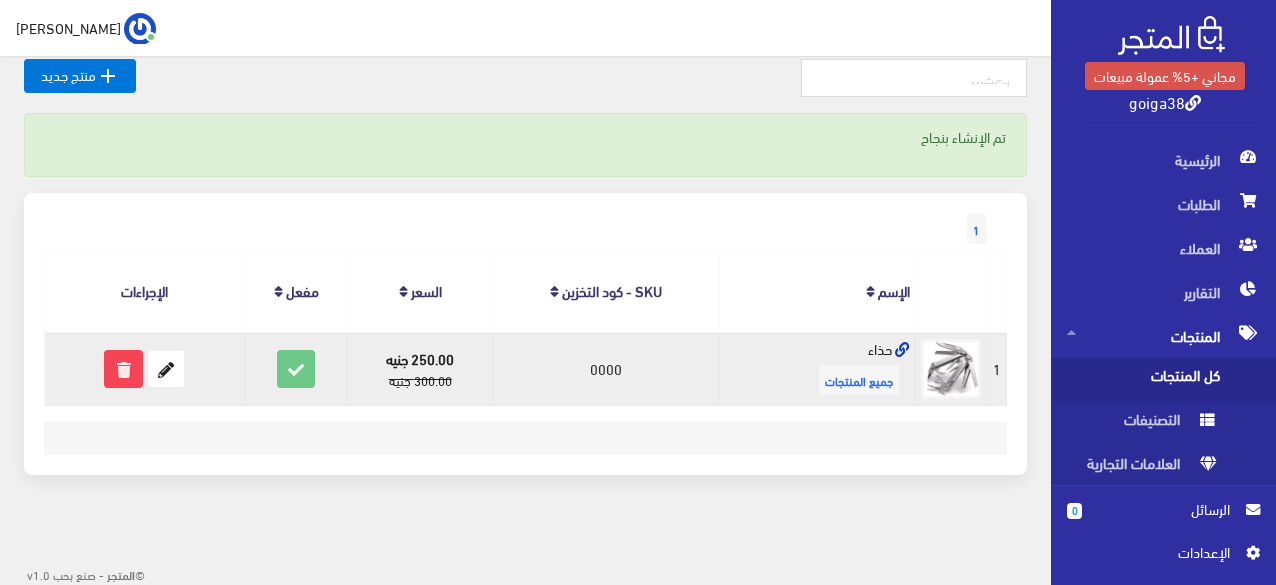 click on "250.00 جنيه
300.00 جنيه" at bounding box center (420, 368) 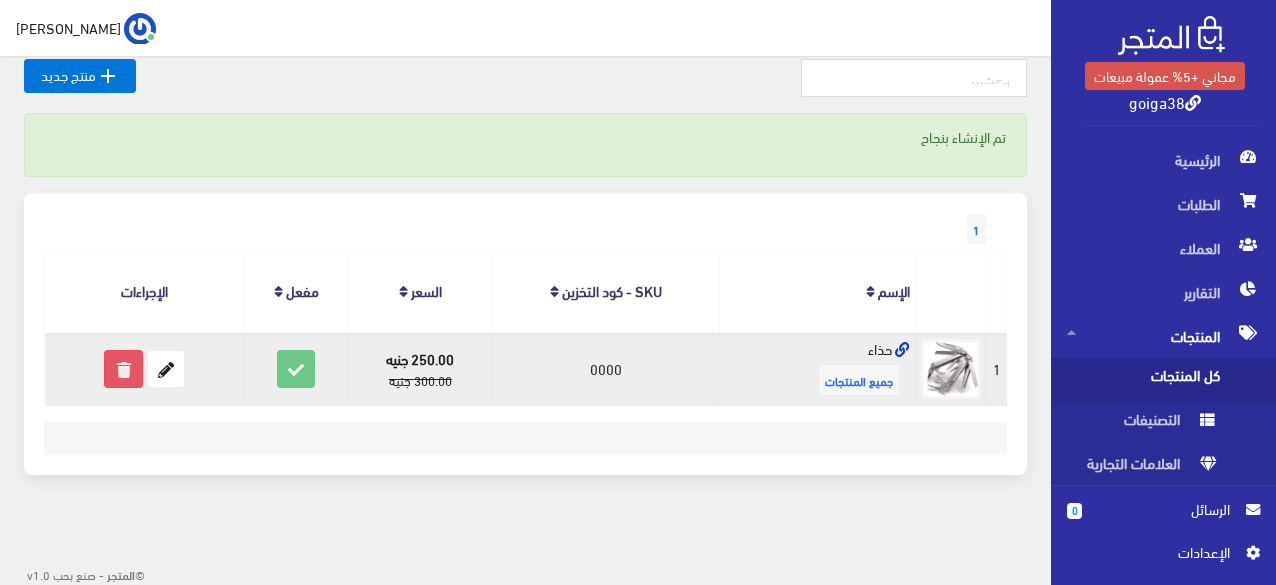 click at bounding box center [123, 369] 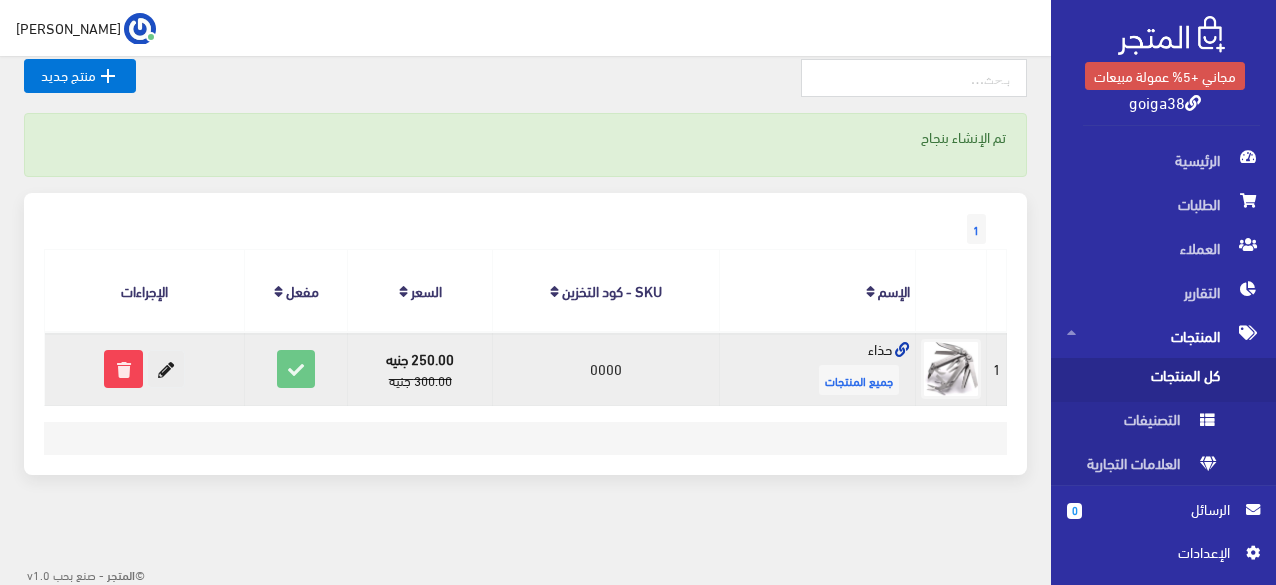 click at bounding box center (166, 369) 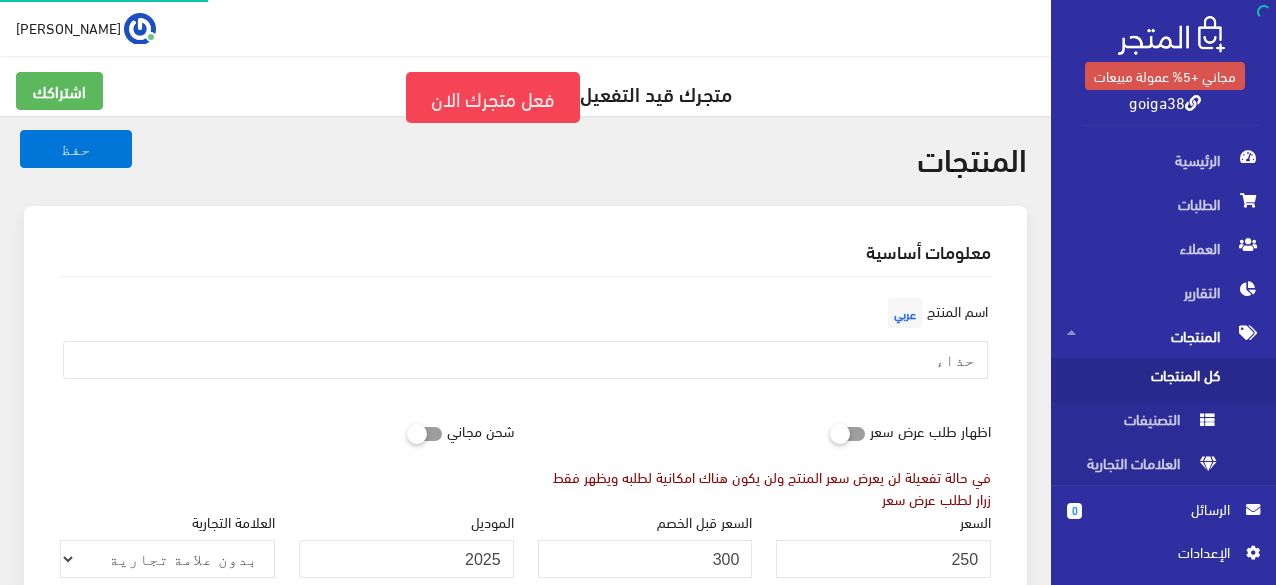scroll, scrollTop: 0, scrollLeft: 0, axis: both 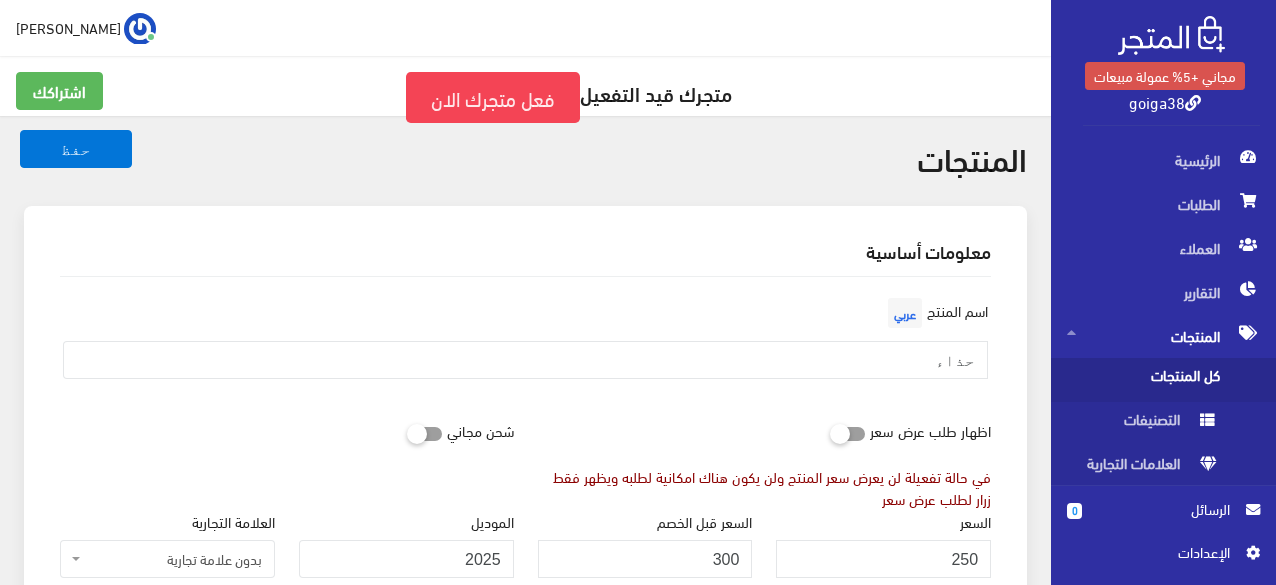 click on "عربي" at bounding box center (905, 313) 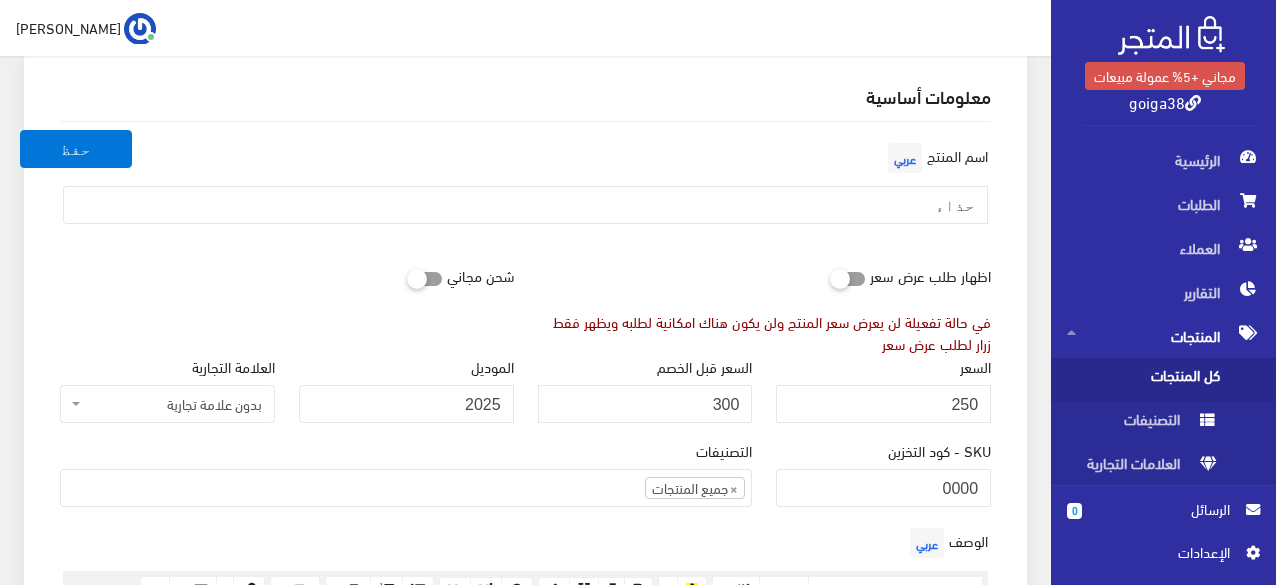 scroll, scrollTop: 200, scrollLeft: 0, axis: vertical 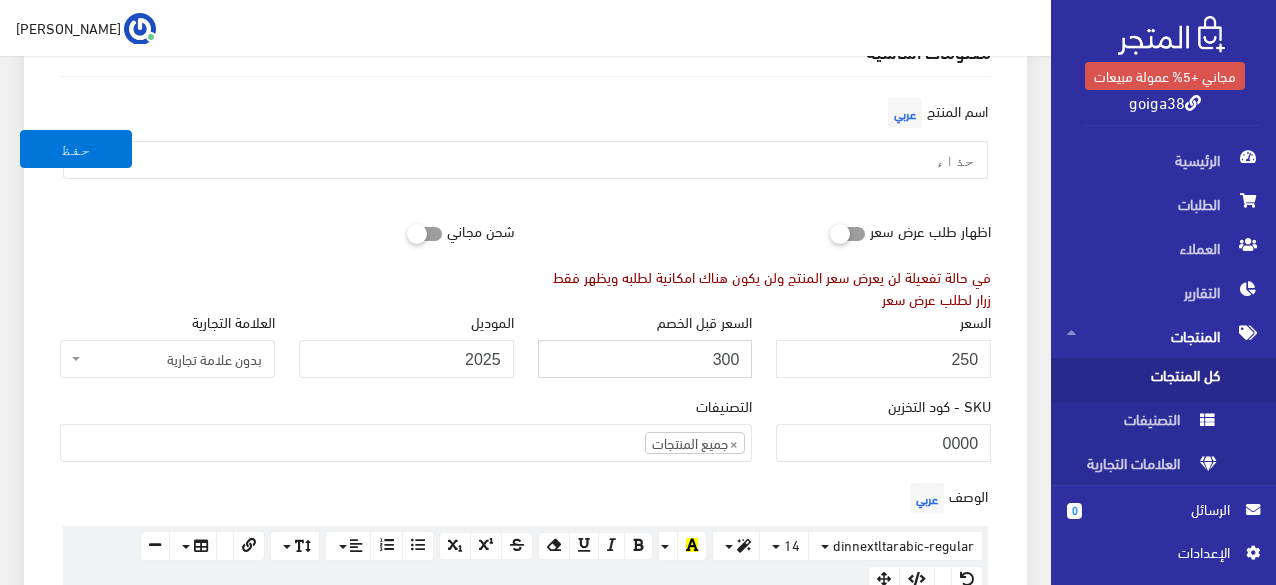 click on "300" at bounding box center [645, 359] 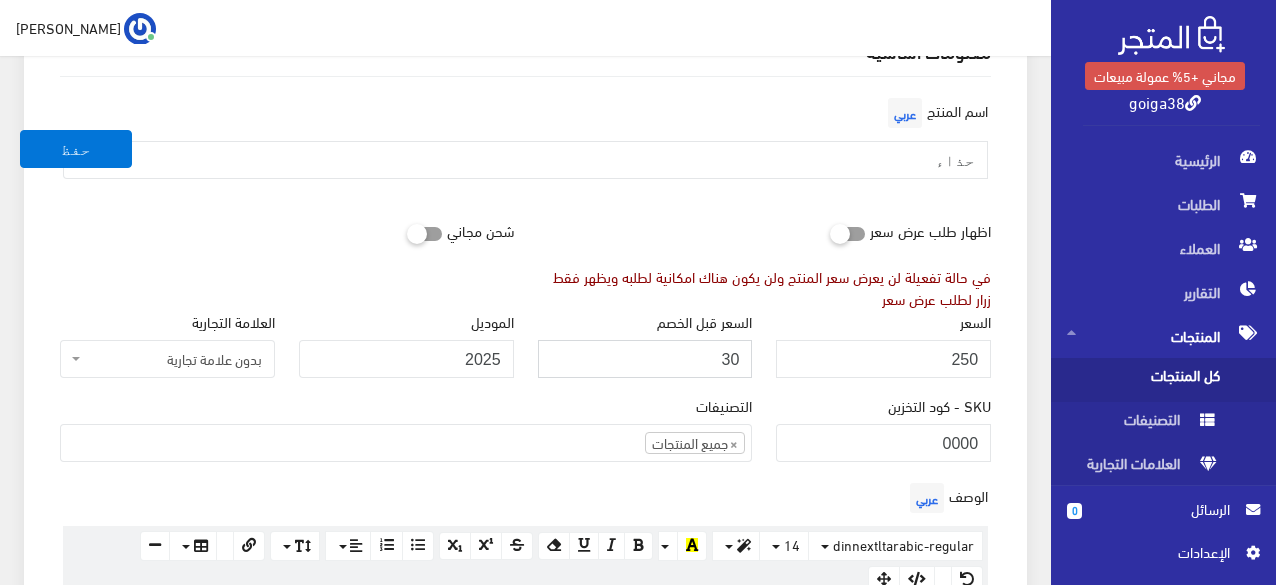 type on "3" 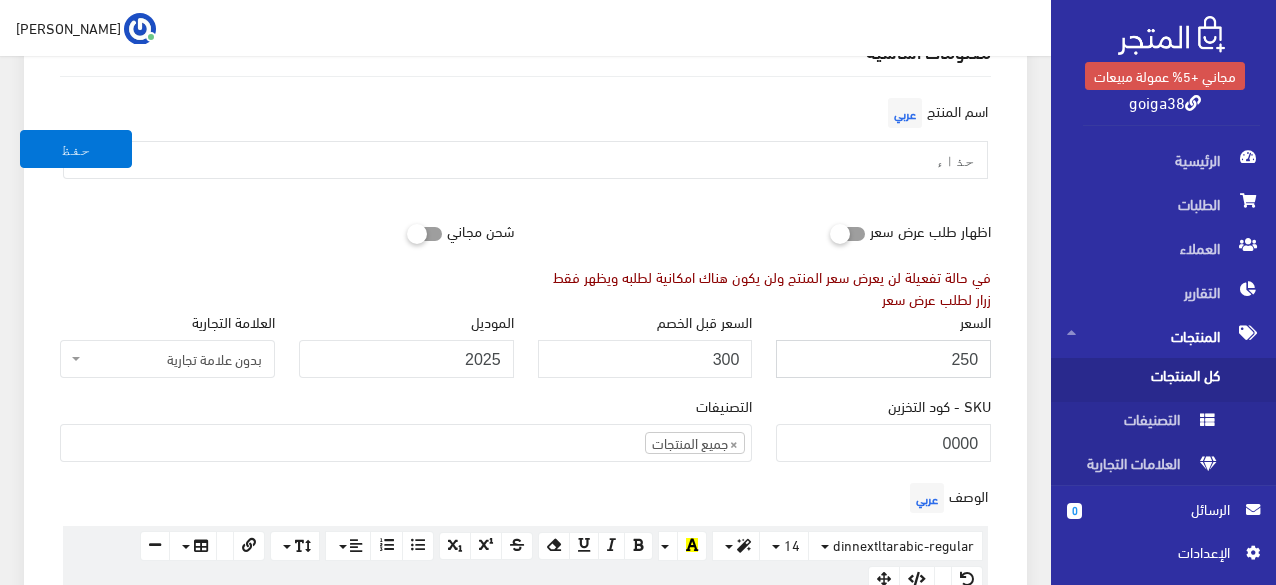 click on "250" at bounding box center [883, 359] 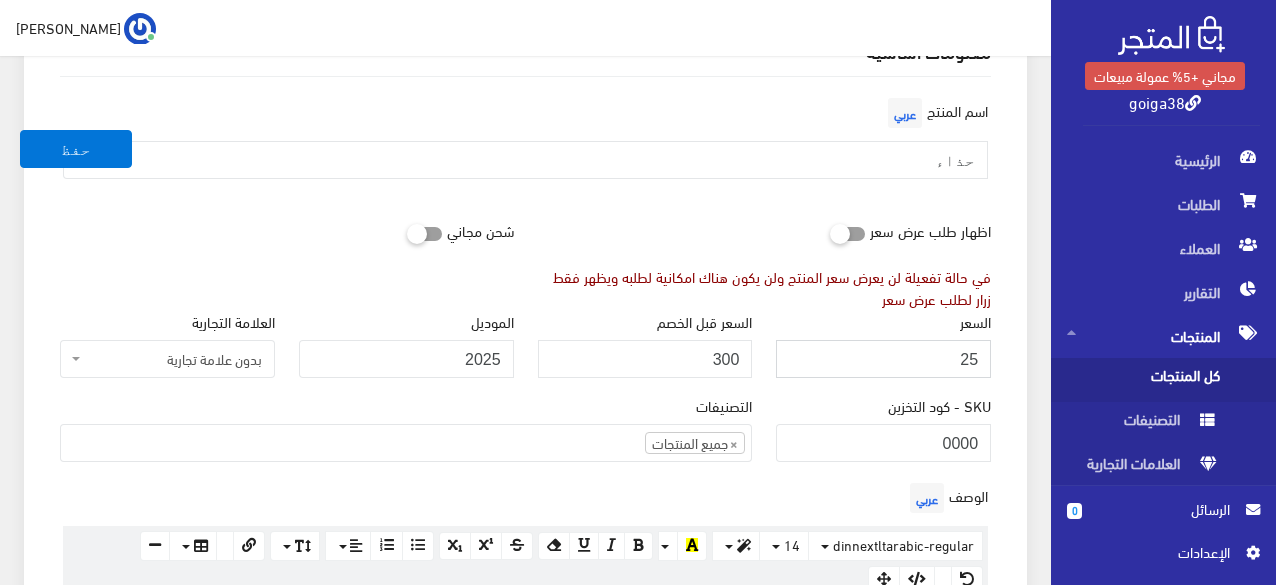 type on "2" 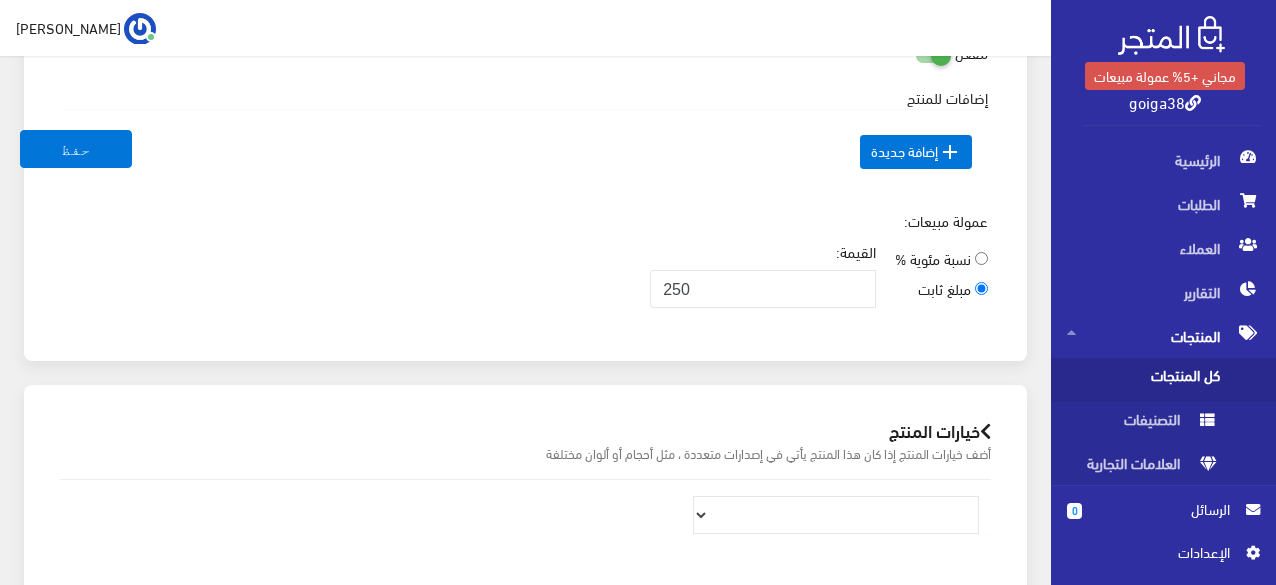 scroll, scrollTop: 1300, scrollLeft: 0, axis: vertical 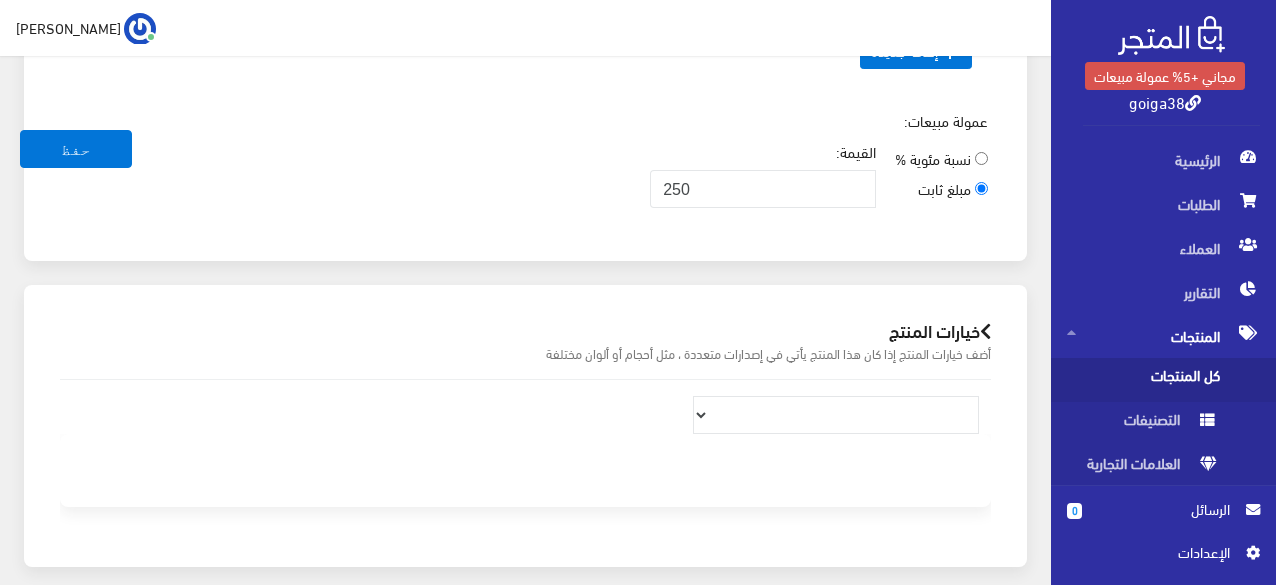 type on "300" 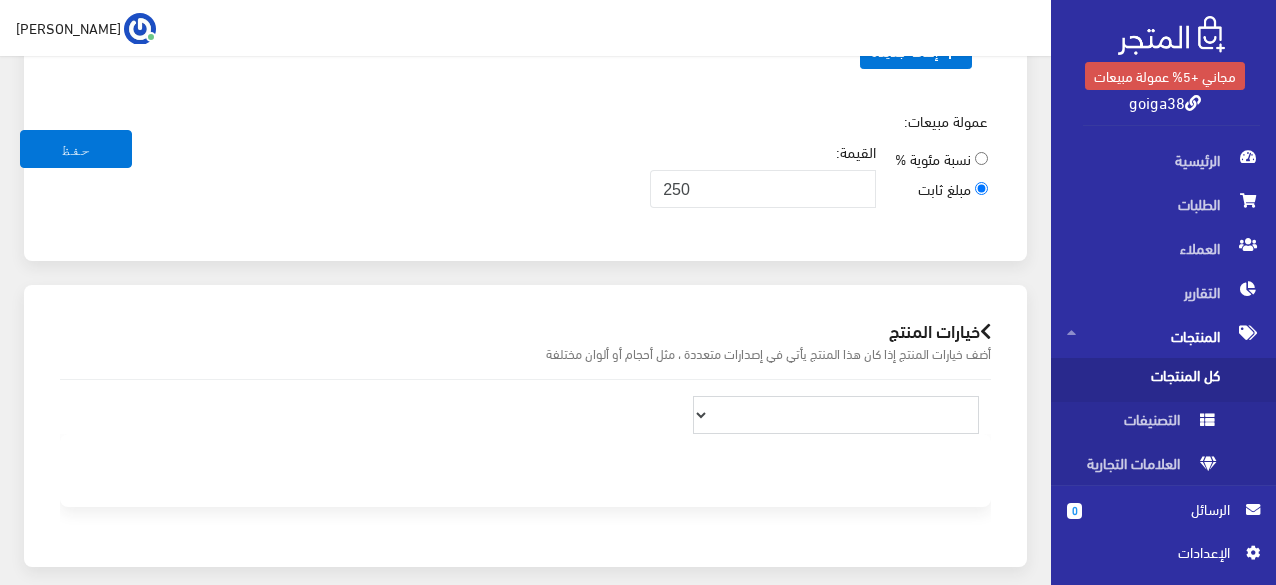 click at bounding box center [836, 415] 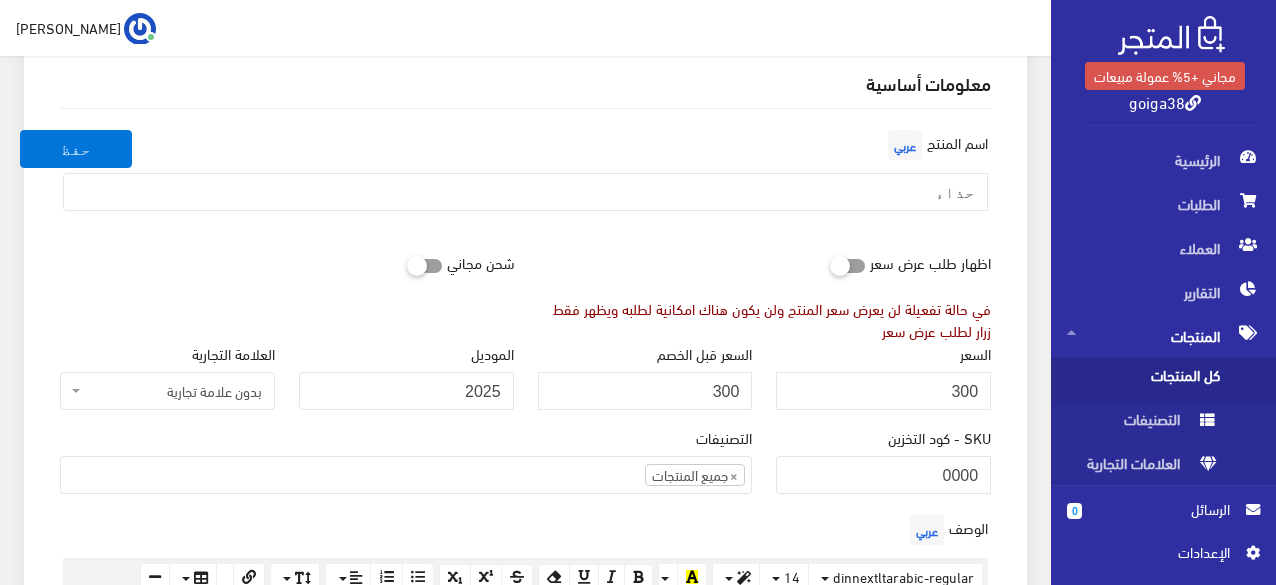scroll, scrollTop: 200, scrollLeft: 0, axis: vertical 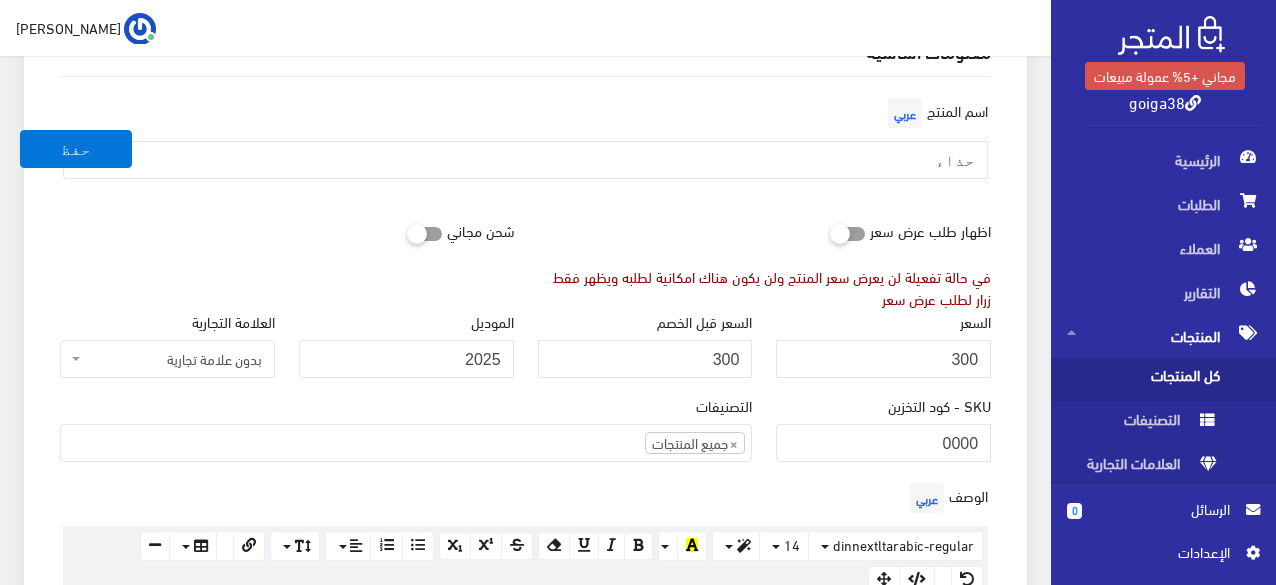 click at bounding box center [830, 233] 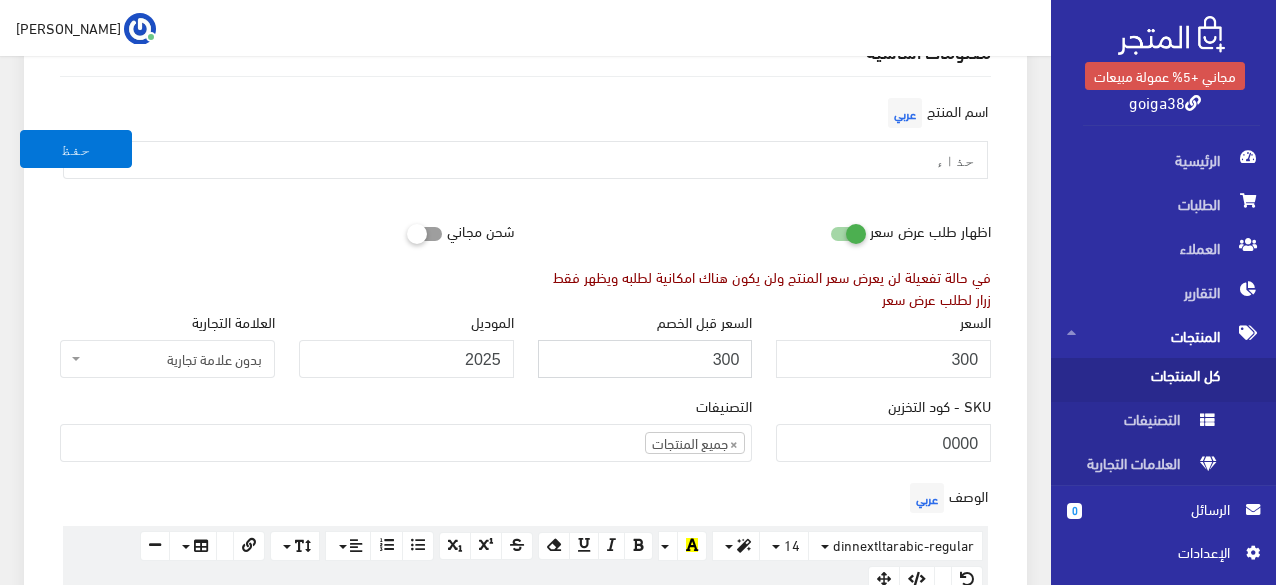 click on "300" at bounding box center (645, 359) 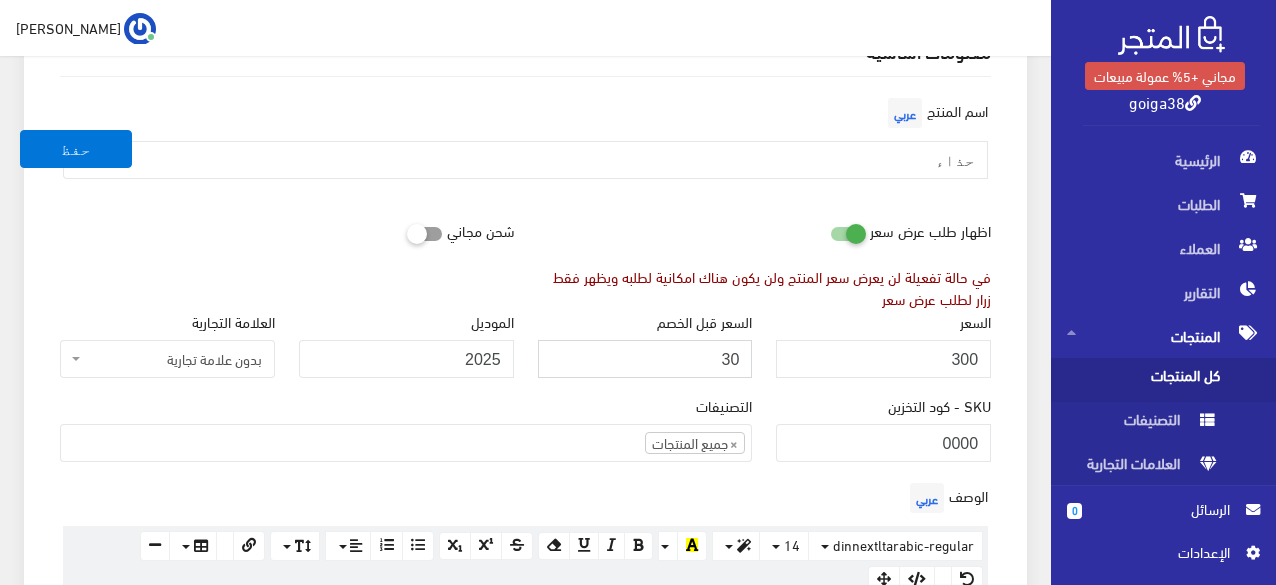 type on "3" 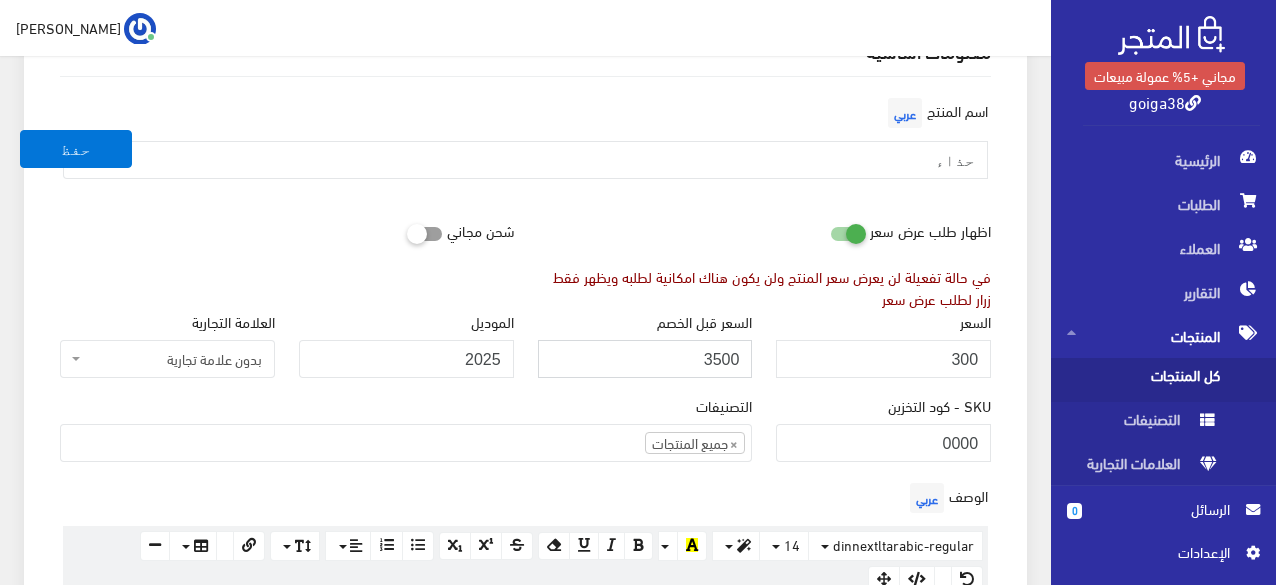 type on "3500" 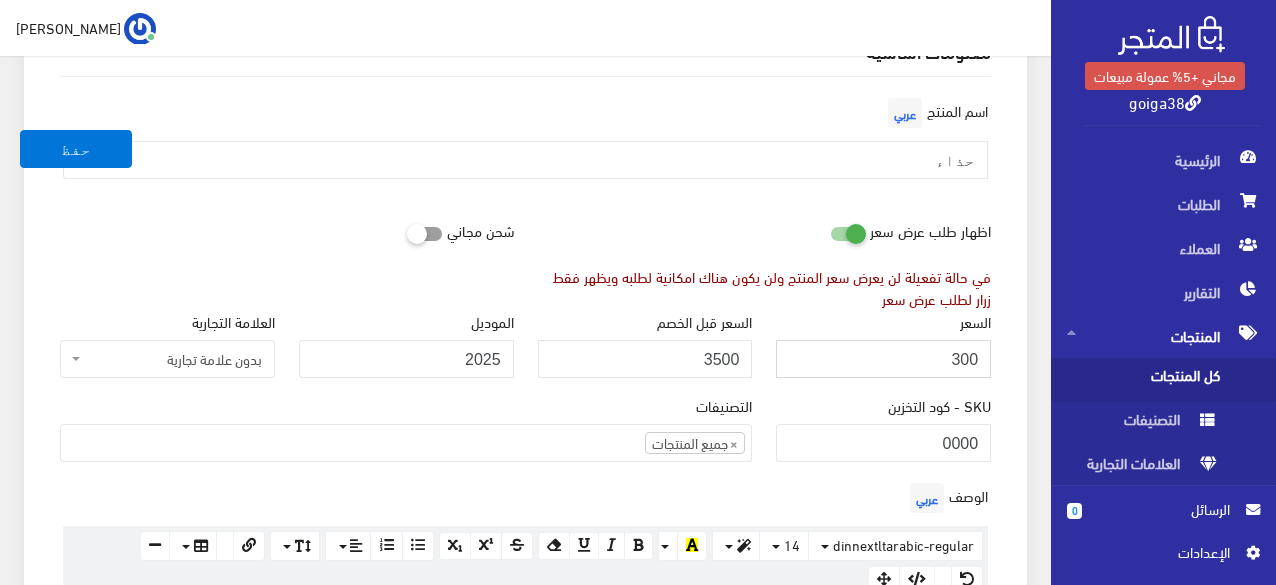 click on "300" at bounding box center [883, 359] 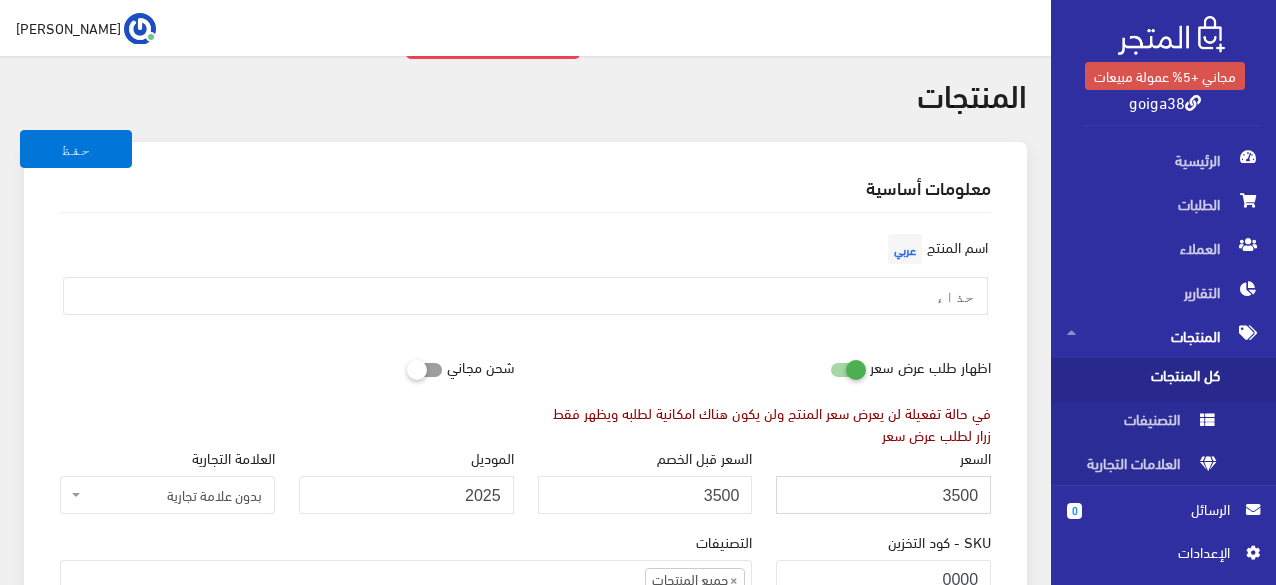 scroll, scrollTop: 0, scrollLeft: 0, axis: both 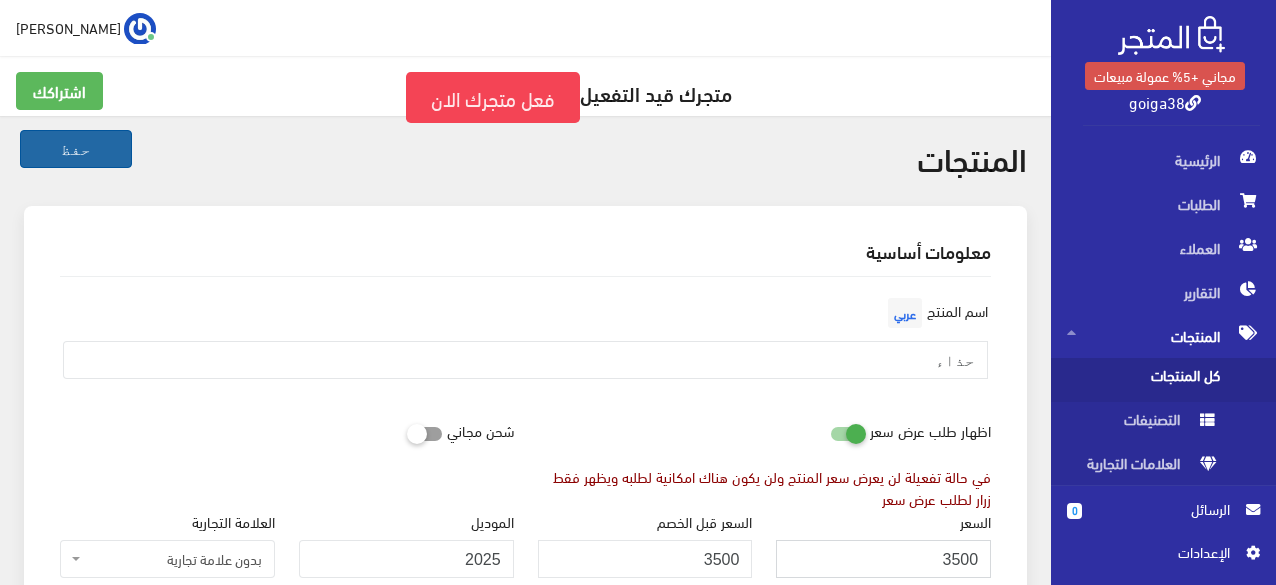 type on "3500" 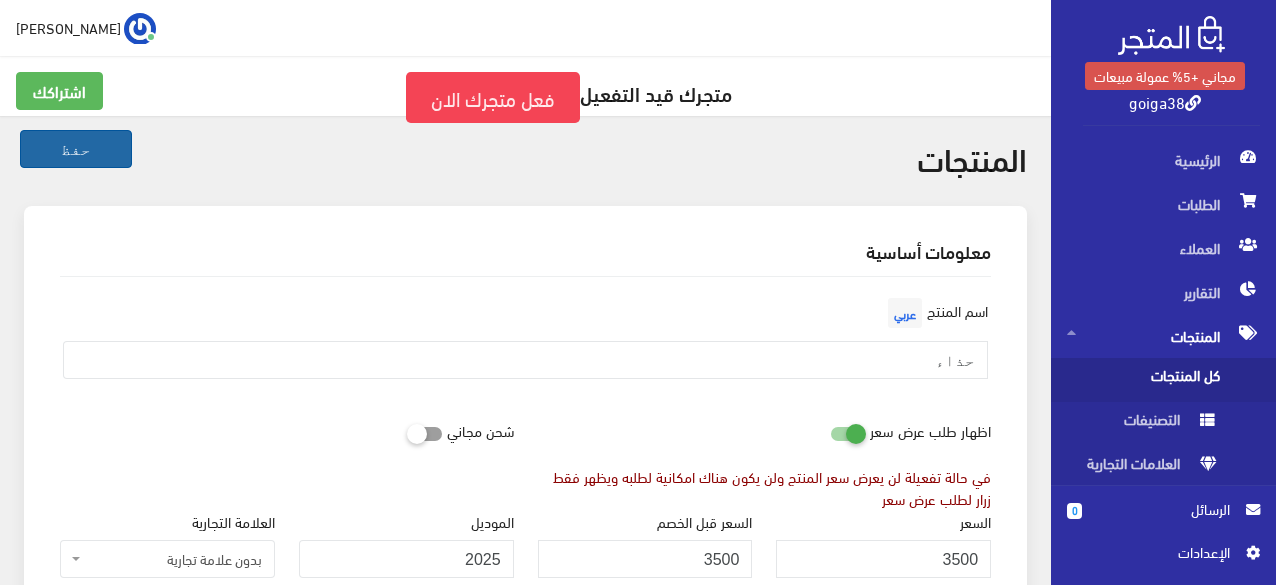 click on "حفظ" at bounding box center [76, 149] 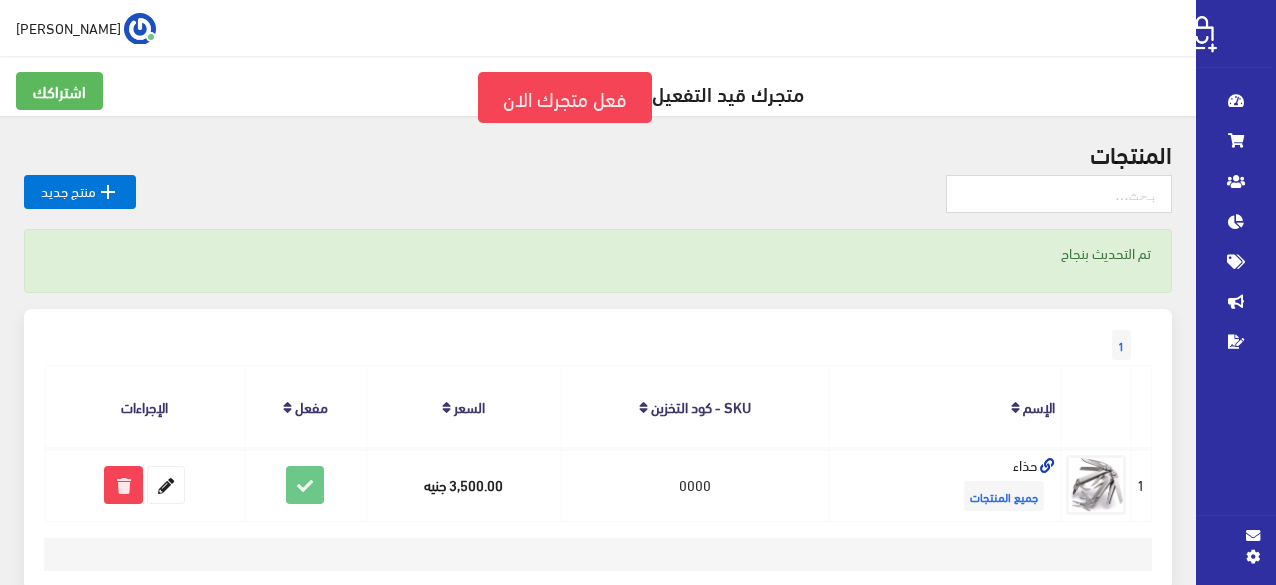 scroll, scrollTop: 0, scrollLeft: 0, axis: both 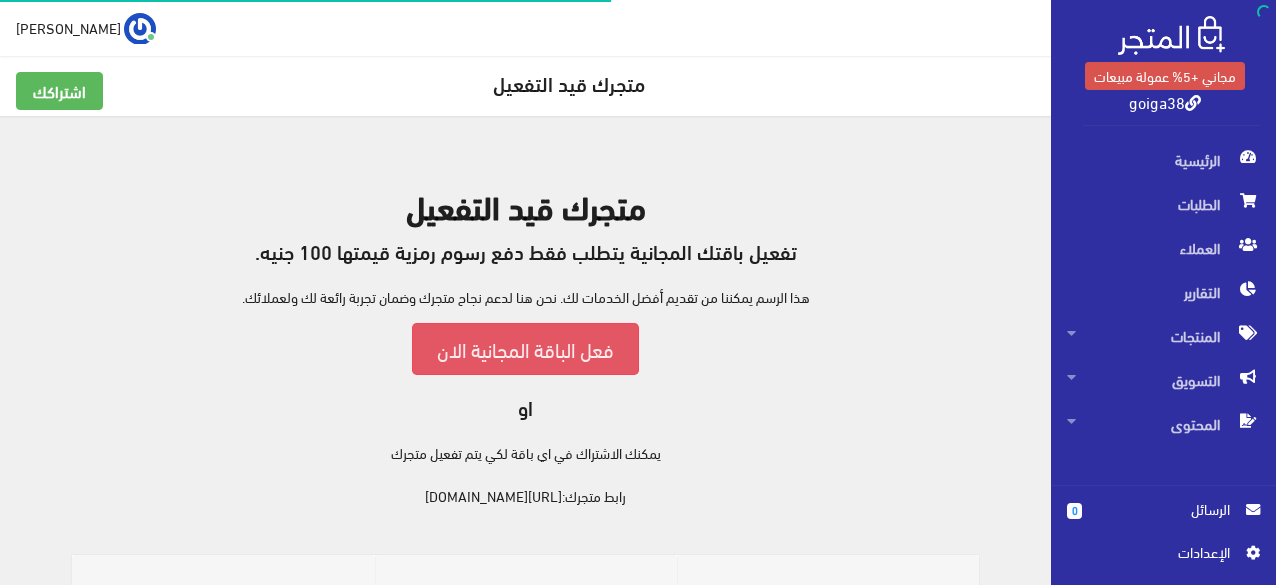 click on "فعل الباقة المجانية الان" at bounding box center (525, 348) 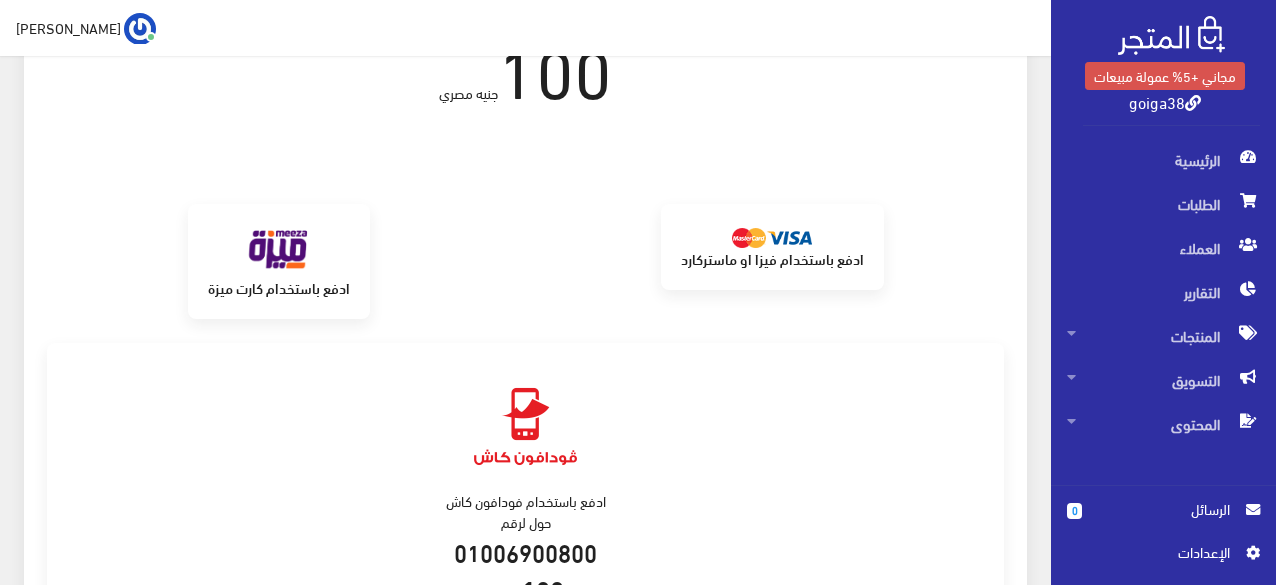 scroll, scrollTop: 0, scrollLeft: 0, axis: both 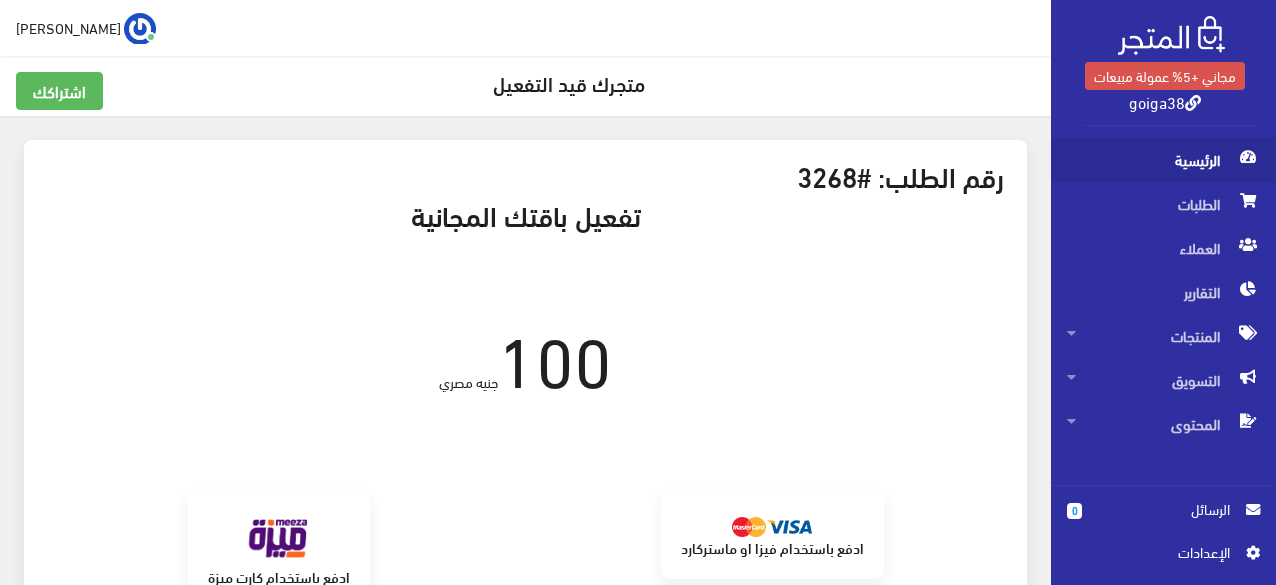 click on "الرئيسية" at bounding box center [1163, 160] 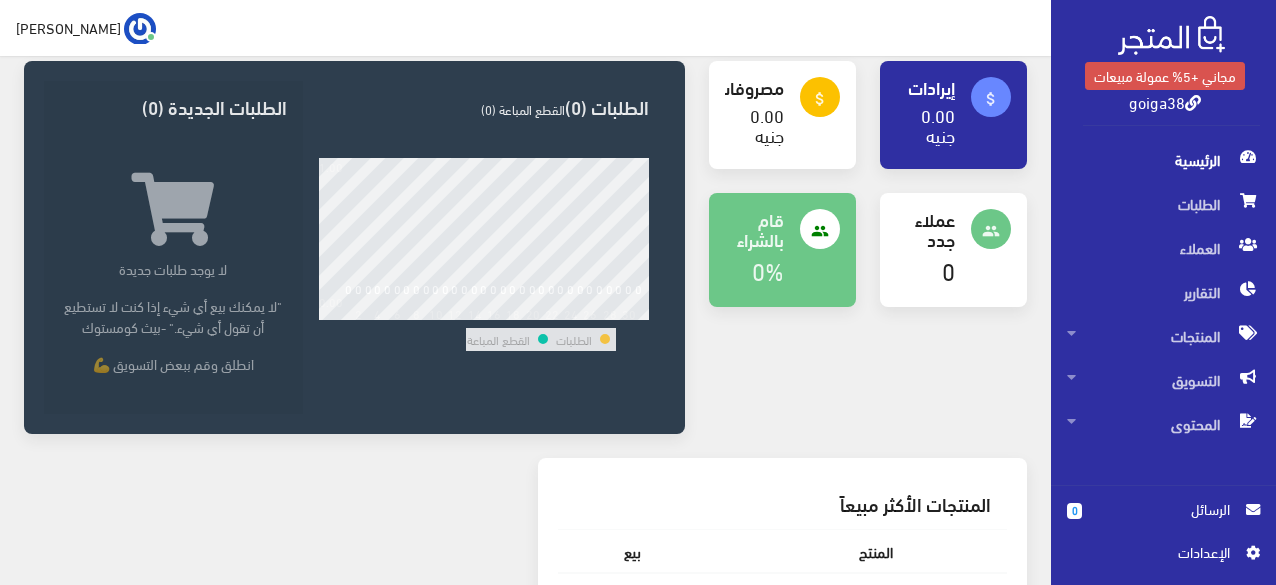 scroll, scrollTop: 195, scrollLeft: 0, axis: vertical 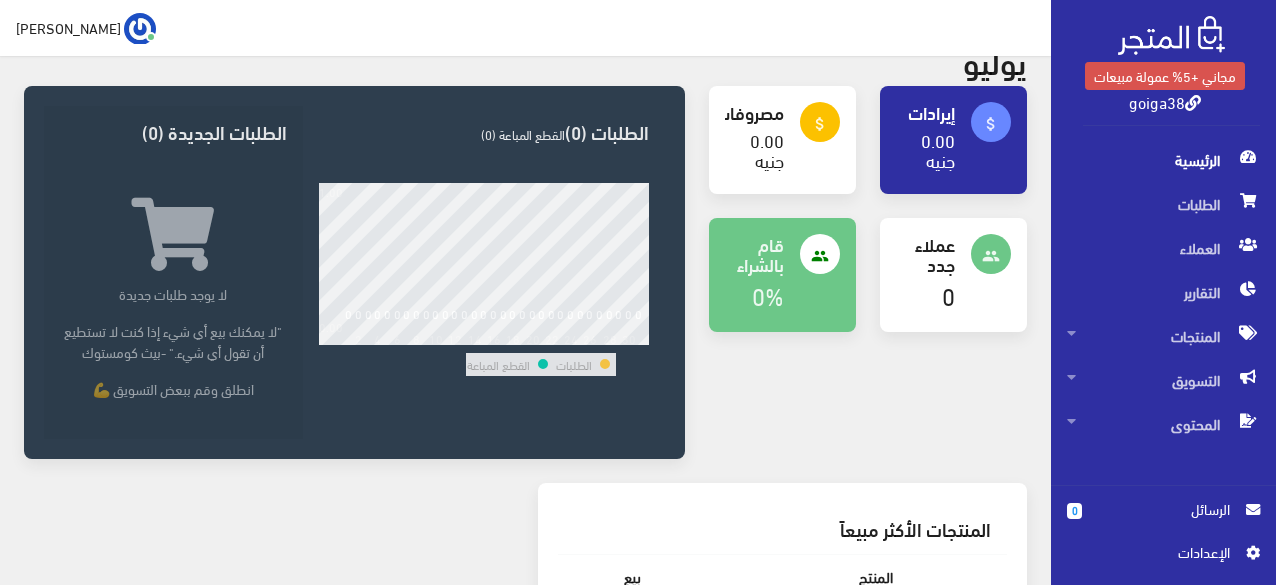 click on "الطلبات" at bounding box center [574, 364] 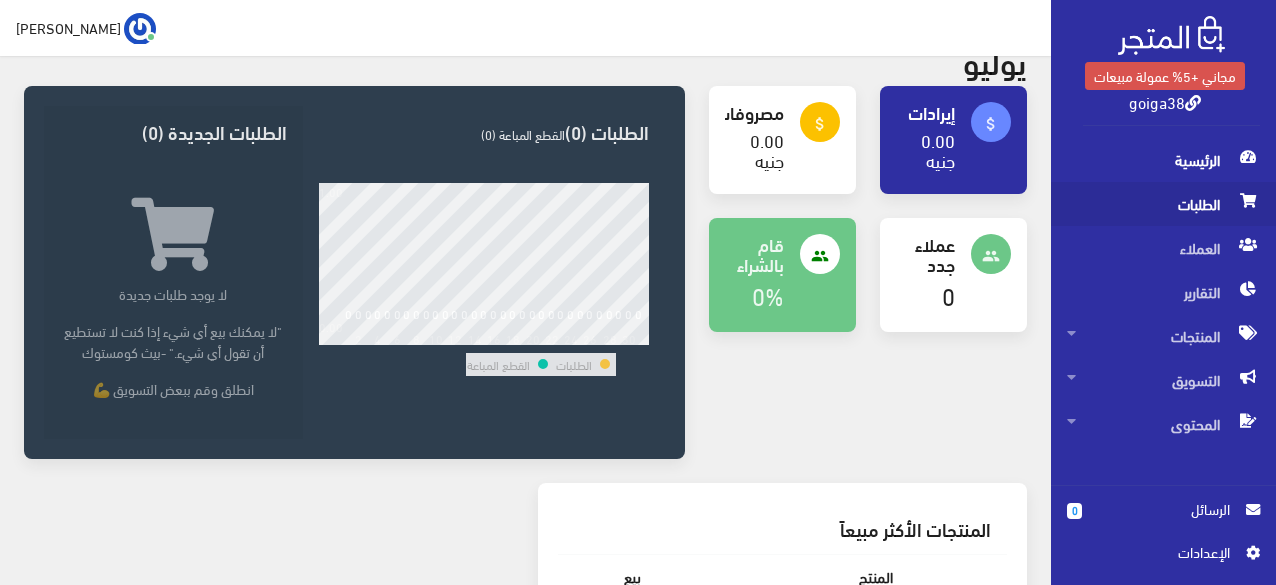 click on "الطلبات" at bounding box center (1163, 204) 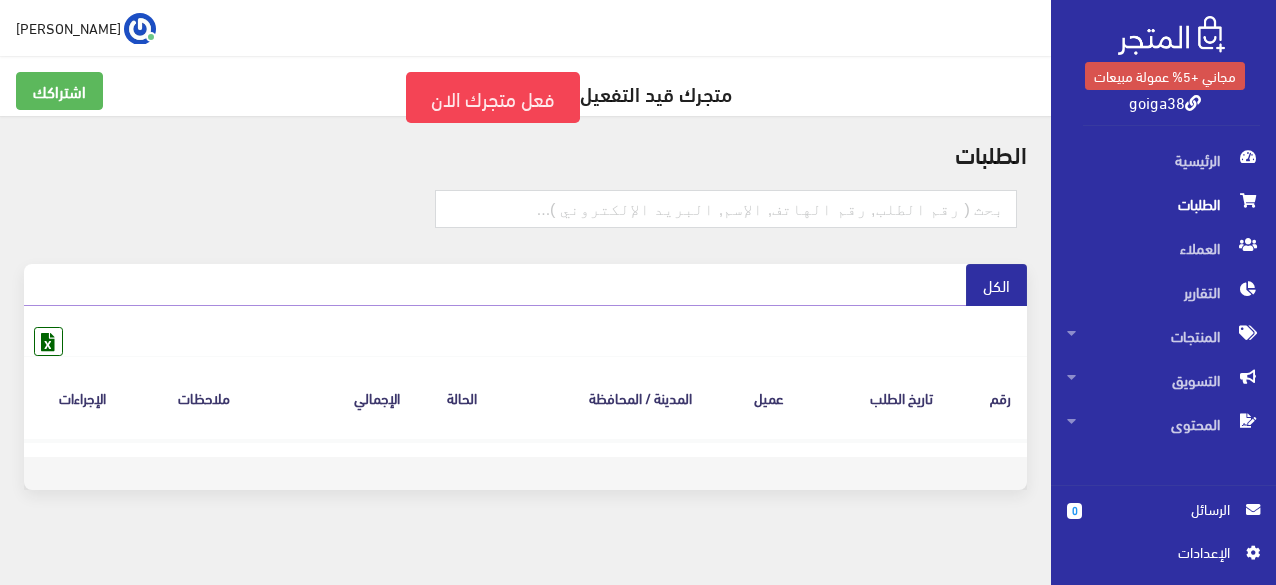 scroll, scrollTop: 14, scrollLeft: 0, axis: vertical 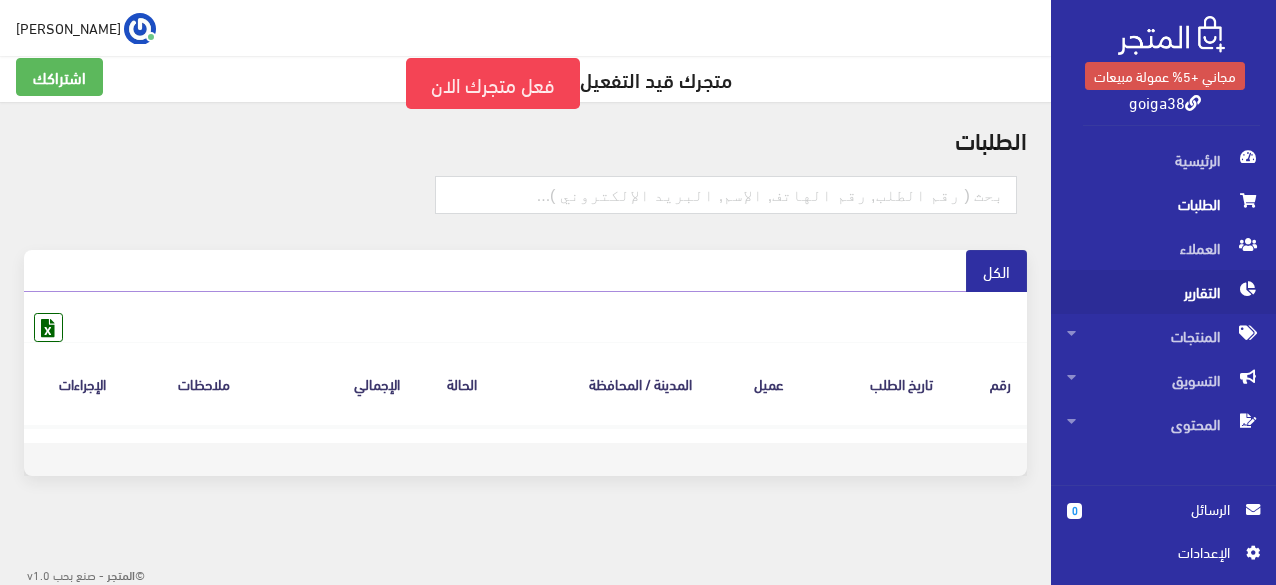 click on "التقارير" at bounding box center [1163, 292] 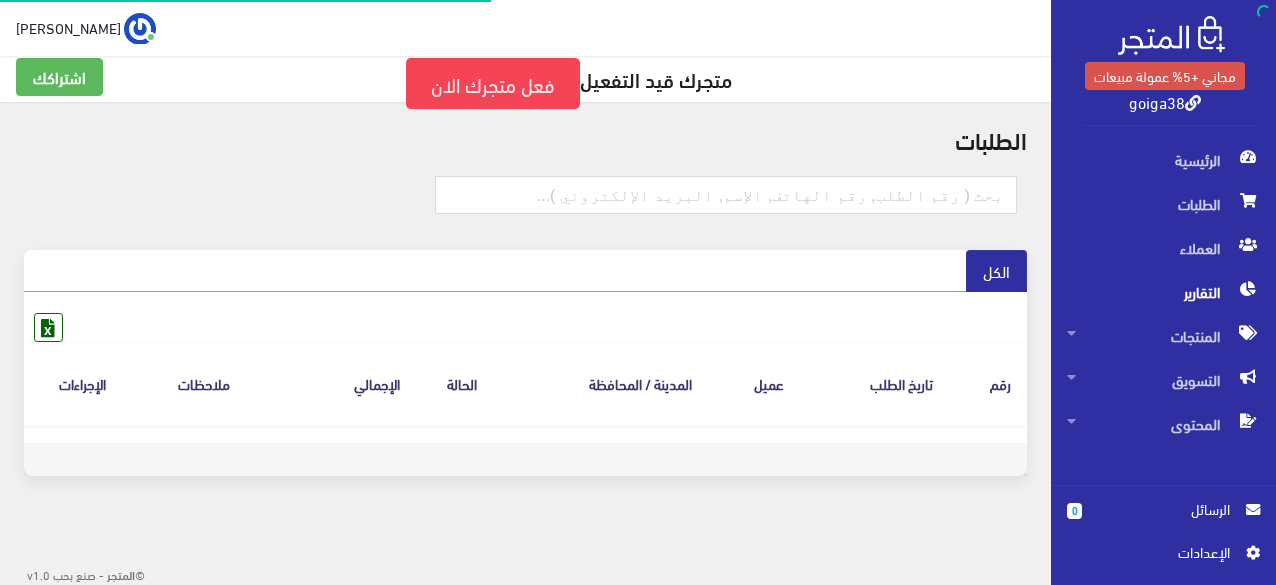 scroll, scrollTop: 0, scrollLeft: 0, axis: both 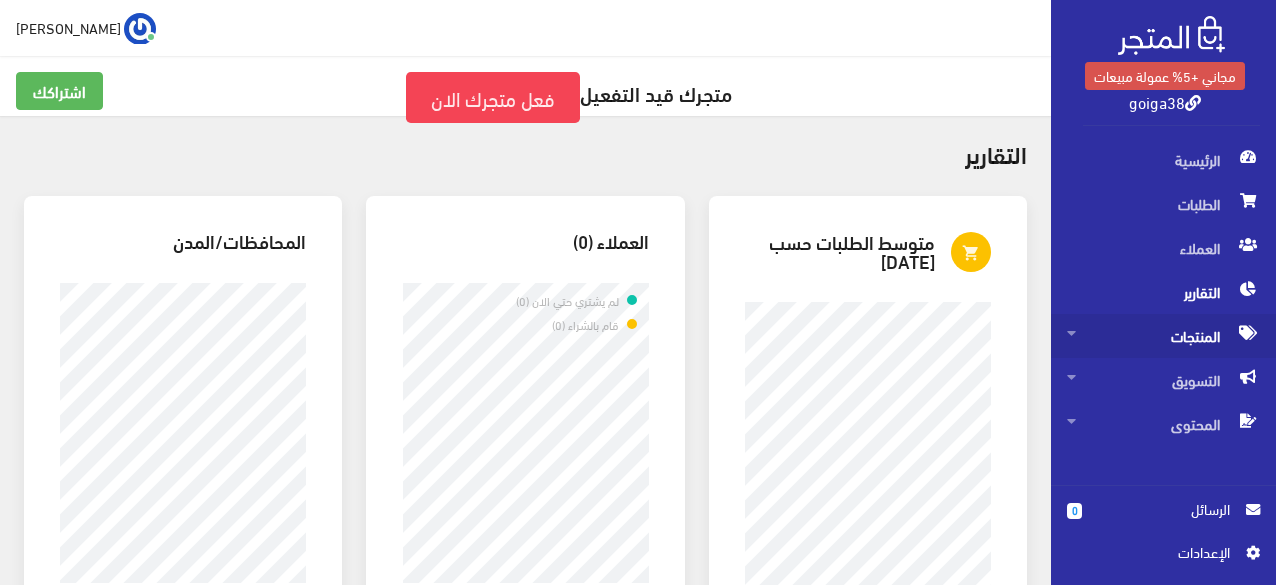click on "المنتجات" at bounding box center [1163, 336] 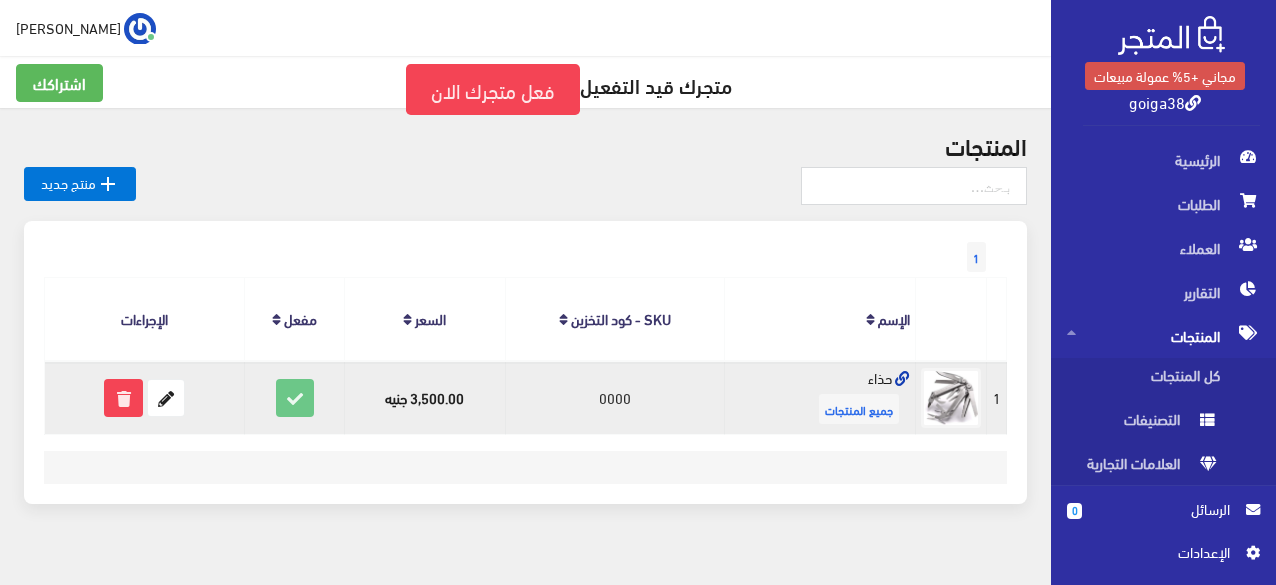 scroll, scrollTop: 0, scrollLeft: 0, axis: both 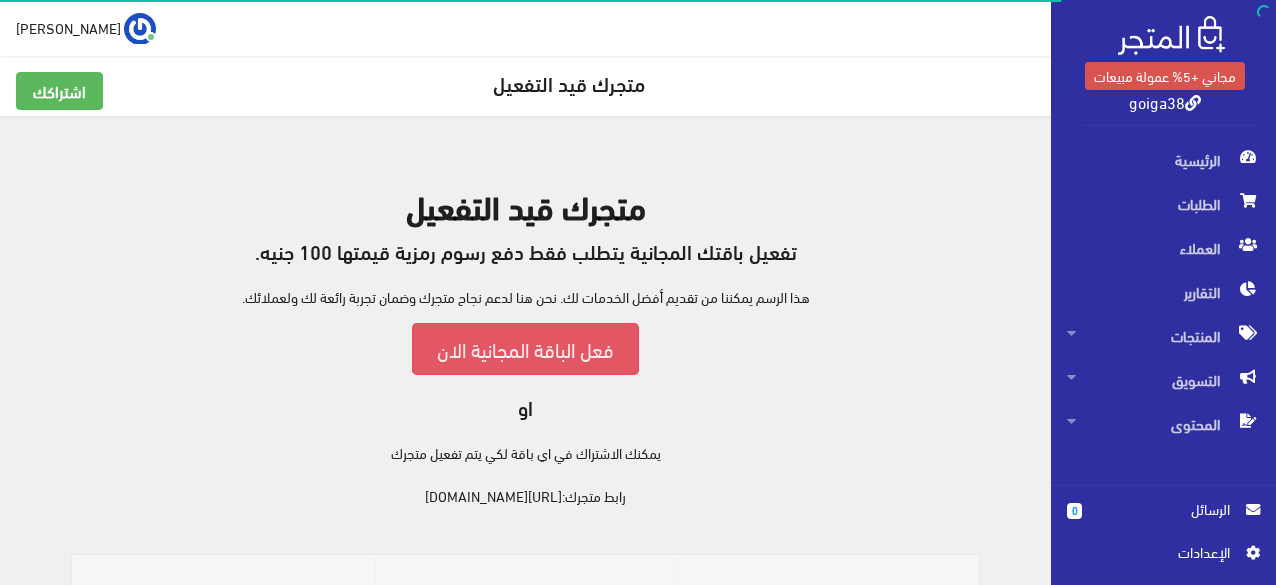 click on "فعل الباقة المجانية الان" at bounding box center (525, 348) 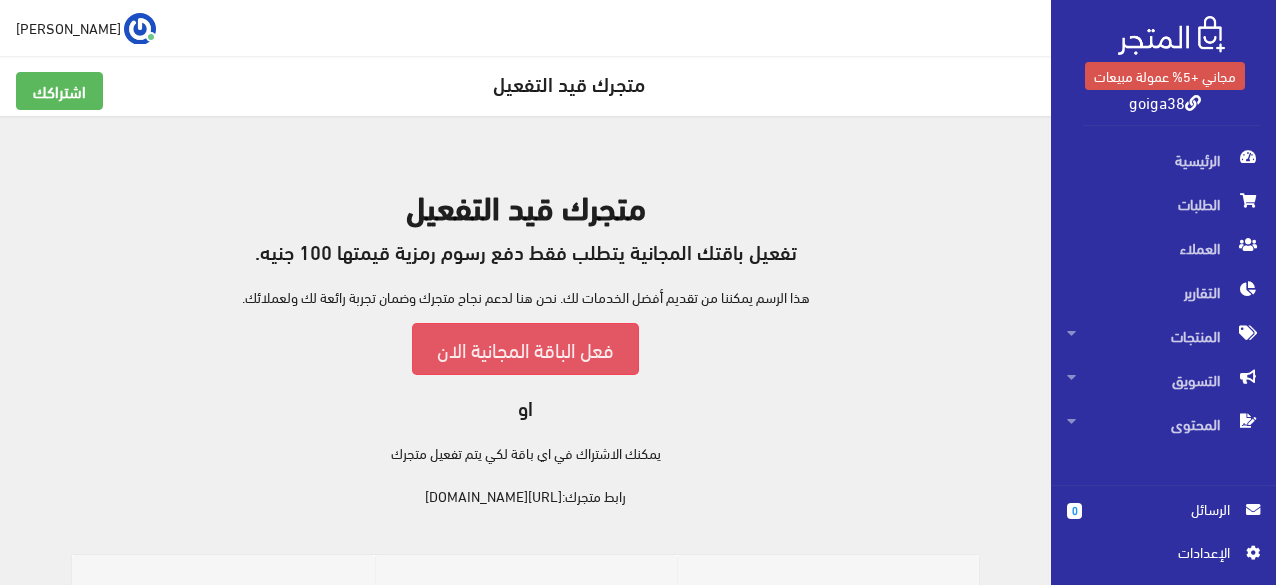 click on "فعل الباقة المجانية الان" at bounding box center [525, 348] 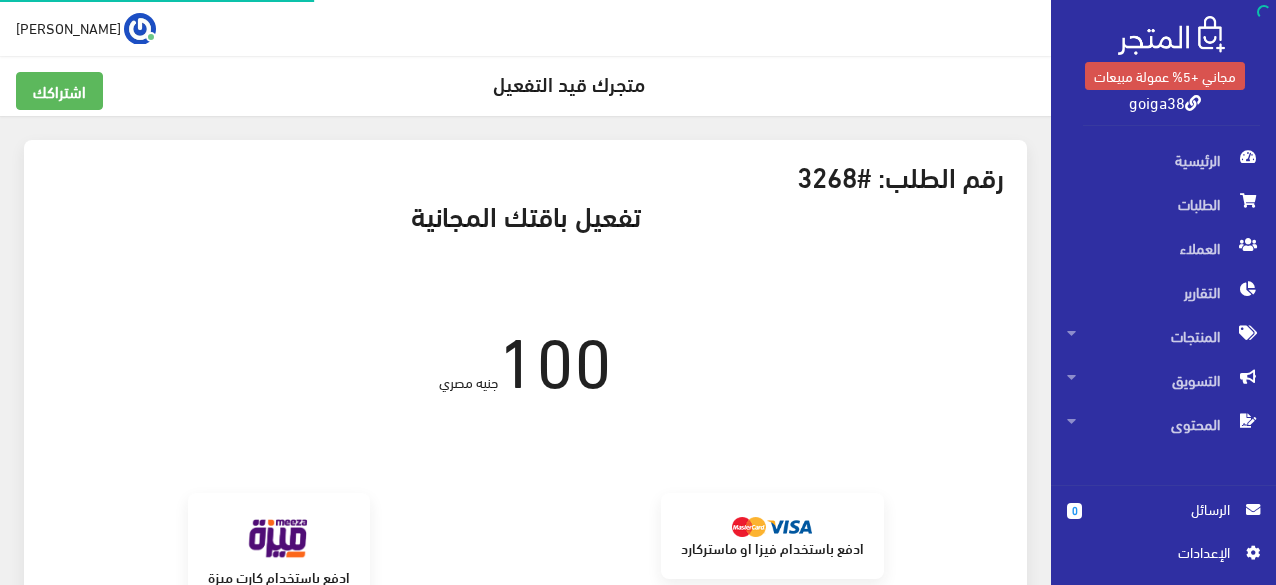 scroll, scrollTop: 0, scrollLeft: 0, axis: both 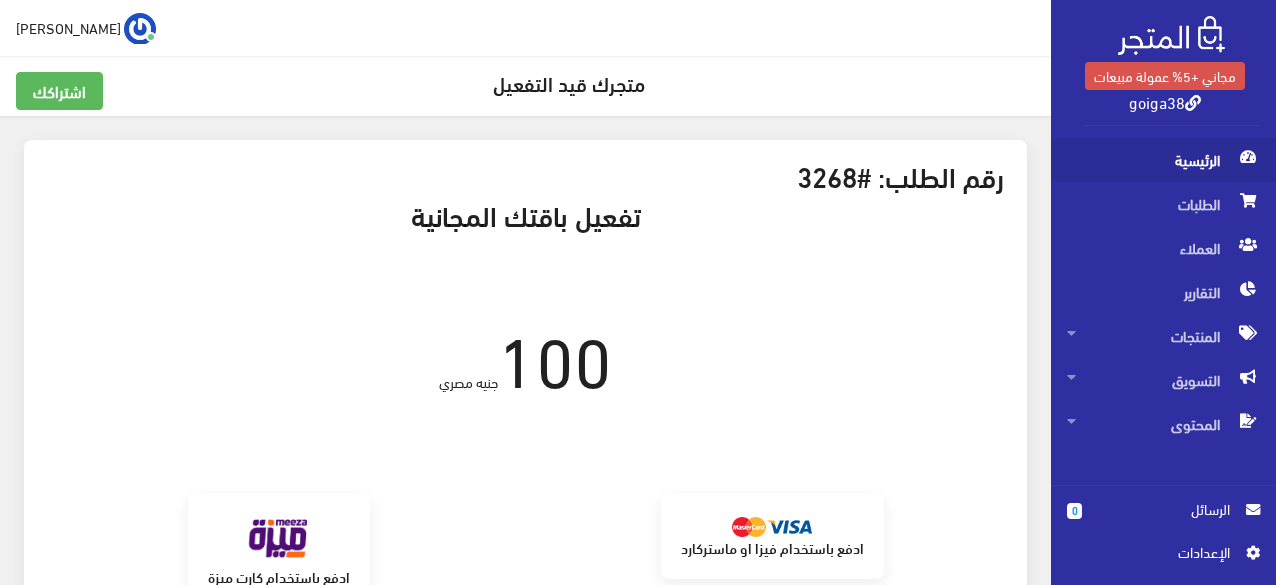 click on "الرئيسية" at bounding box center (1163, 160) 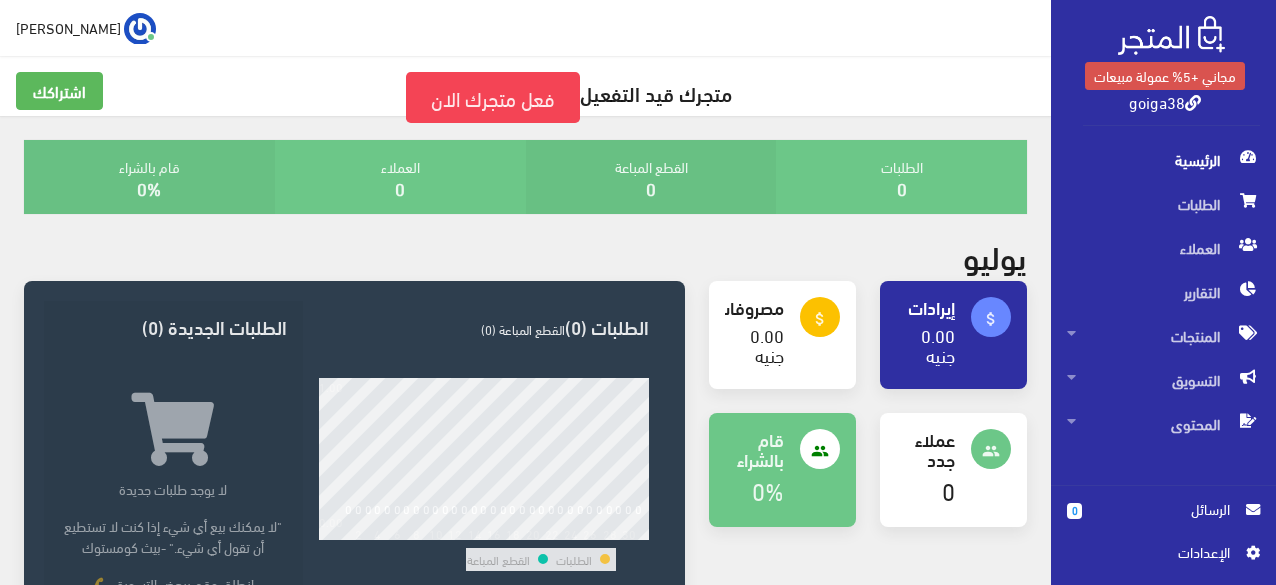 click on "people" at bounding box center [991, 451] 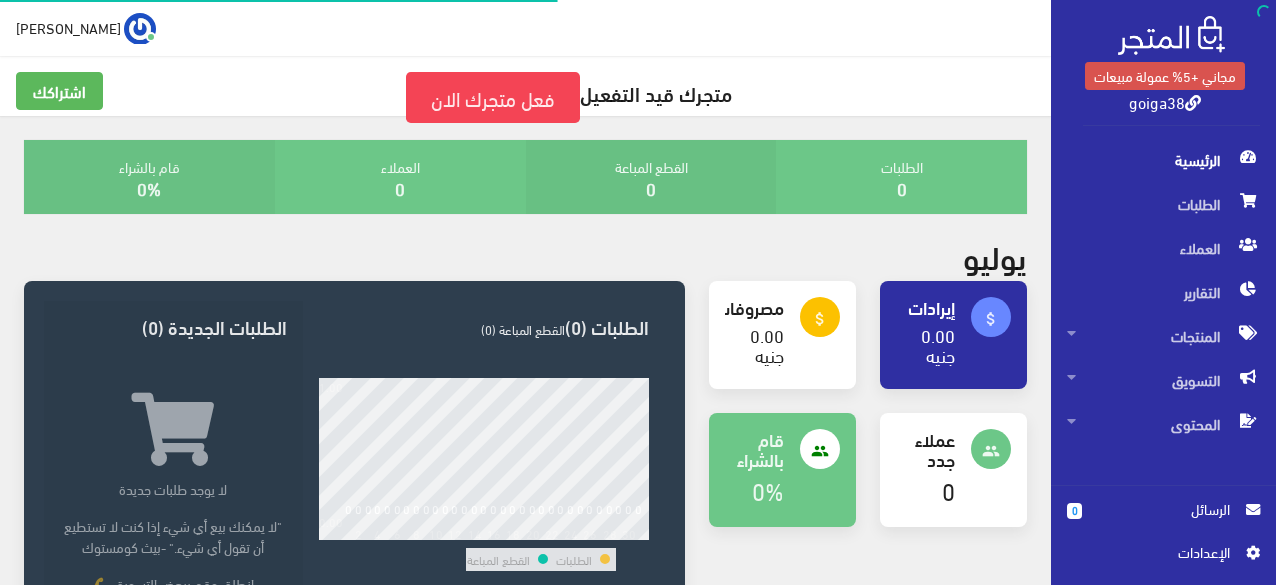 scroll, scrollTop: 0, scrollLeft: 0, axis: both 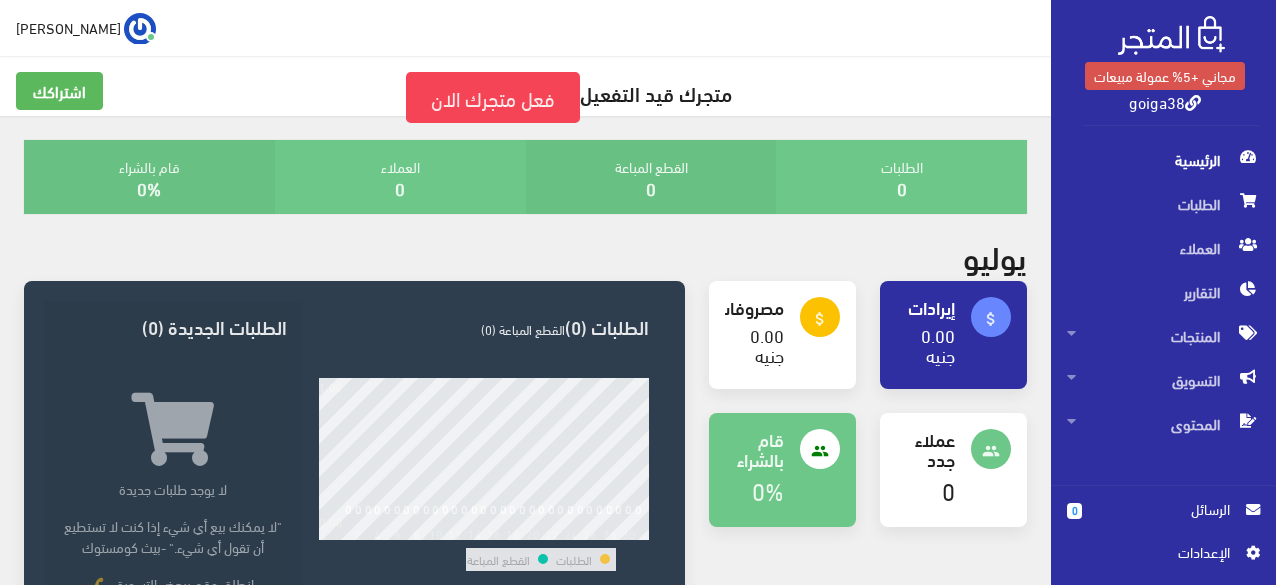 click on "عملاء جدد" at bounding box center [925, 449] 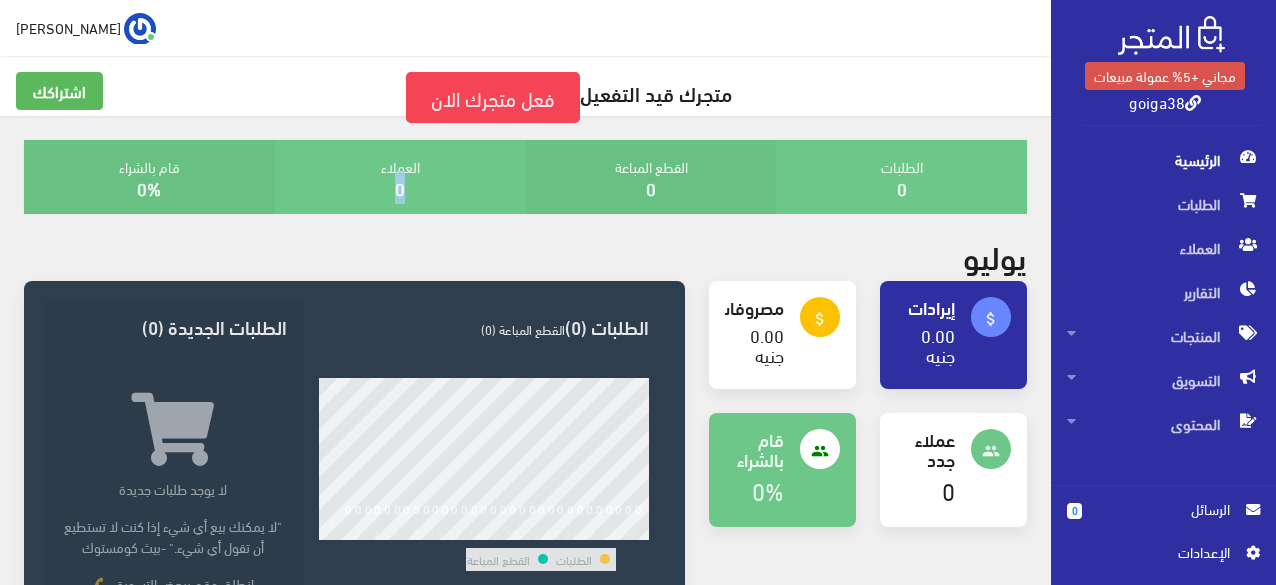 click on "0" at bounding box center (400, 188) 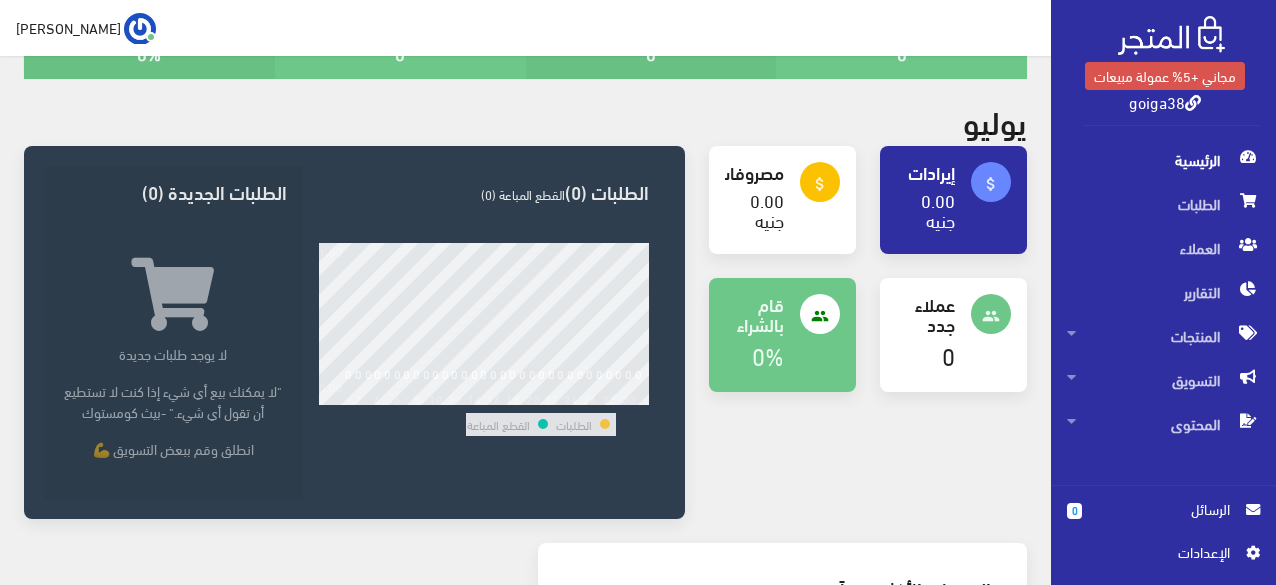 scroll, scrollTop: 0, scrollLeft: 0, axis: both 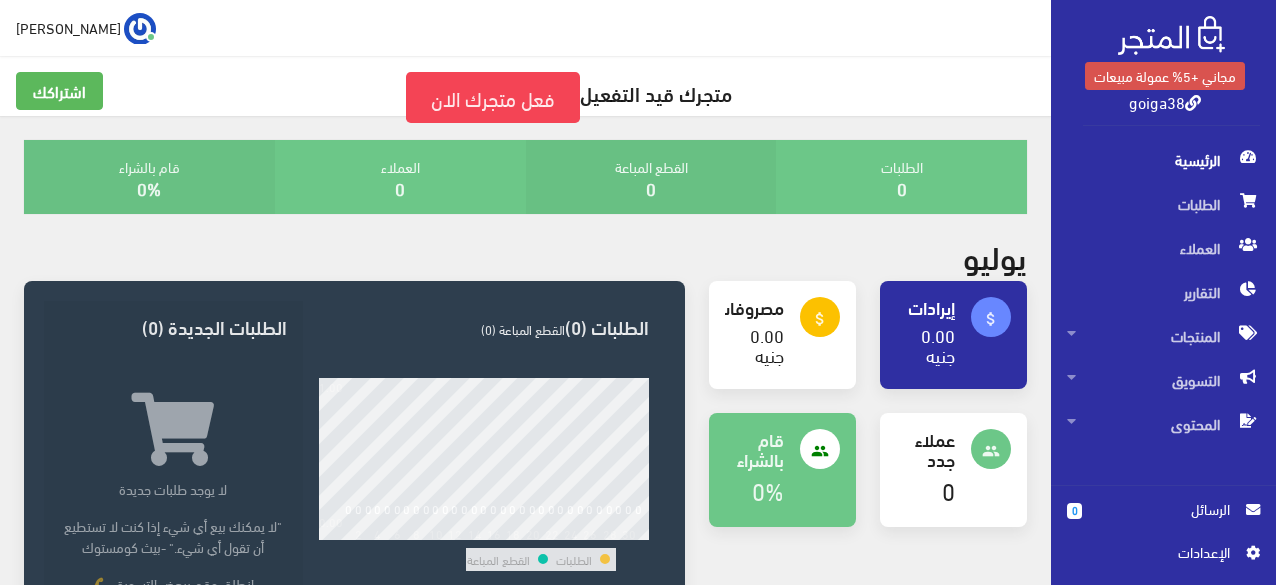click on "goiga38" at bounding box center (1165, 101) 